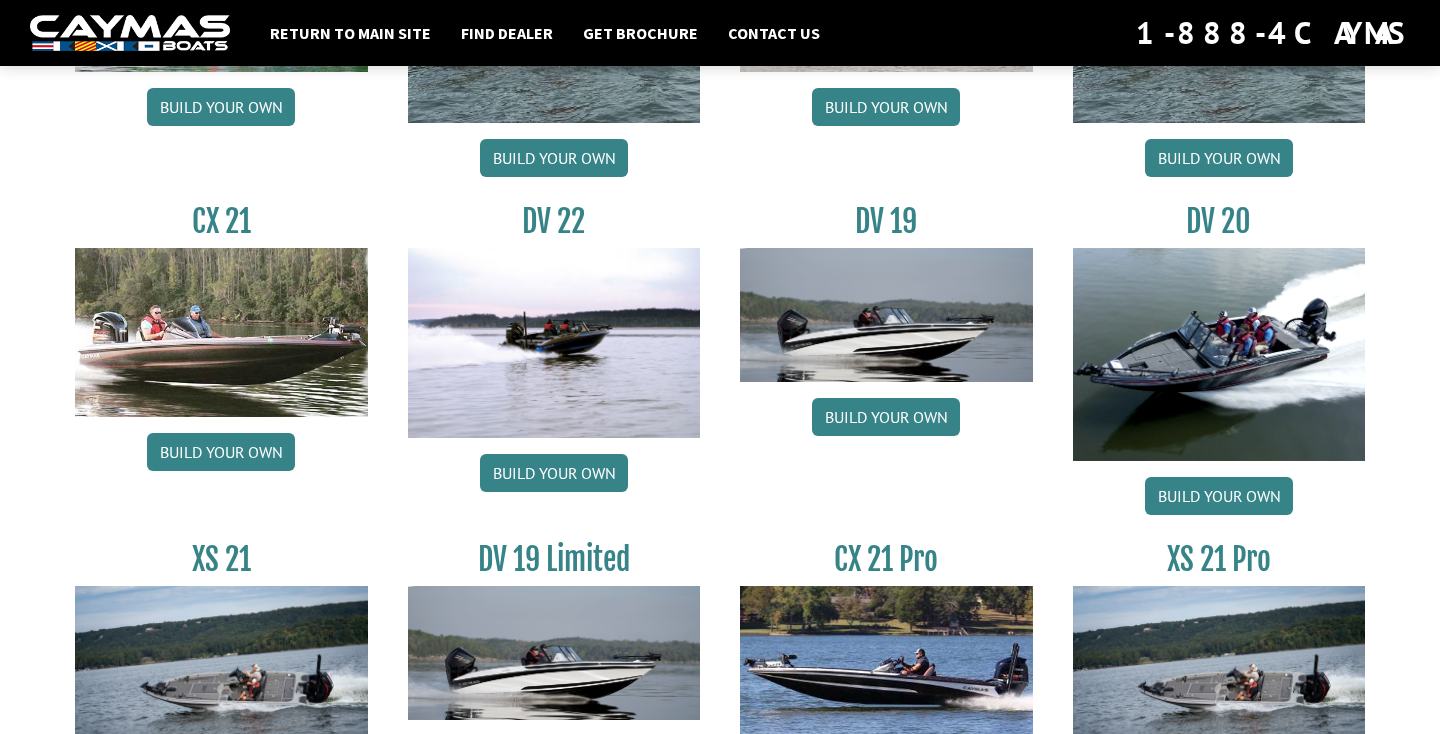 scroll, scrollTop: 2259, scrollLeft: 0, axis: vertical 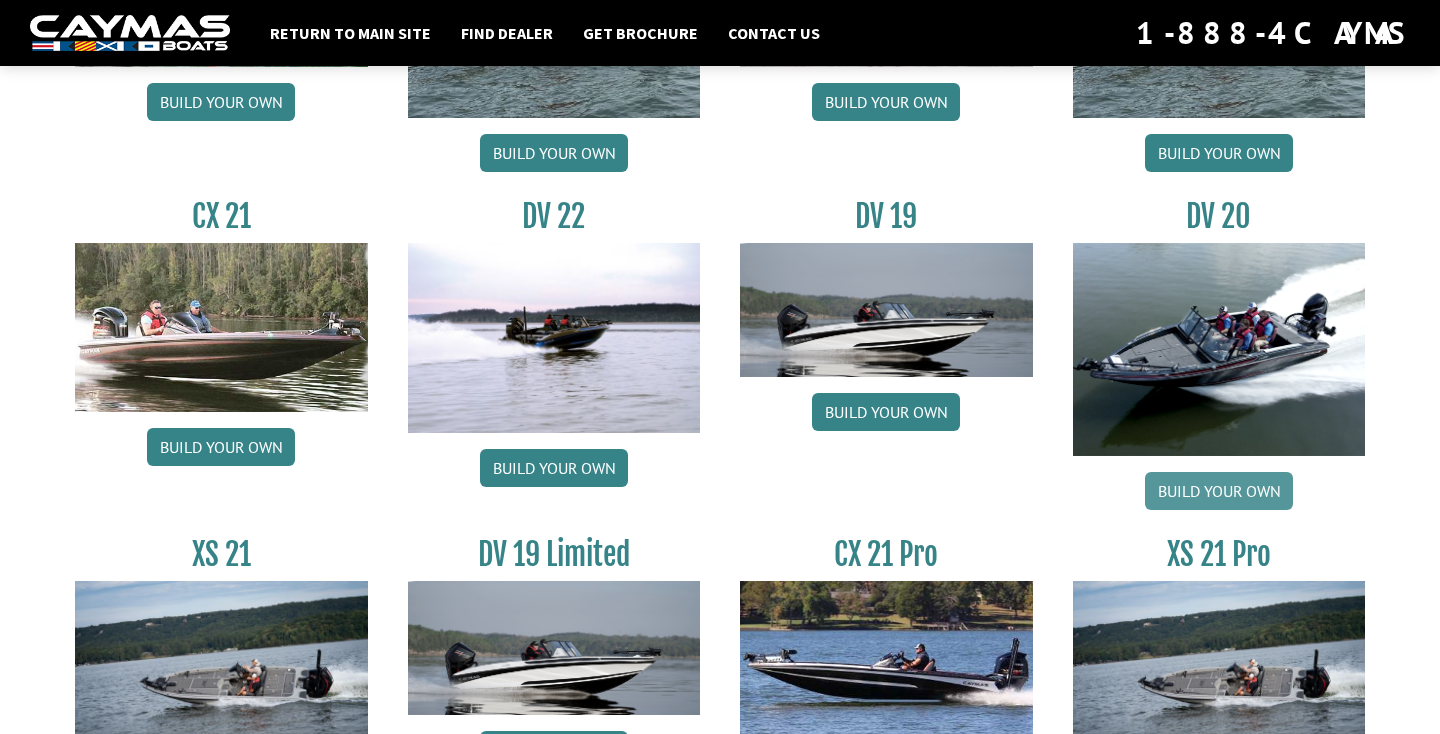 click on "Build your own" at bounding box center [1219, 491] 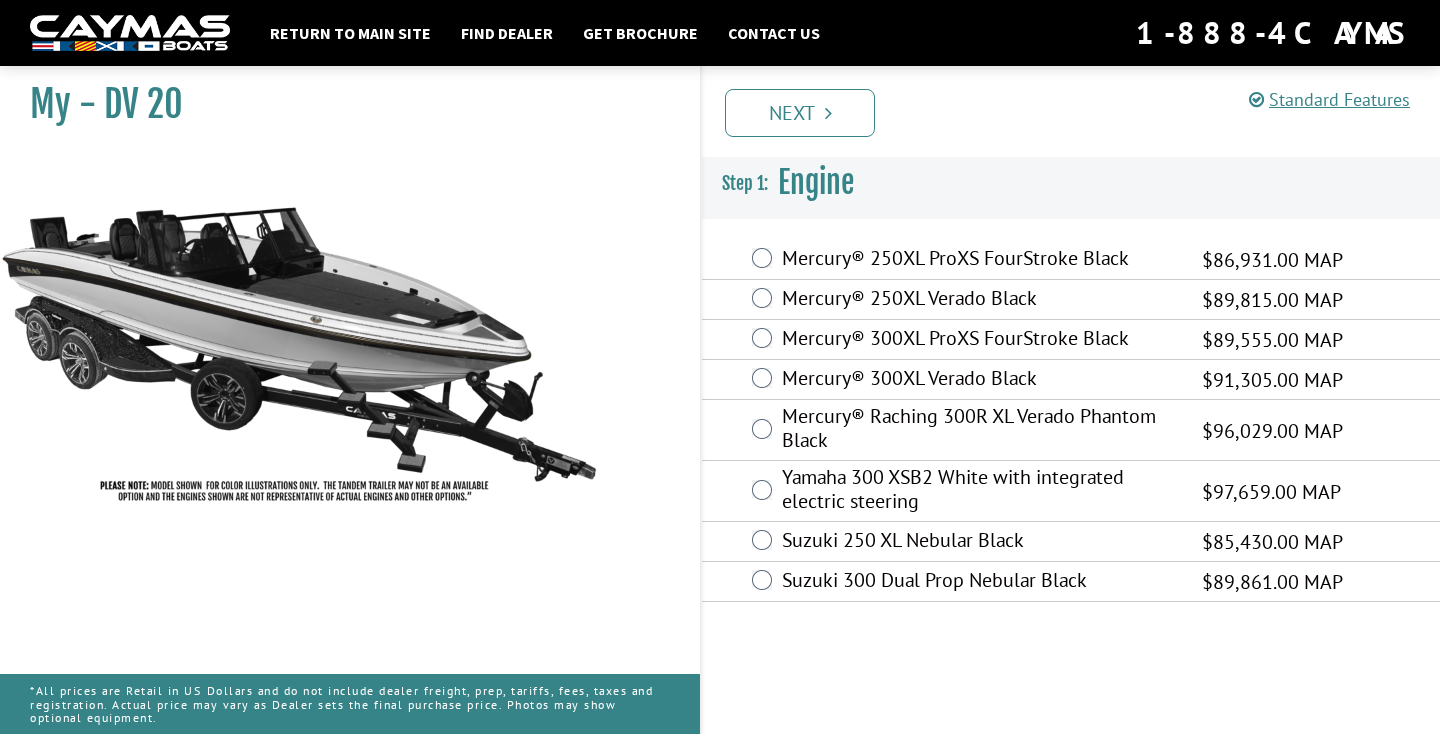 scroll, scrollTop: 0, scrollLeft: 0, axis: both 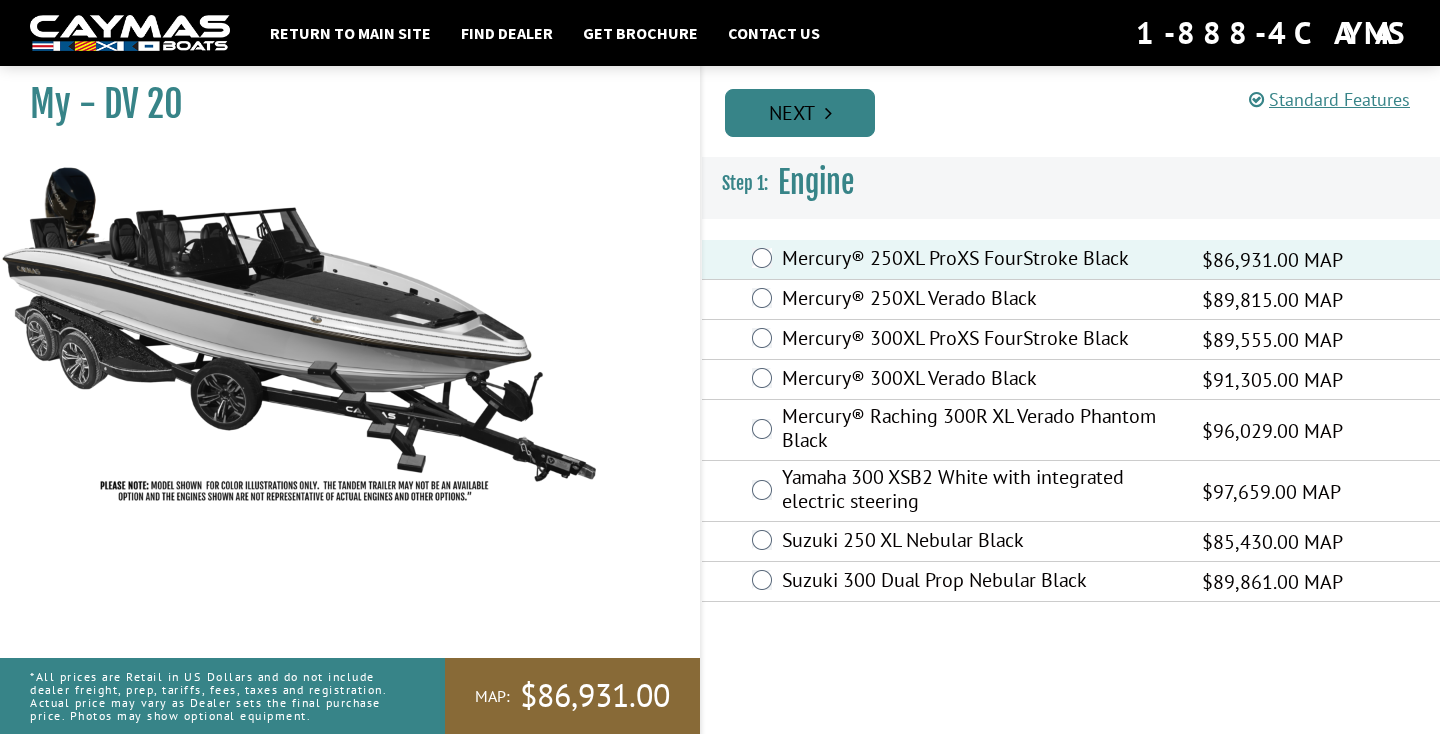 click on "Next" at bounding box center (800, 113) 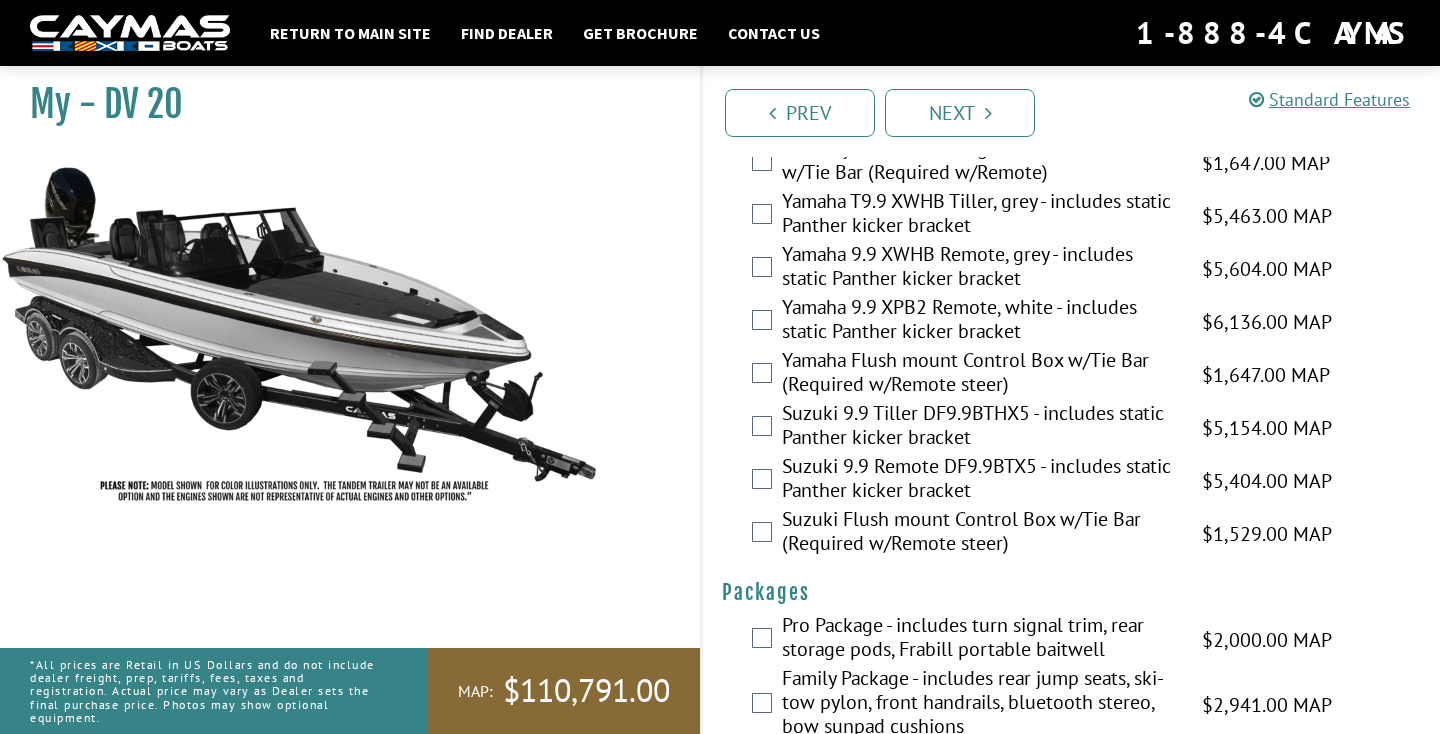 scroll, scrollTop: 5608, scrollLeft: 0, axis: vertical 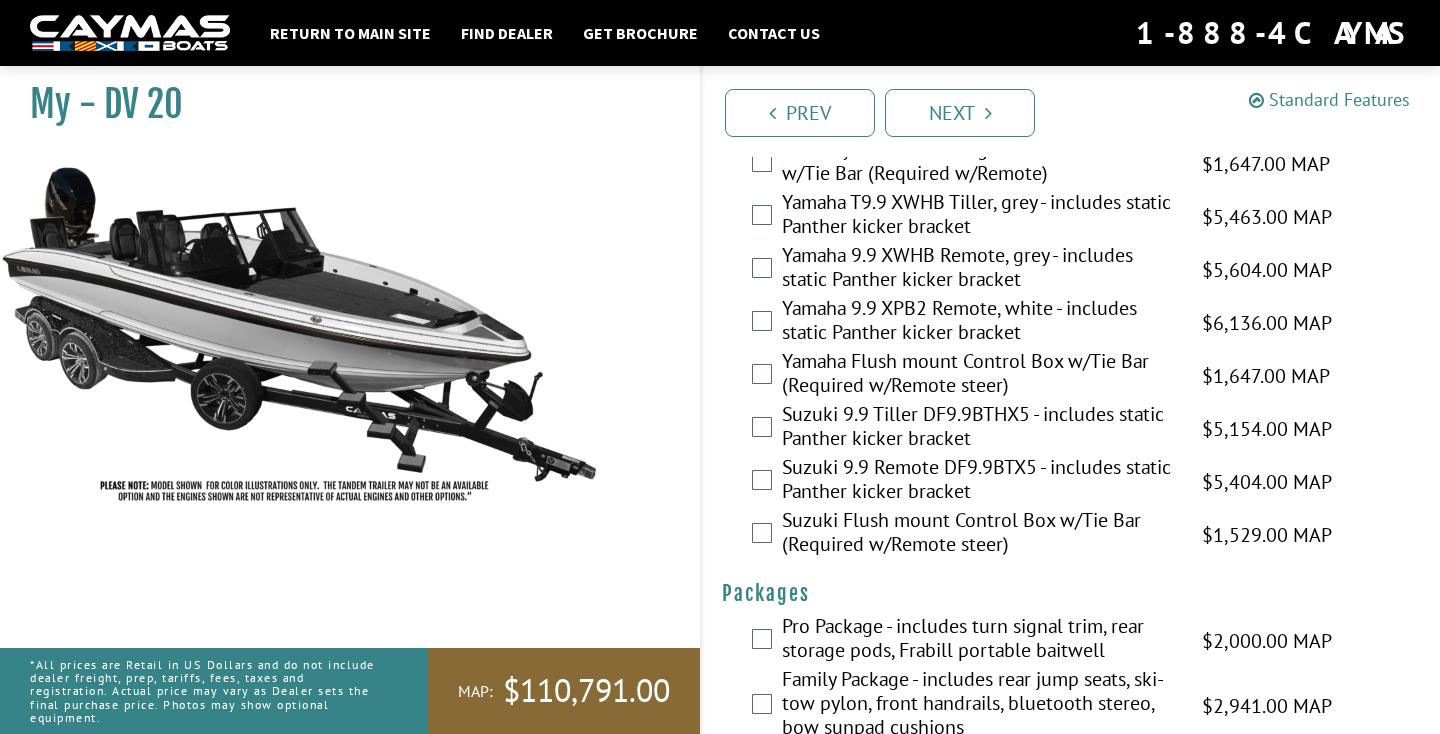 click on "Standard Features" at bounding box center (1329, 99) 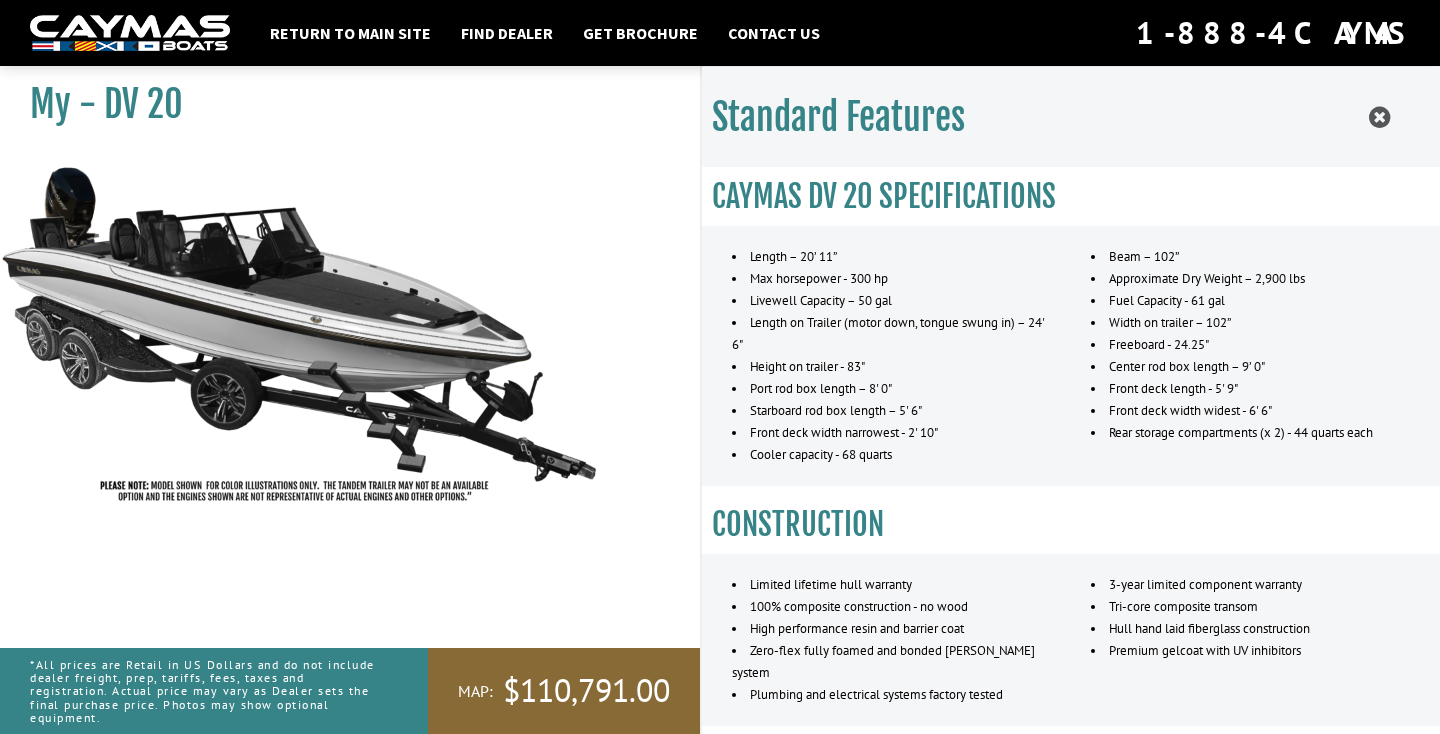 scroll, scrollTop: 0, scrollLeft: 0, axis: both 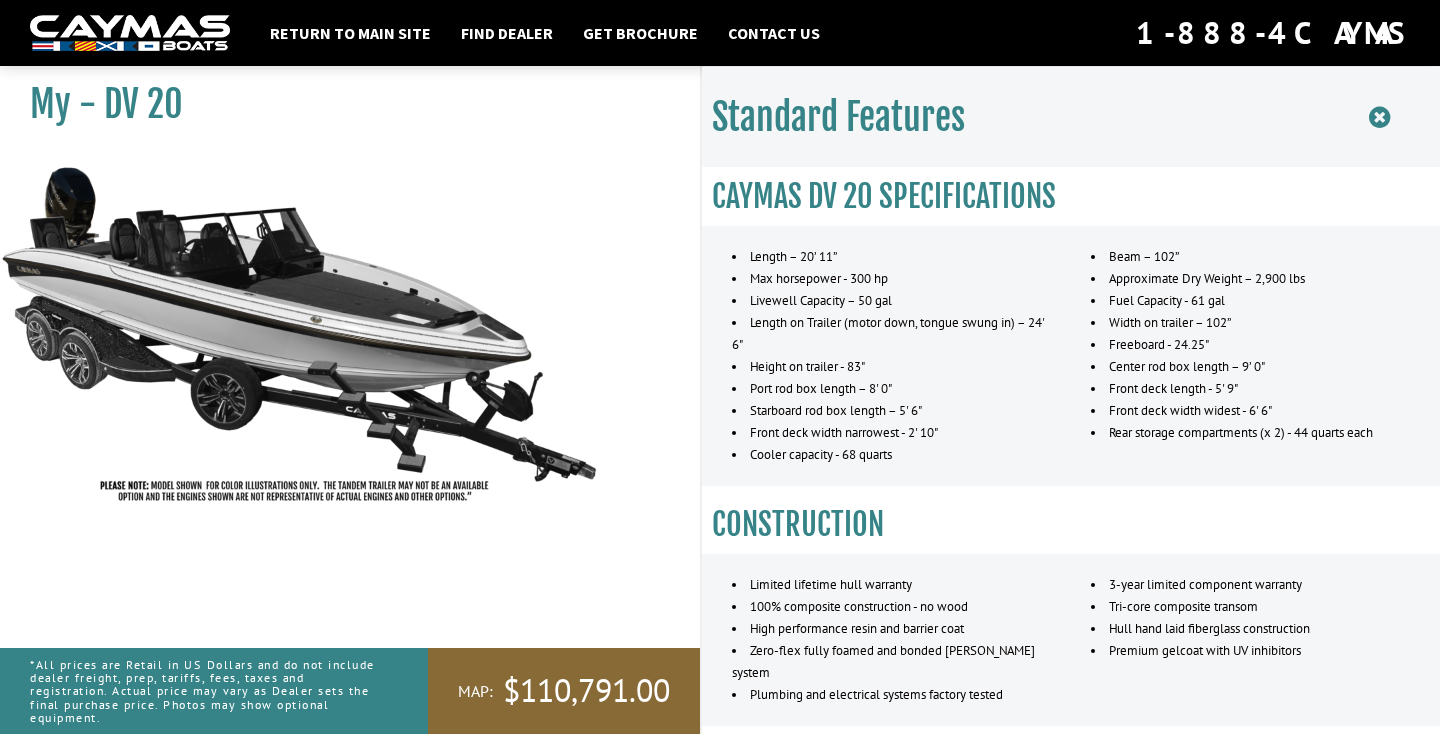 click at bounding box center (1379, 117) 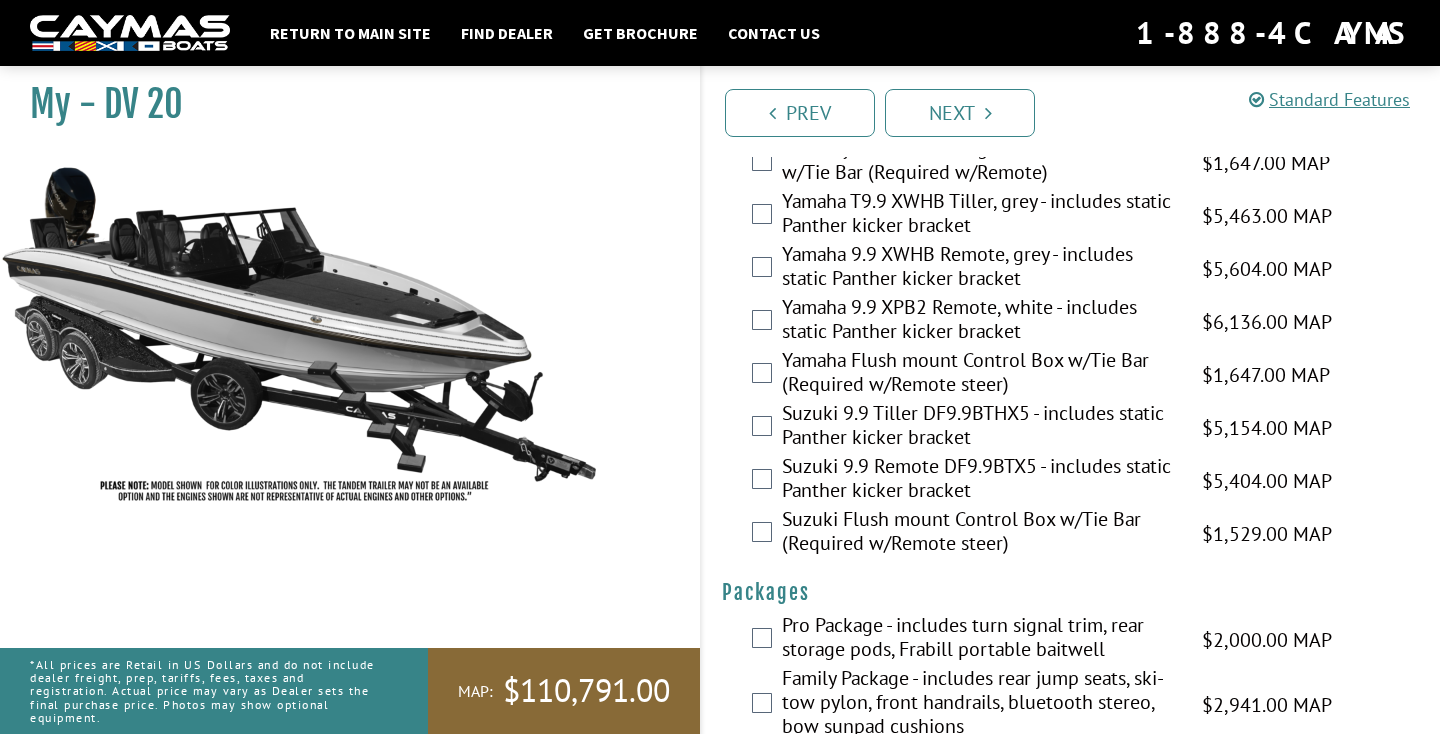 scroll, scrollTop: 5608, scrollLeft: 0, axis: vertical 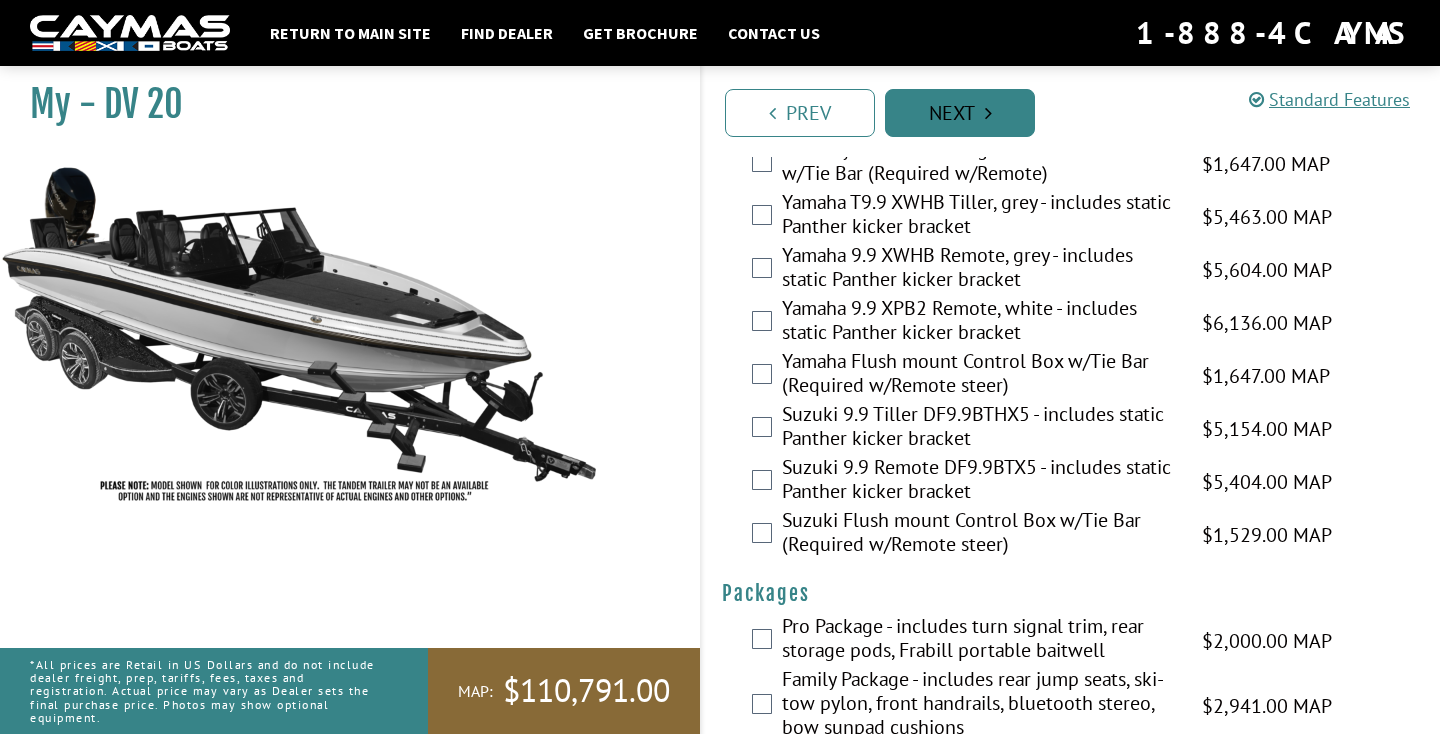 click on "Next" at bounding box center [960, 113] 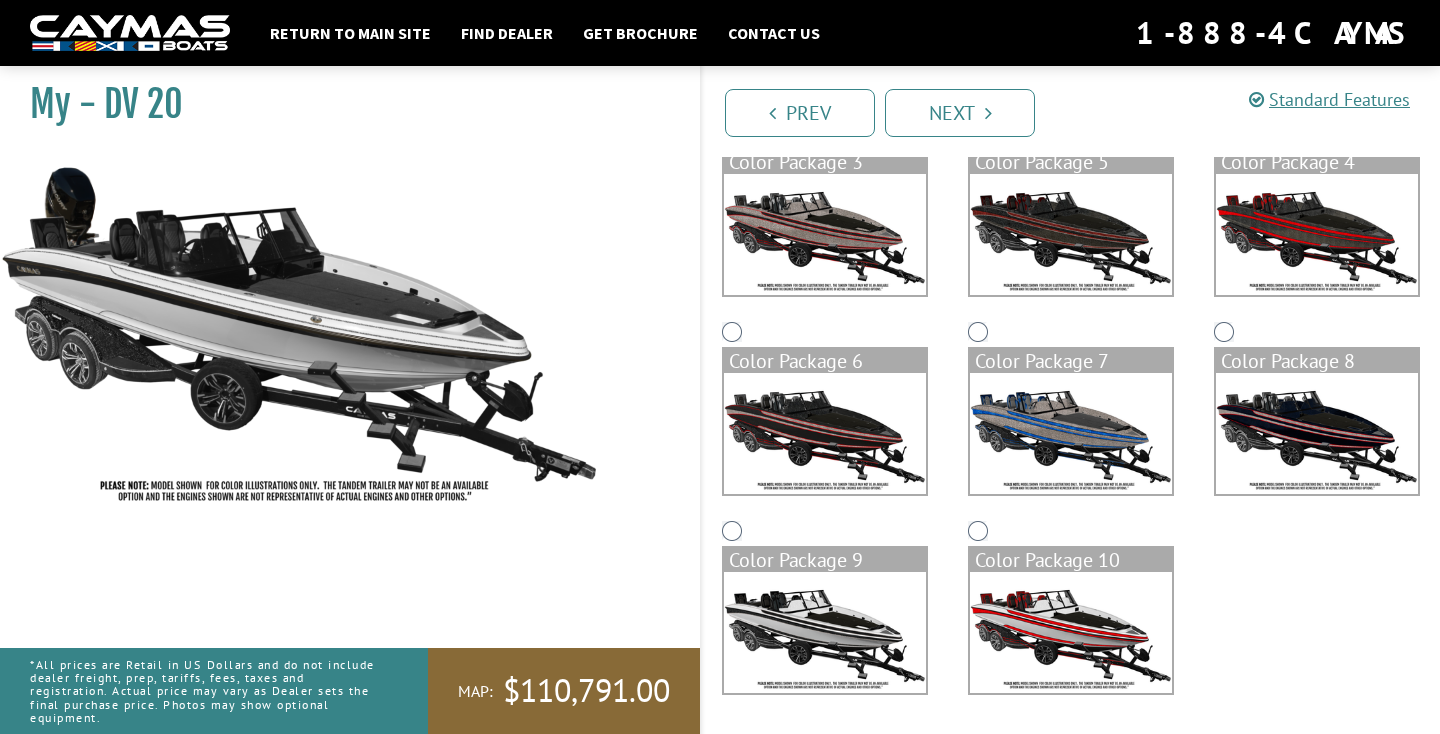 scroll, scrollTop: 411, scrollLeft: 0, axis: vertical 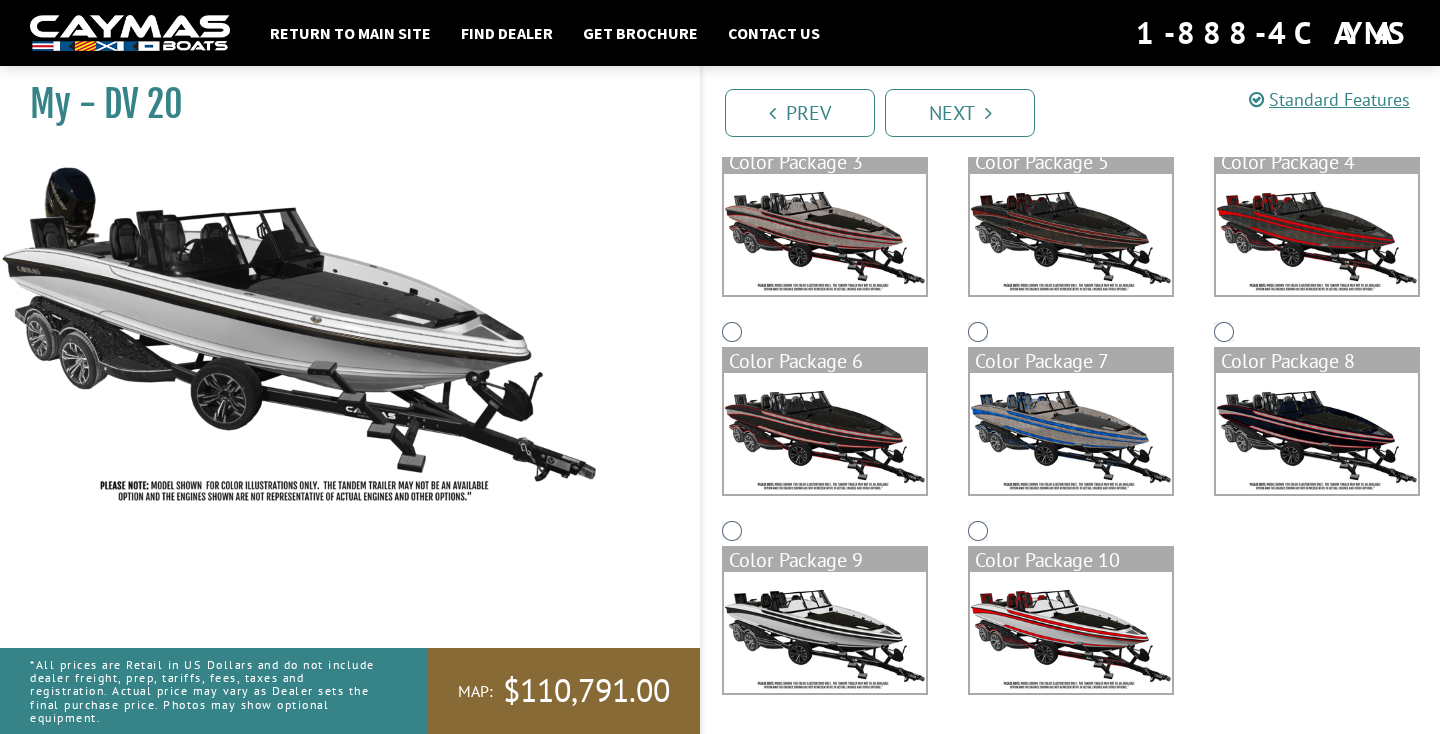 click at bounding box center (1071, 234) 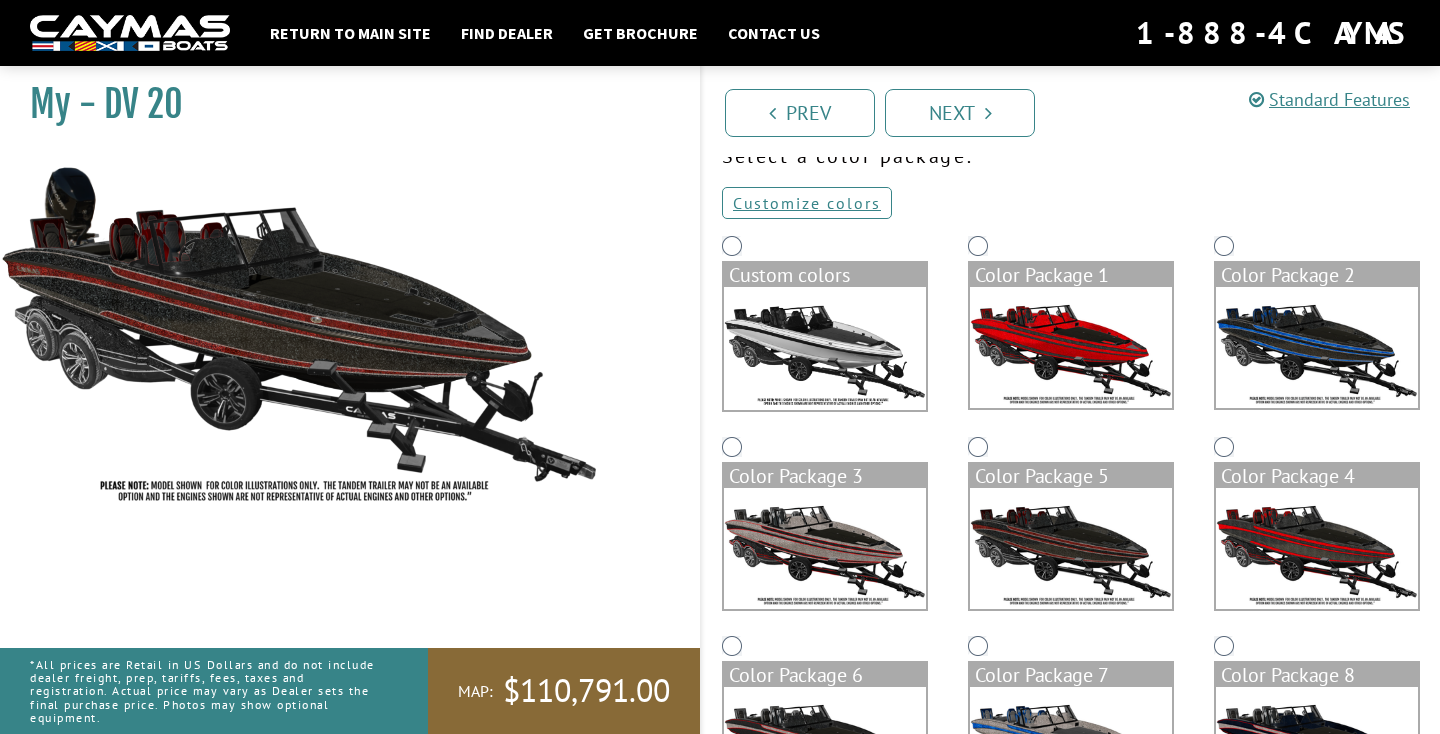 scroll, scrollTop: 95, scrollLeft: 0, axis: vertical 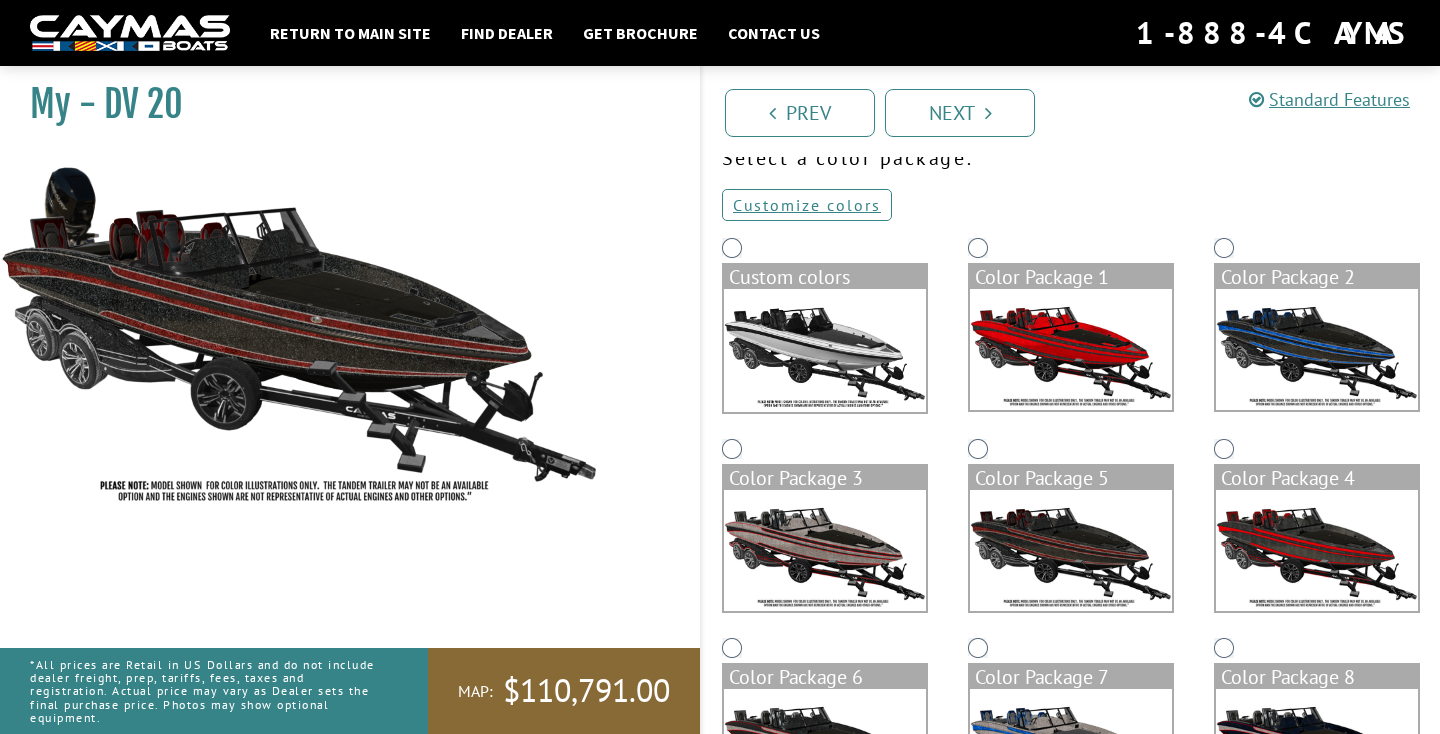 click at bounding box center [825, 350] 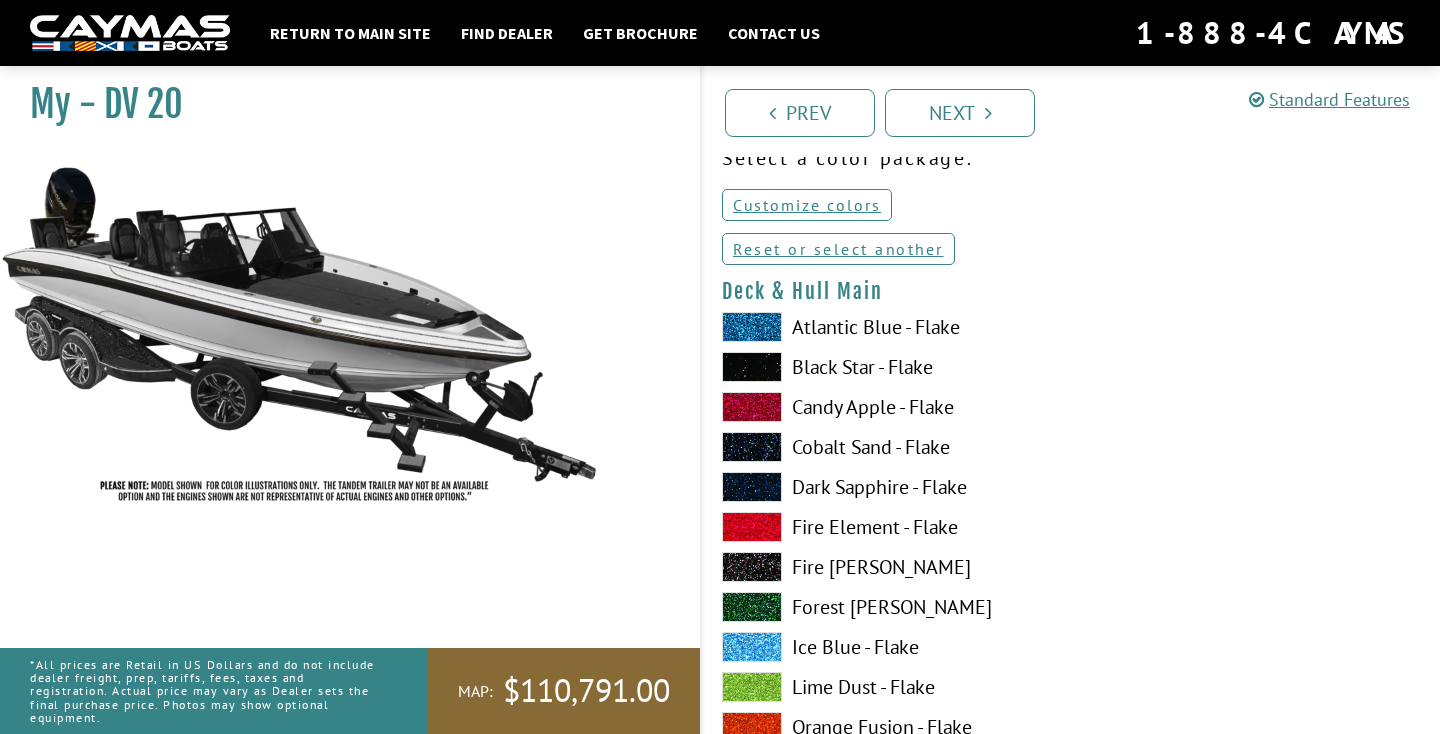 click at bounding box center (752, 327) 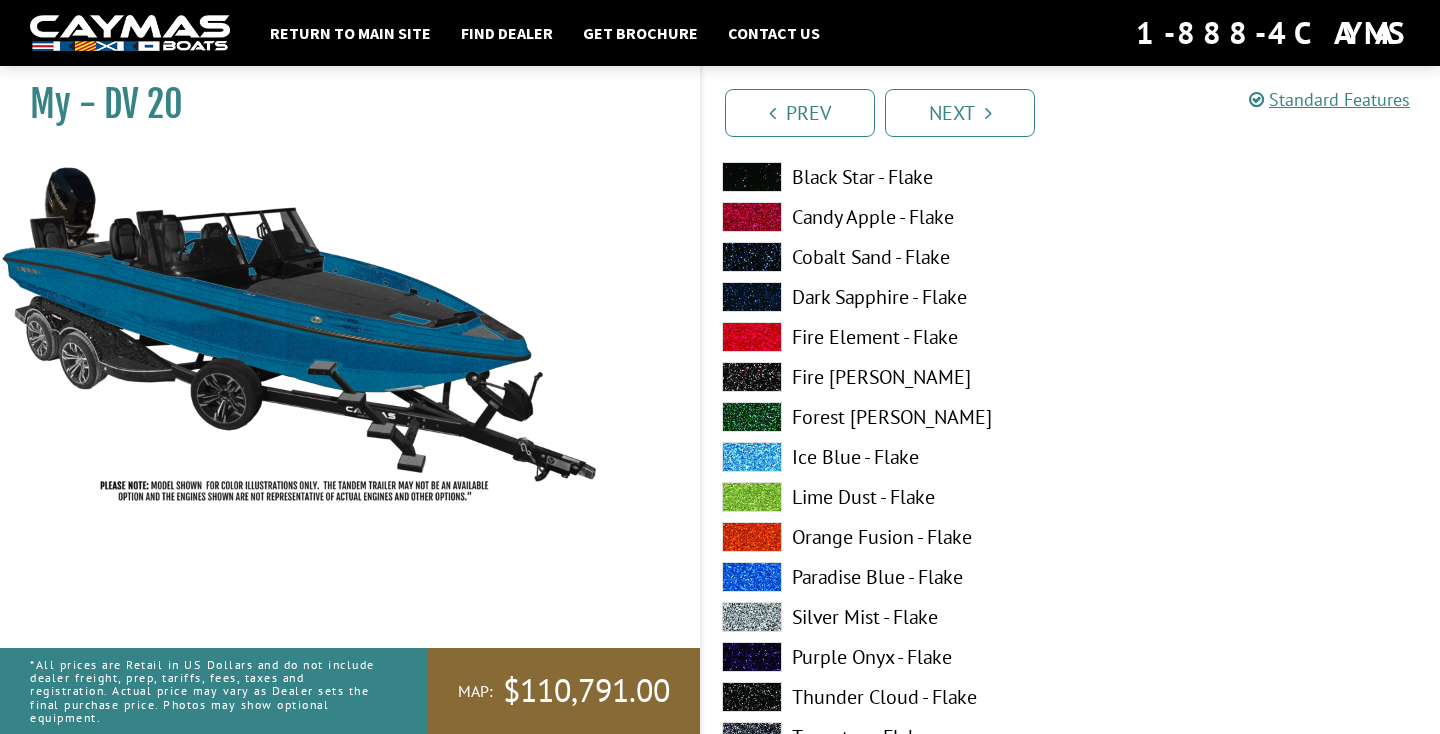 scroll, scrollTop: 287, scrollLeft: 0, axis: vertical 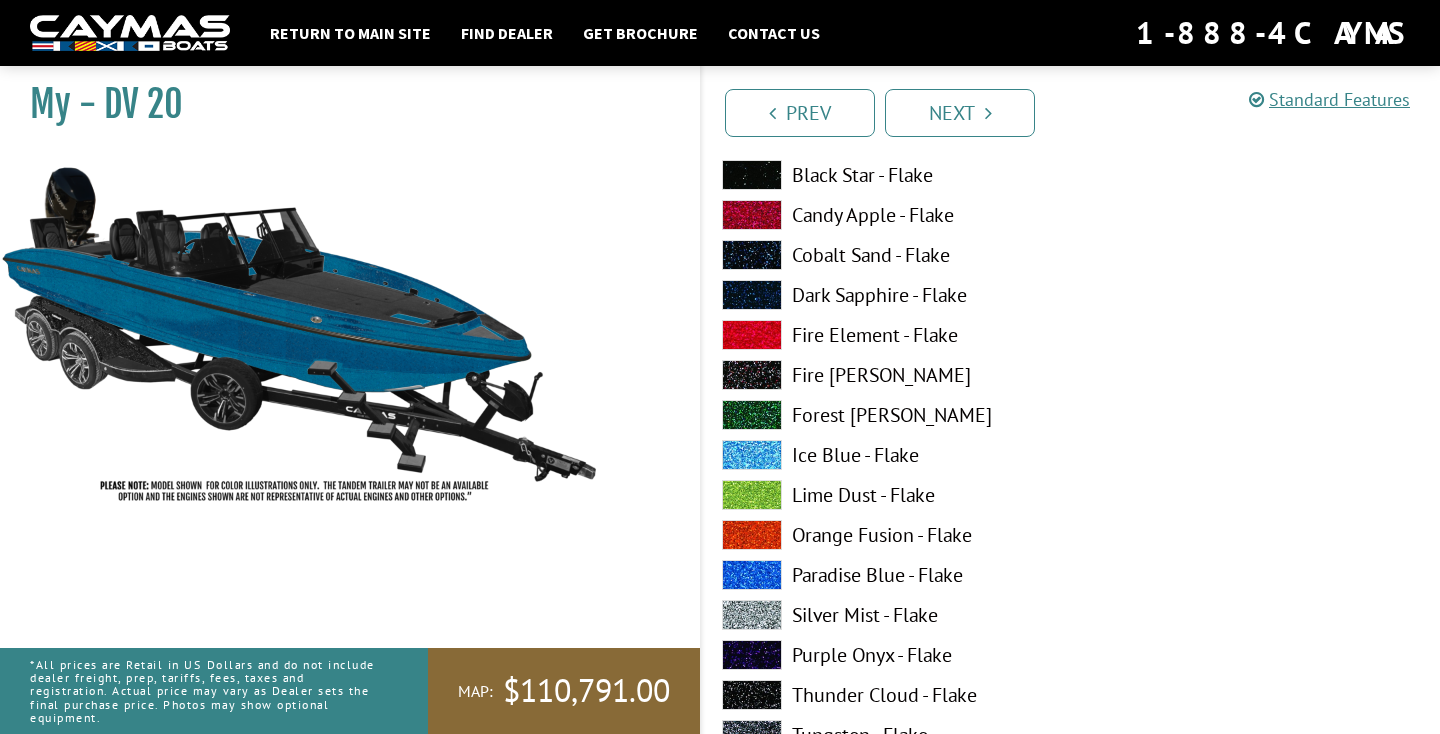 click at bounding box center (752, 415) 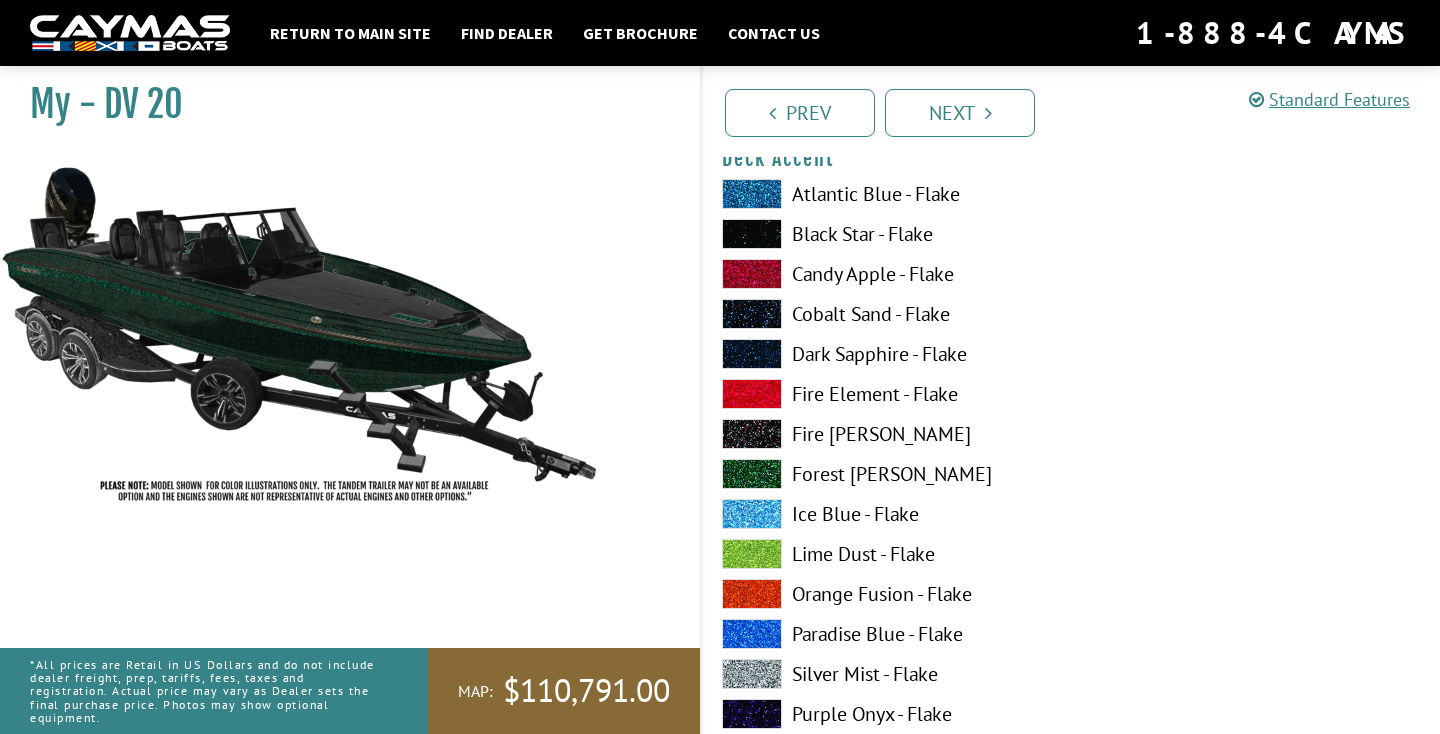 scroll, scrollTop: 1452, scrollLeft: 0, axis: vertical 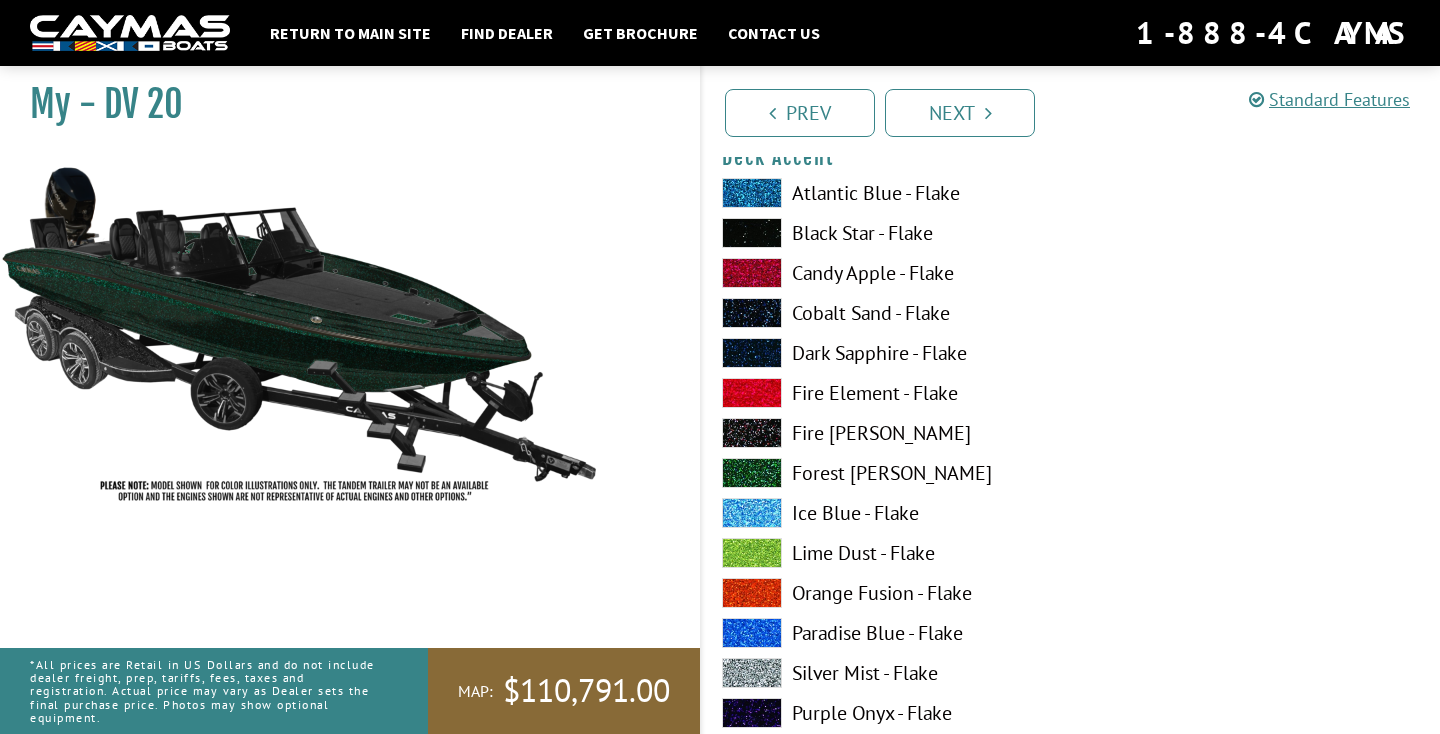 click at bounding box center (752, 513) 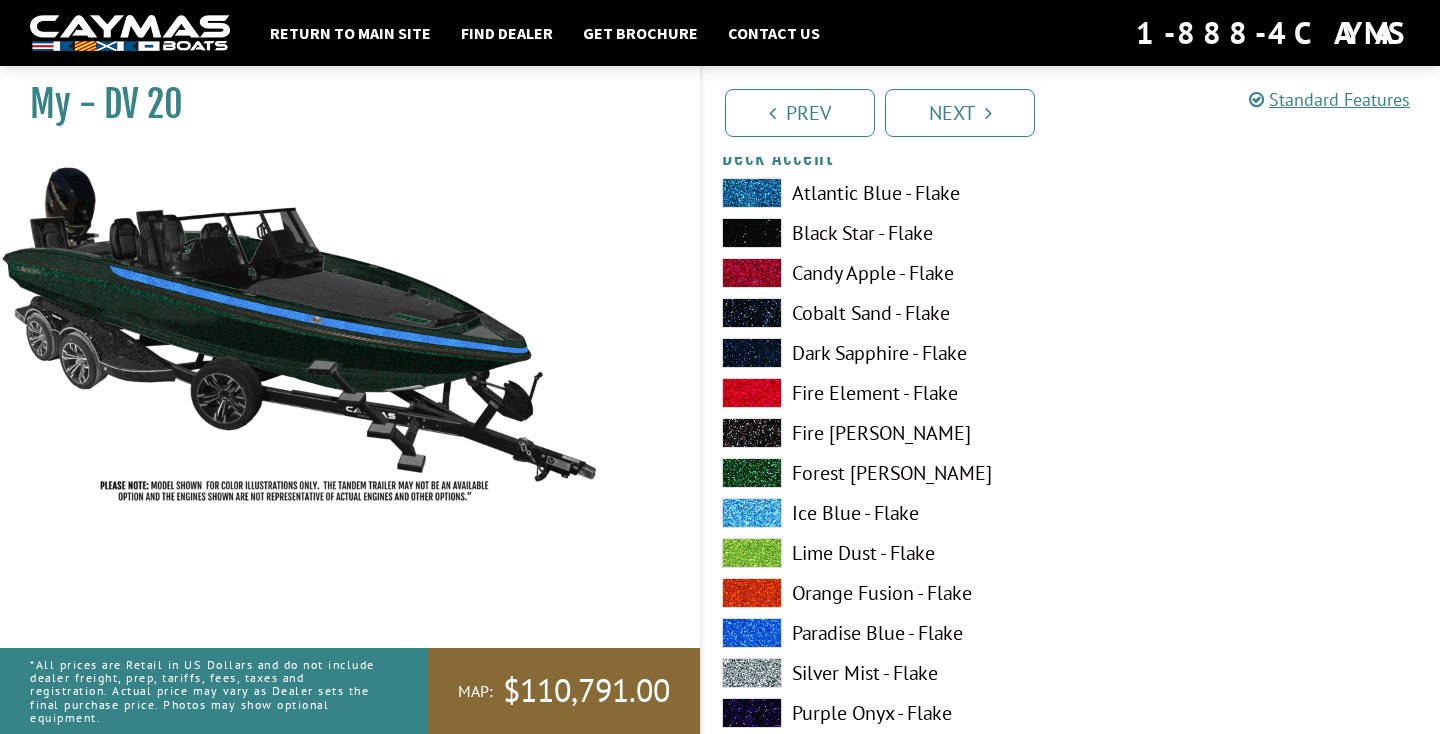 click at bounding box center [752, 193] 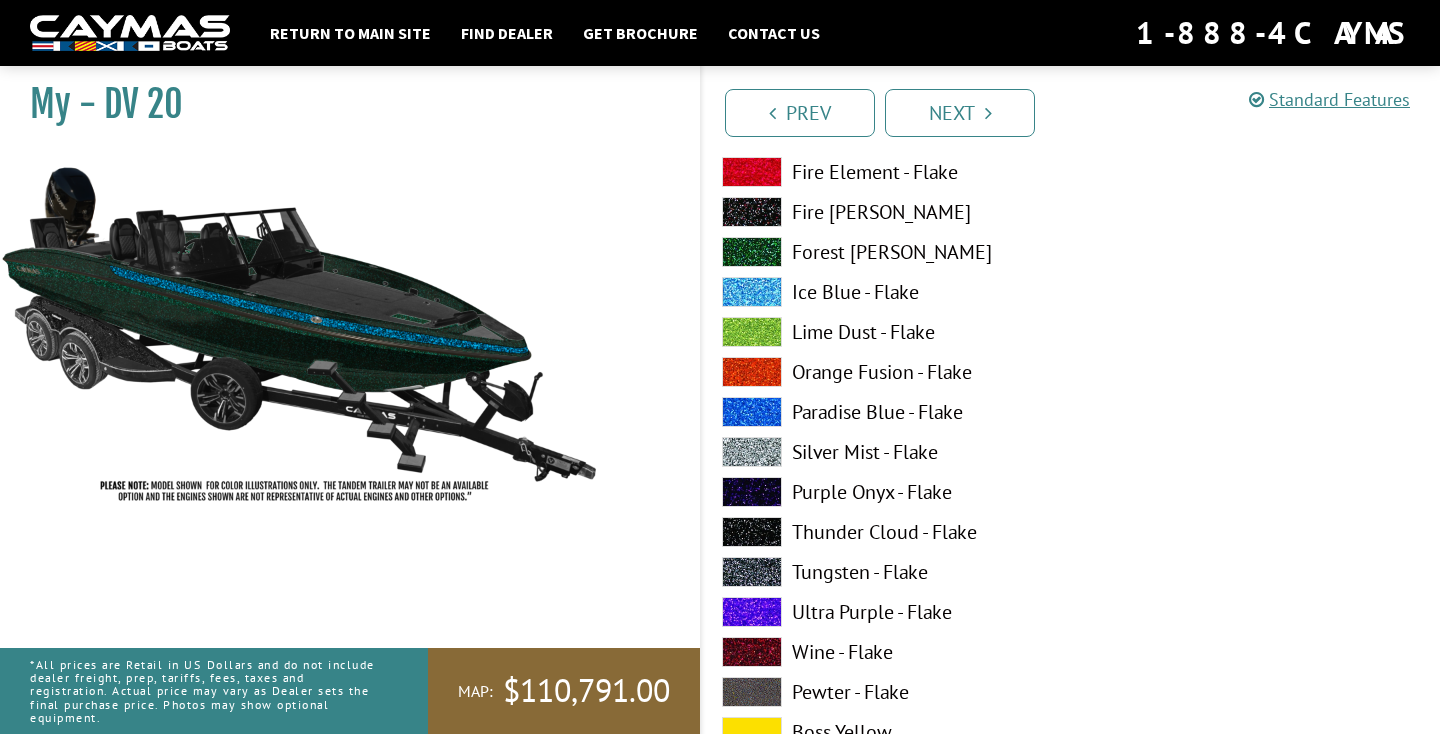 scroll, scrollTop: 1673, scrollLeft: 0, axis: vertical 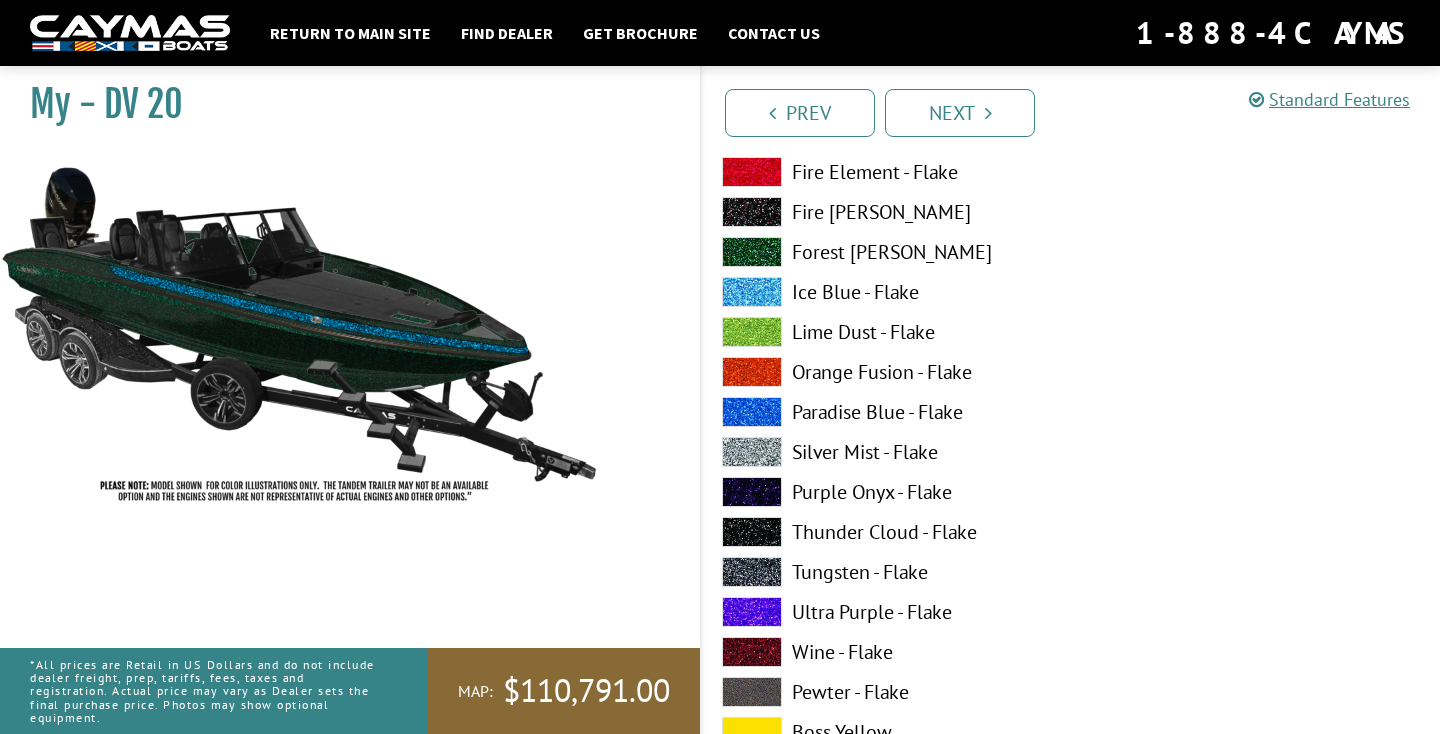 click at bounding box center [752, 452] 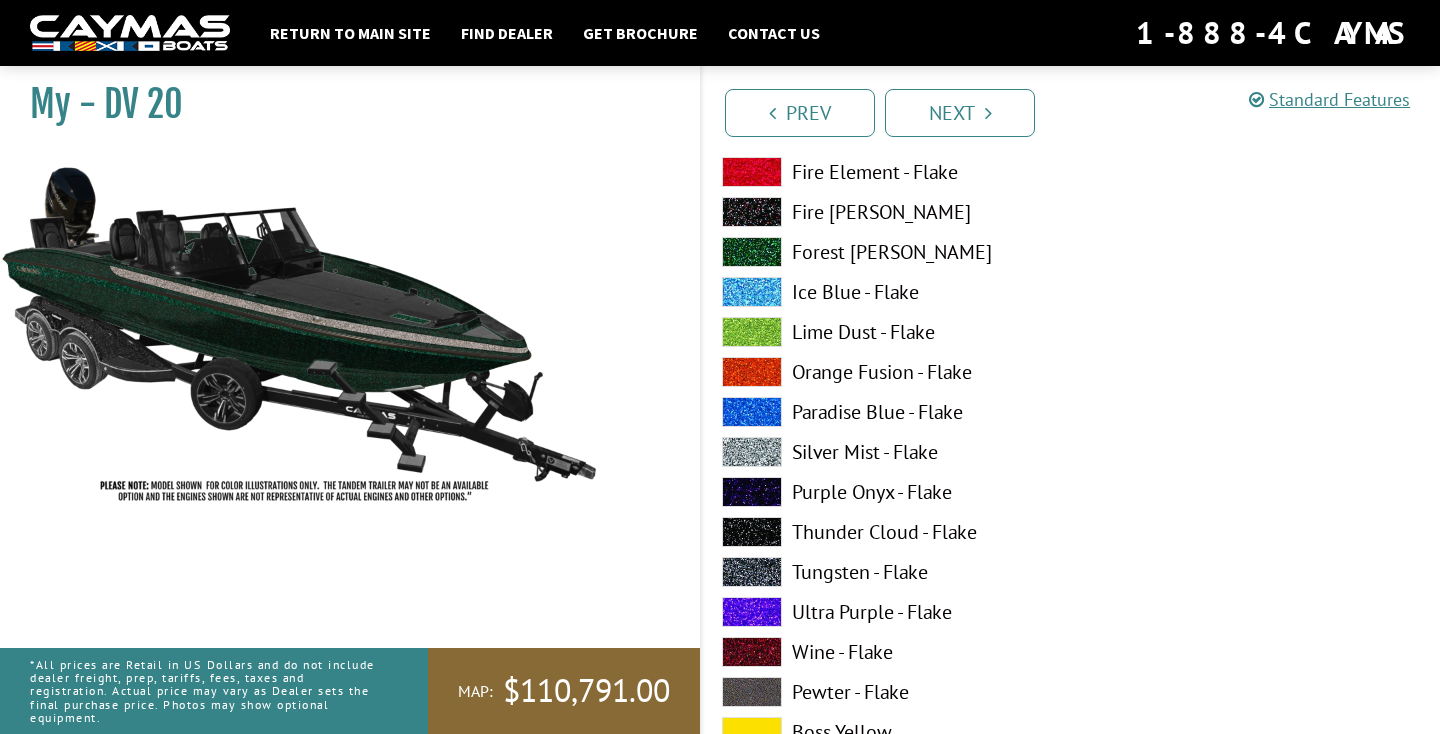 click at bounding box center (752, 572) 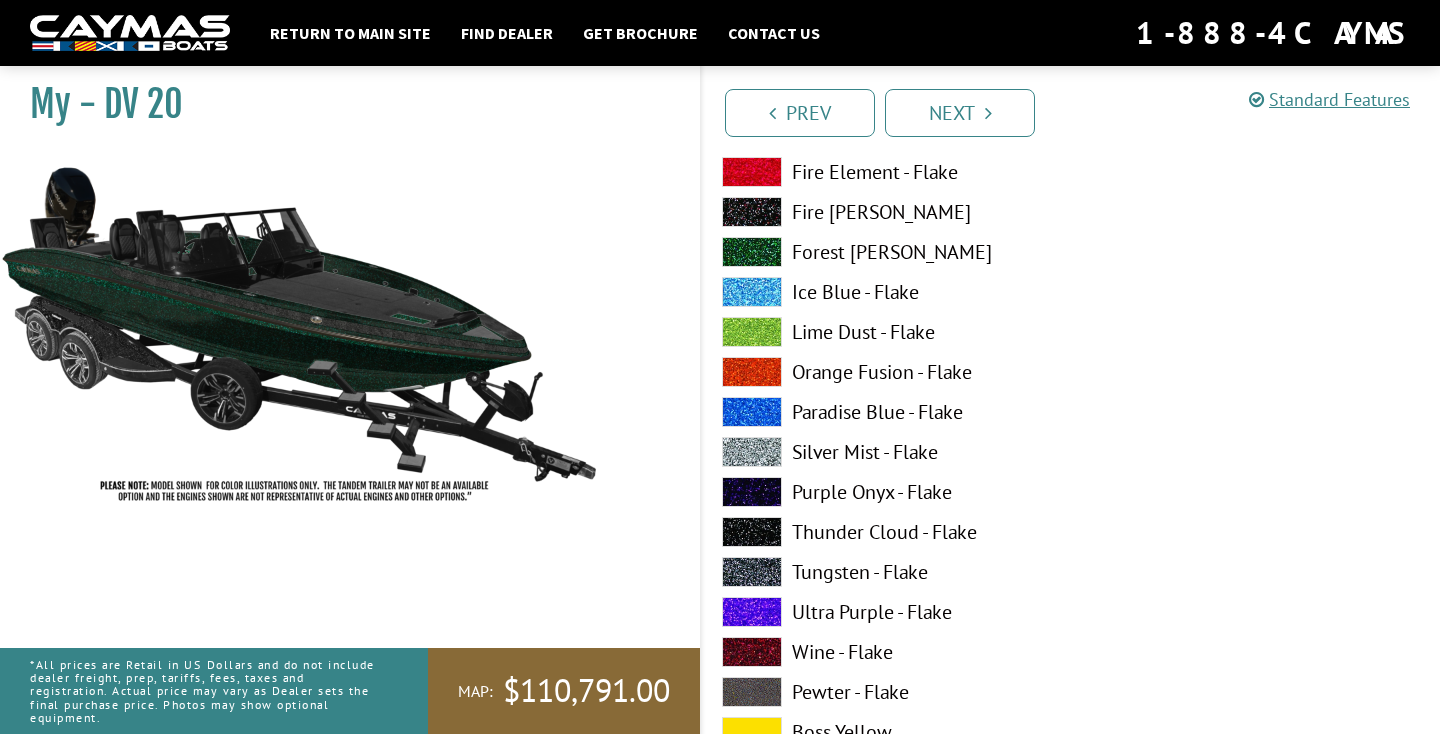 click at bounding box center (752, 492) 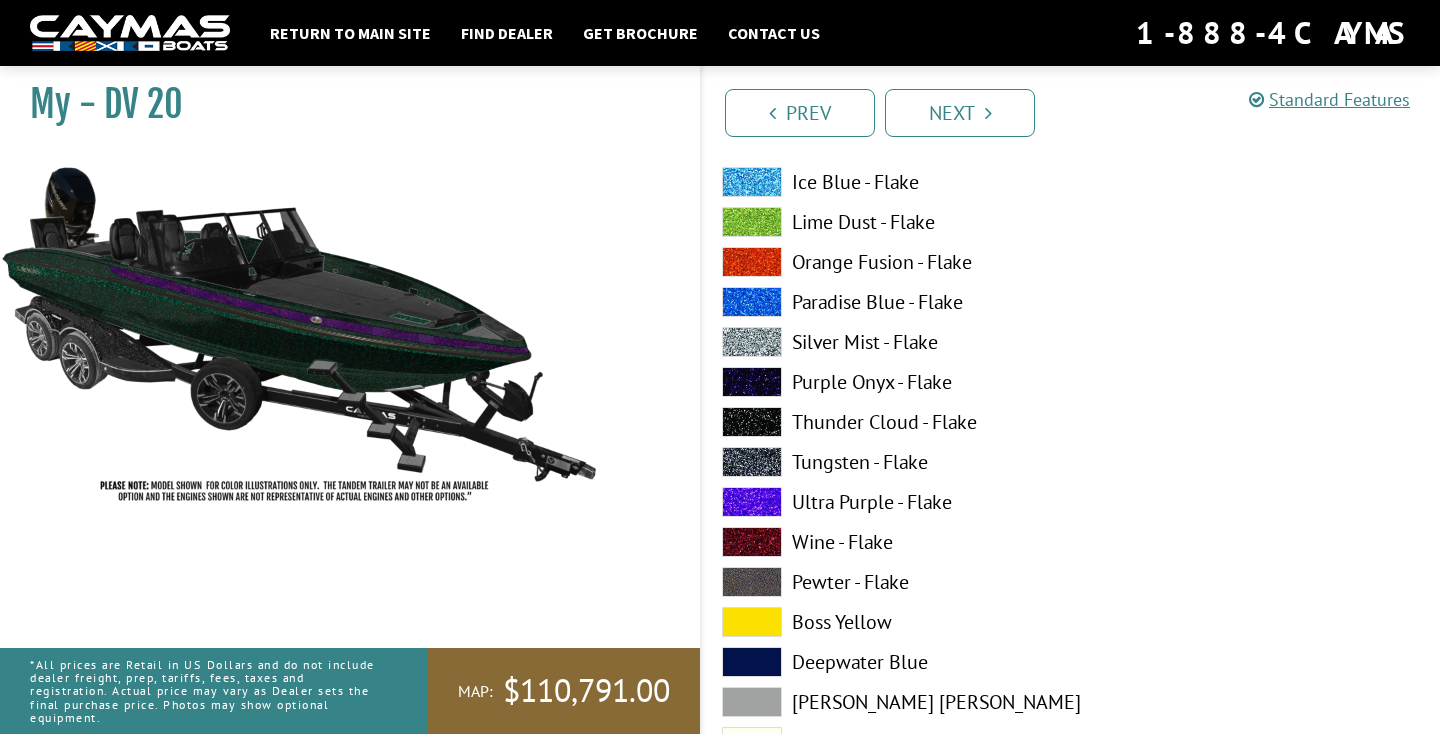 scroll, scrollTop: 1791, scrollLeft: 0, axis: vertical 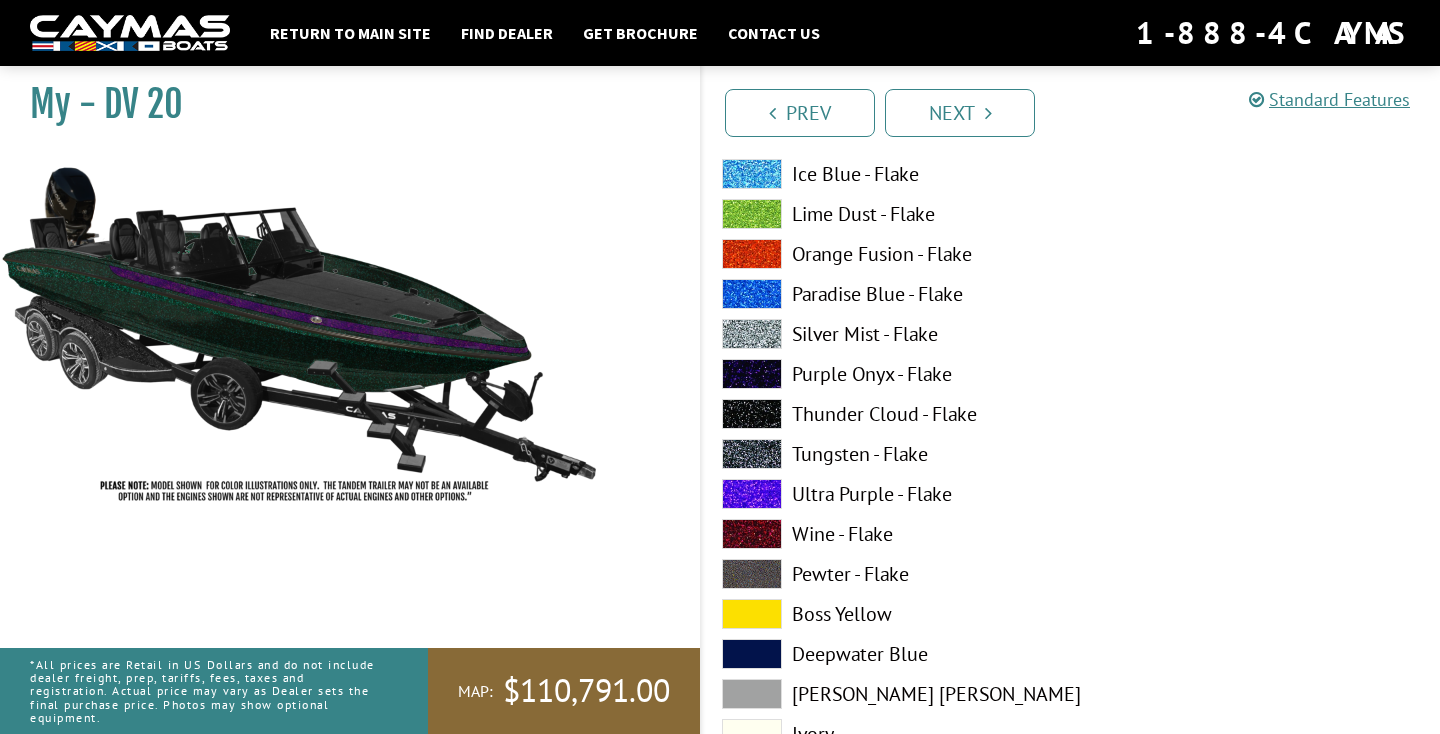 click at bounding box center (752, 574) 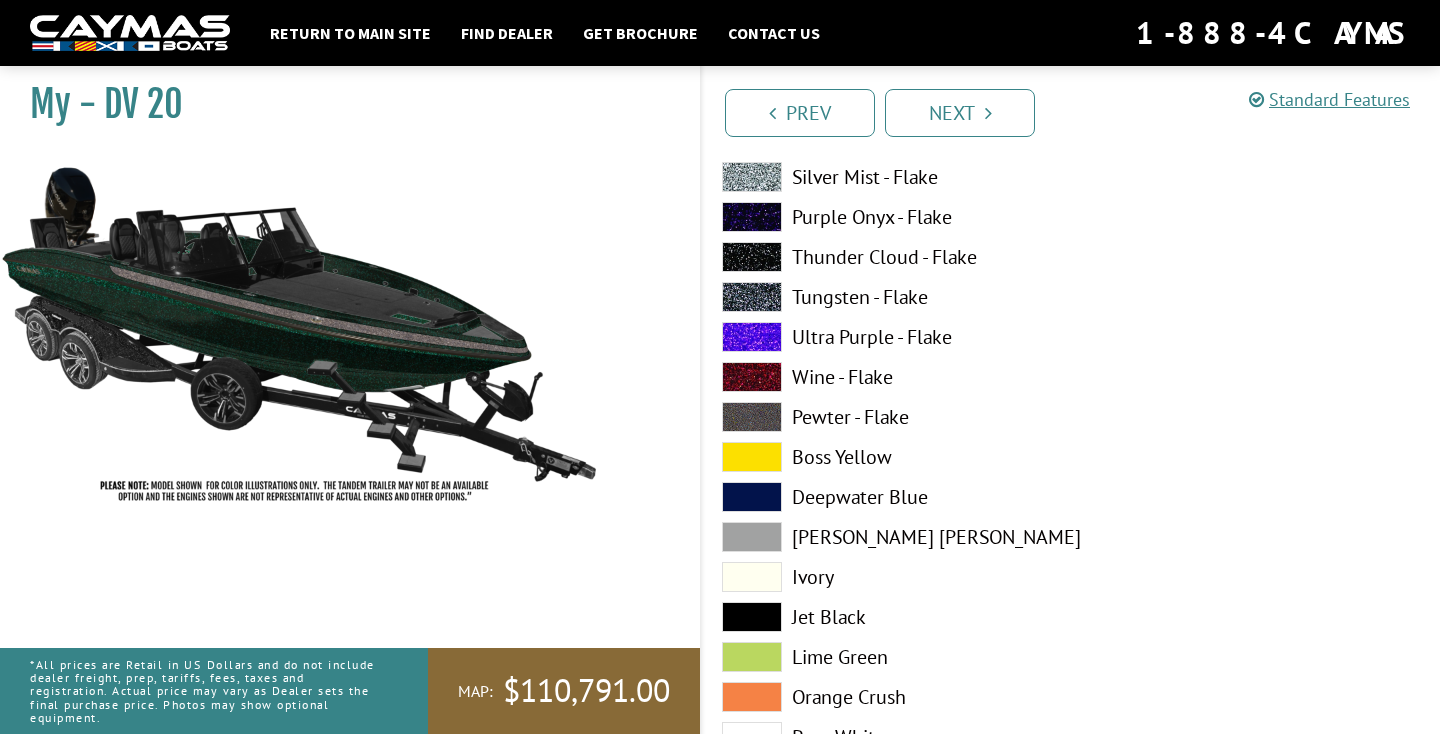 scroll, scrollTop: 1961, scrollLeft: 0, axis: vertical 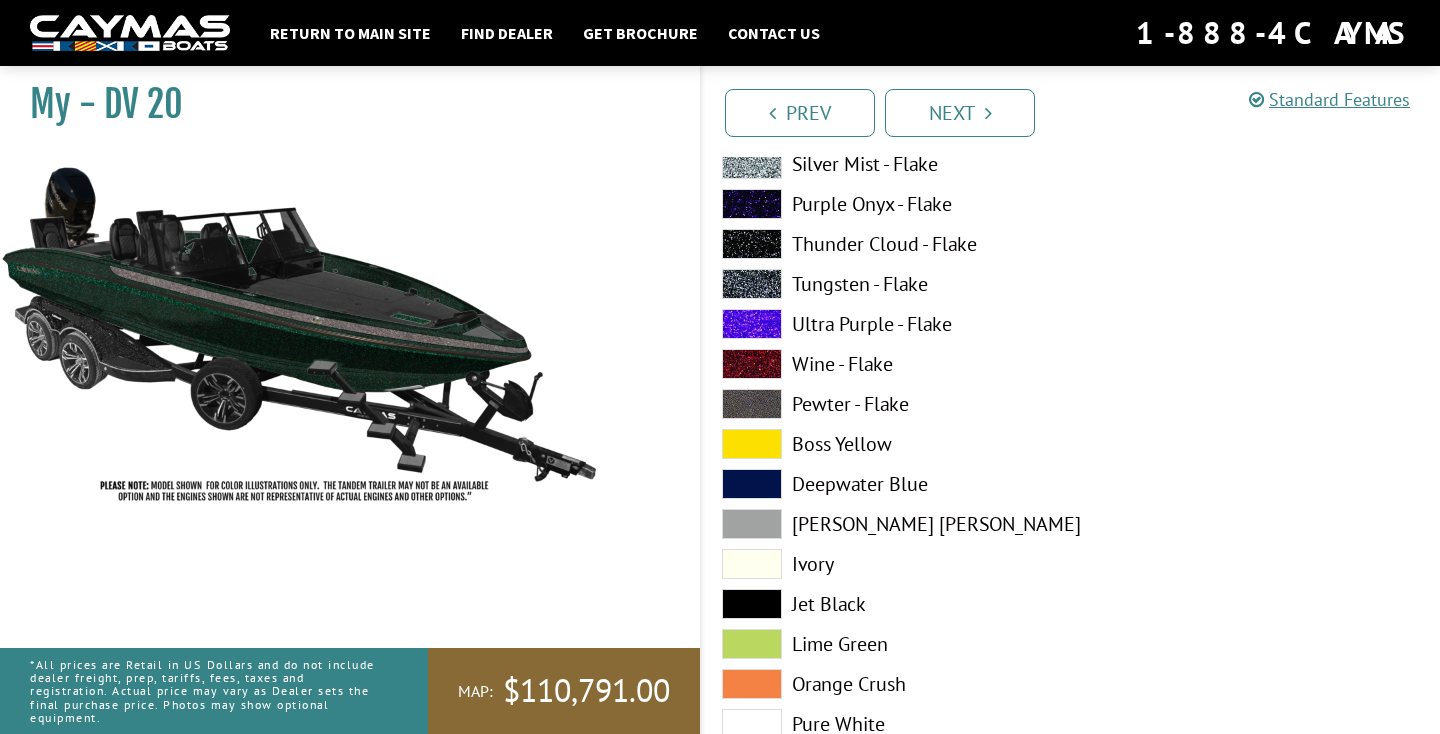 click at bounding box center (752, 564) 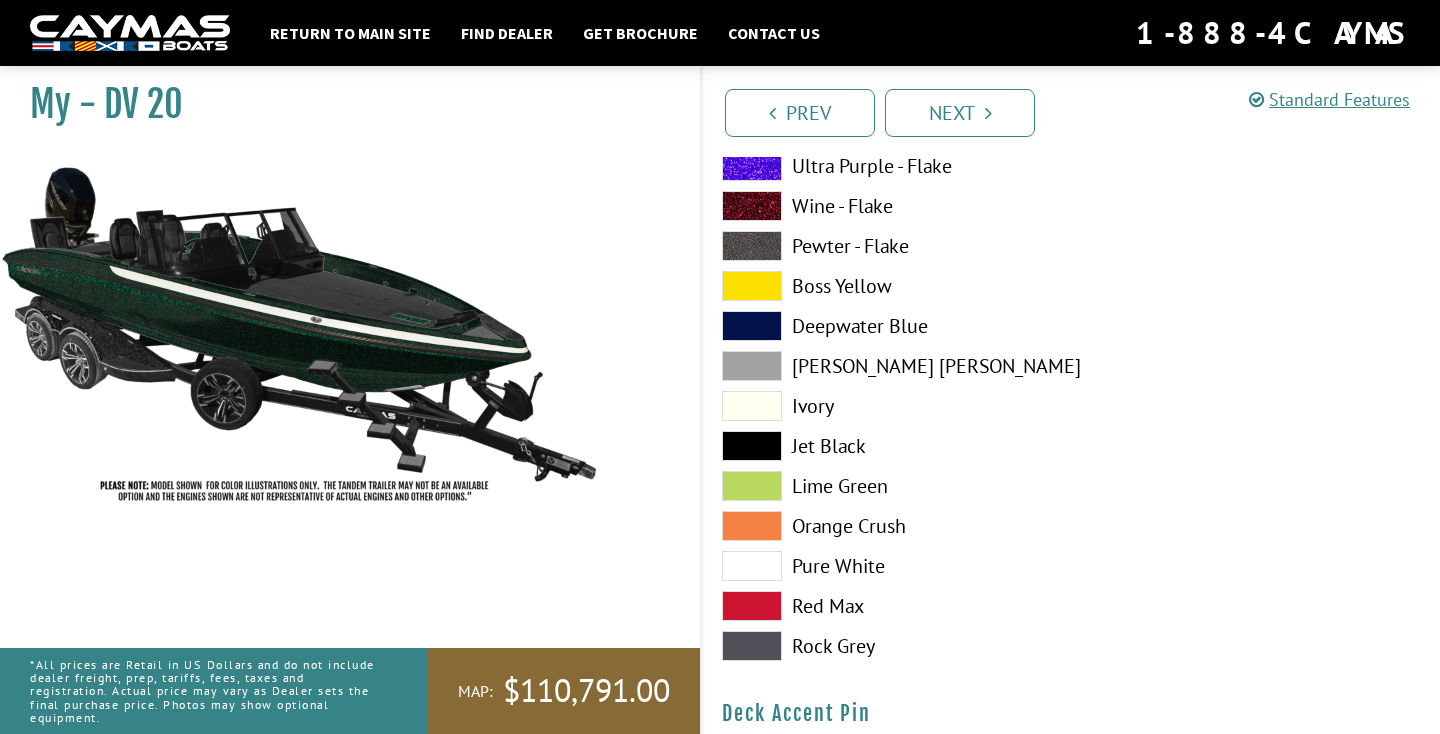 scroll, scrollTop: 2118, scrollLeft: 0, axis: vertical 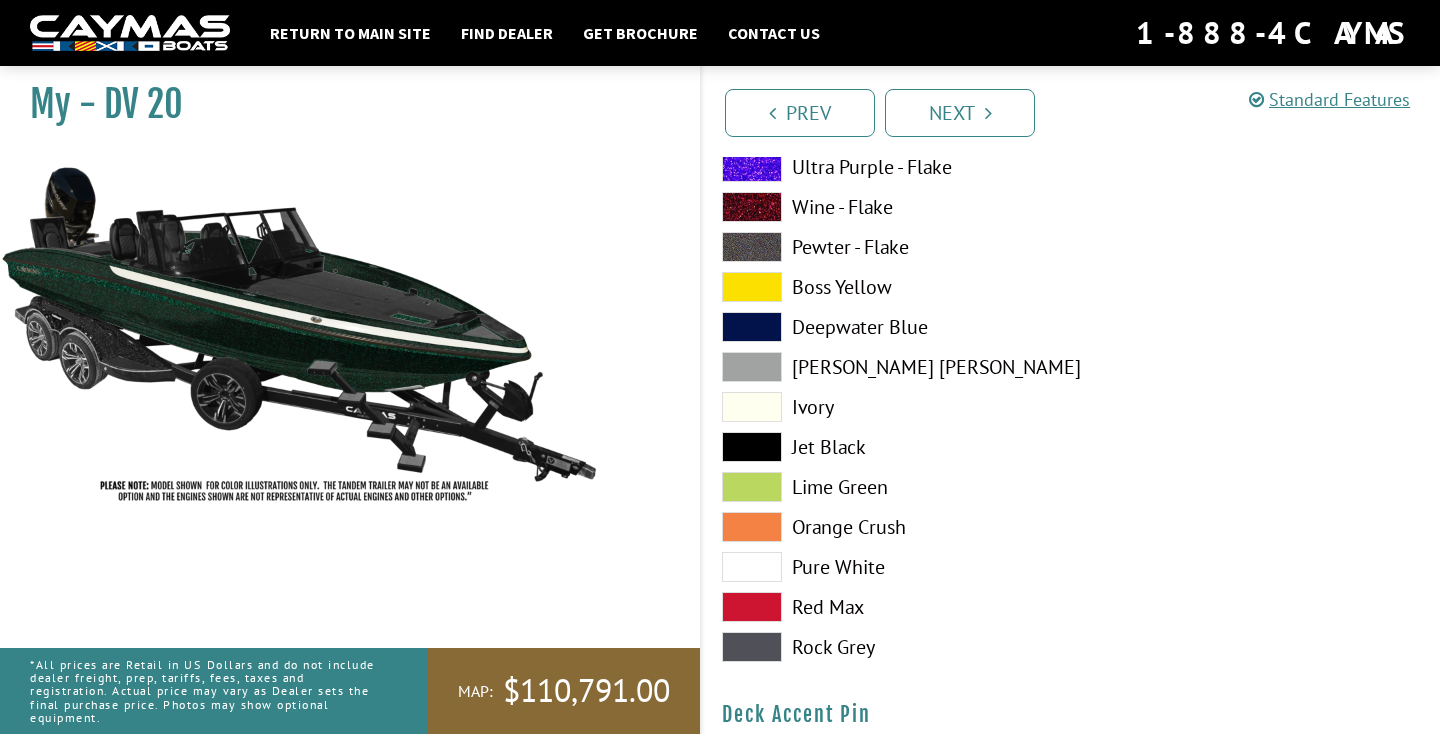 click at bounding box center (752, 567) 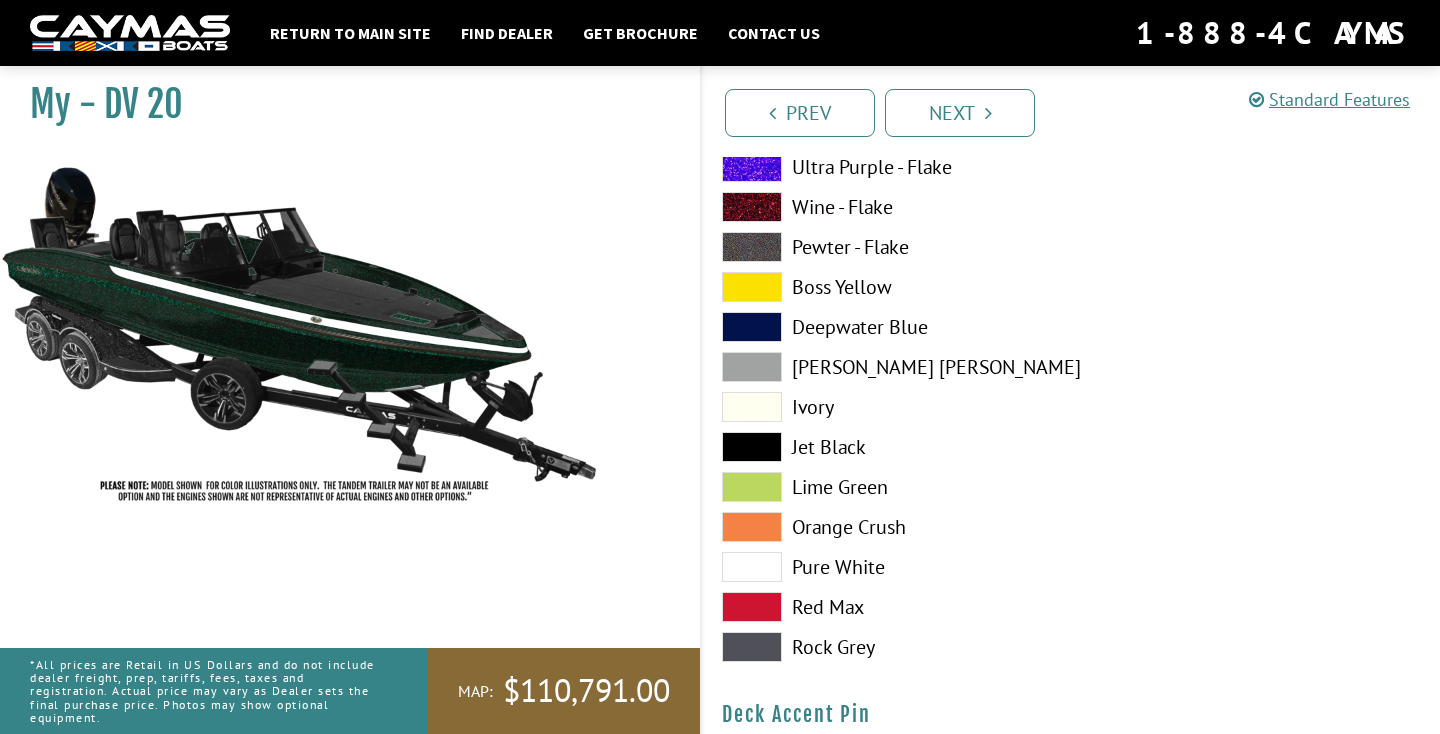 click at bounding box center (752, 407) 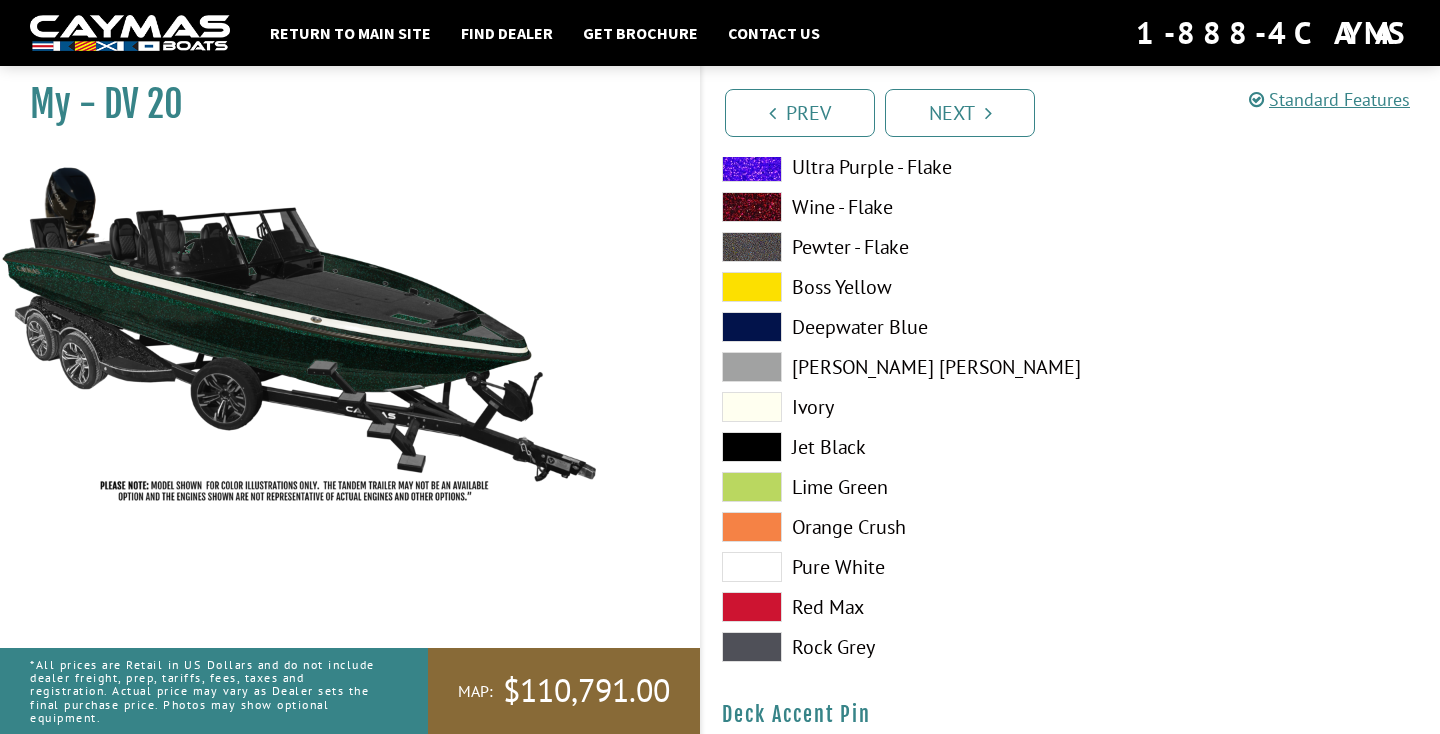 click at bounding box center (752, 367) 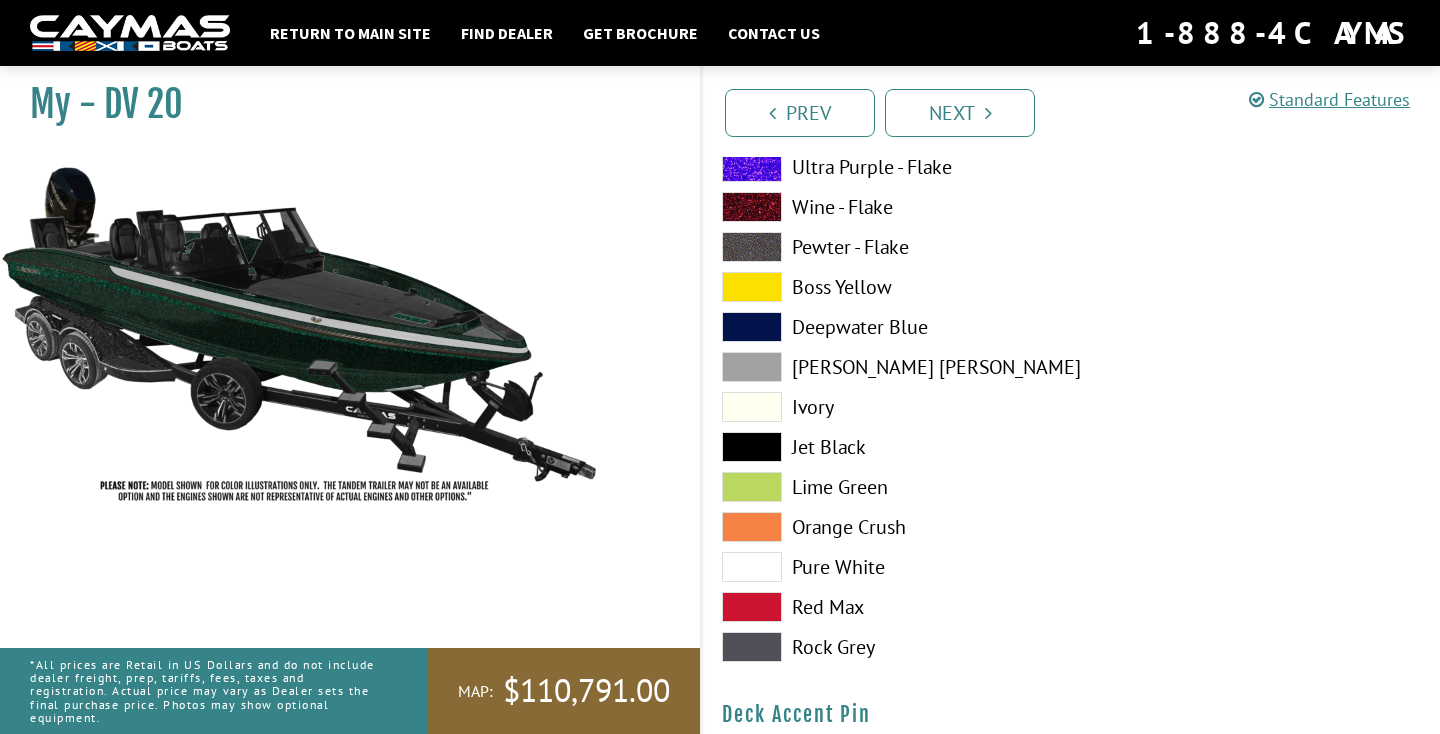 click at bounding box center [752, 607] 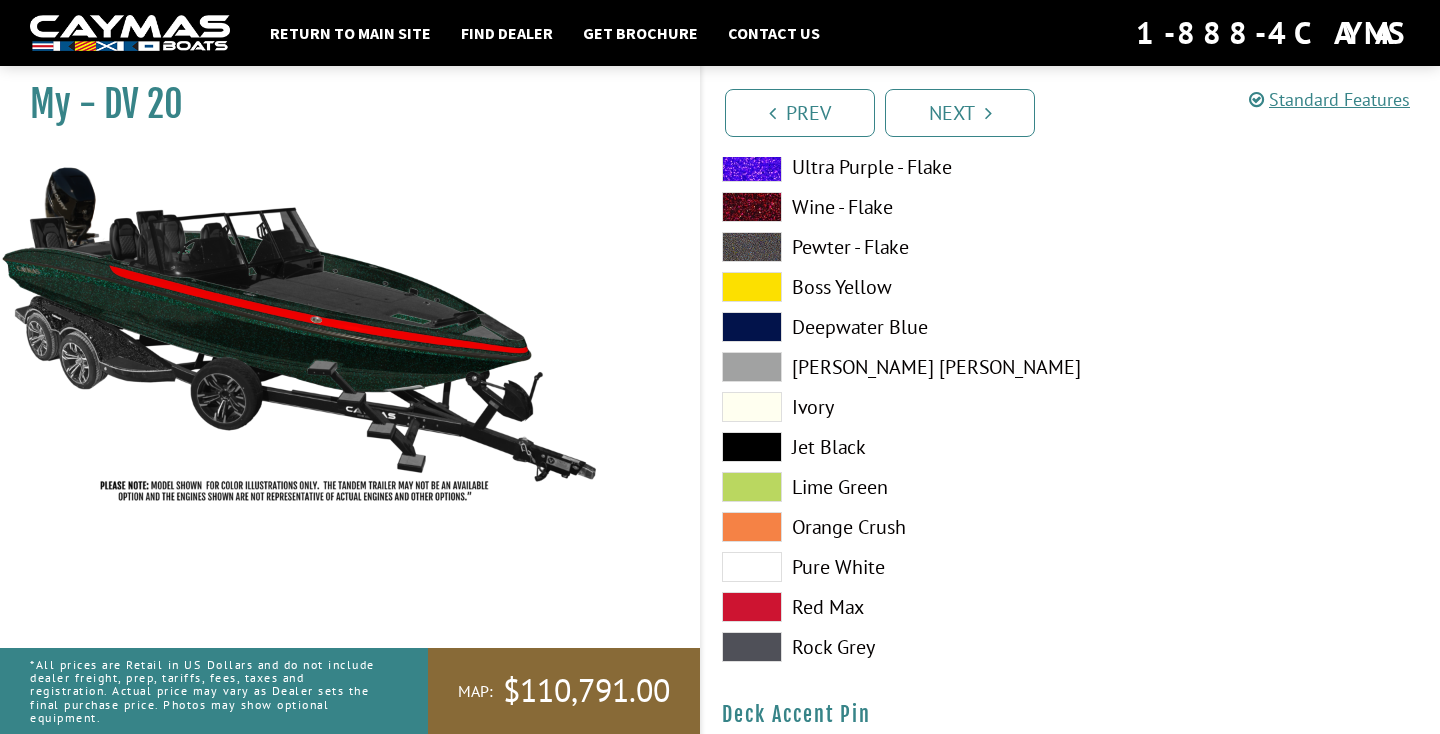 click at bounding box center (752, 647) 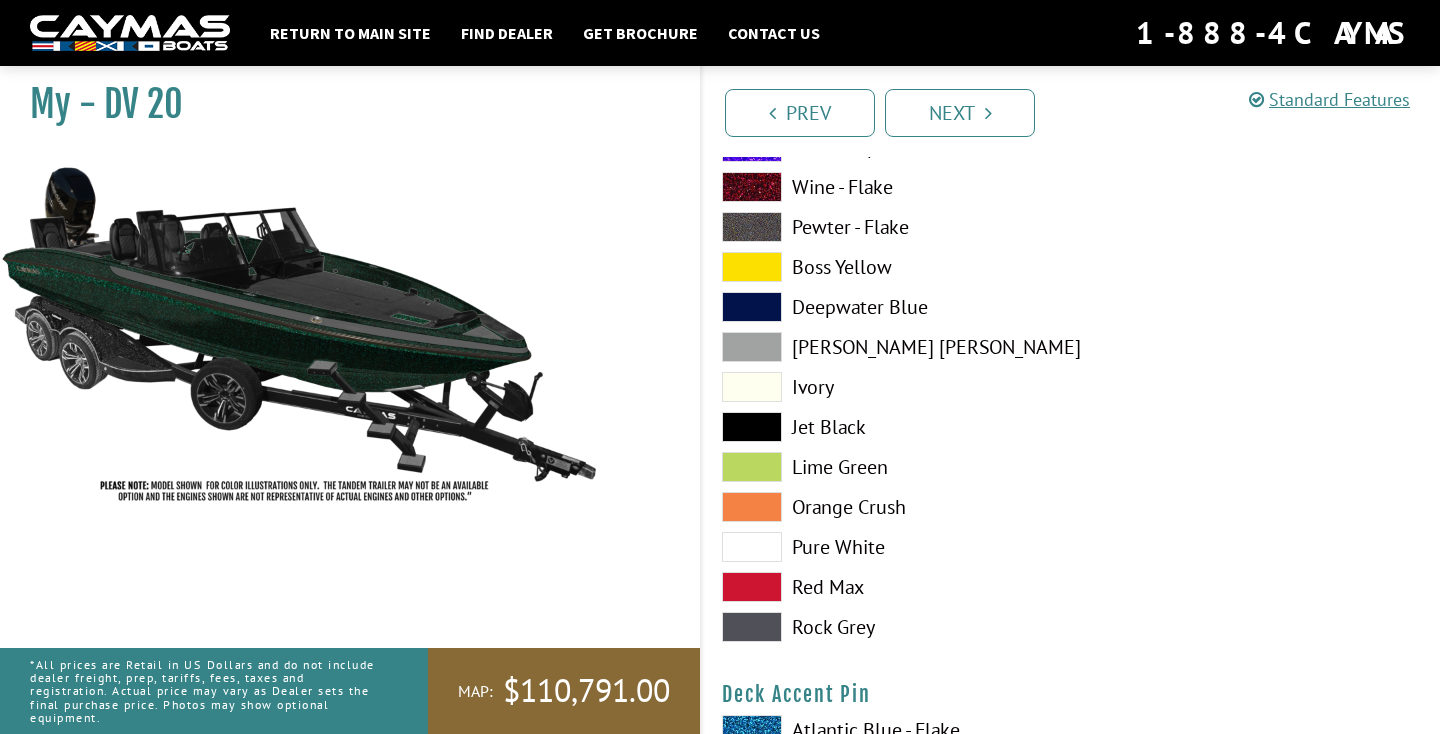 scroll, scrollTop: 2147, scrollLeft: 0, axis: vertical 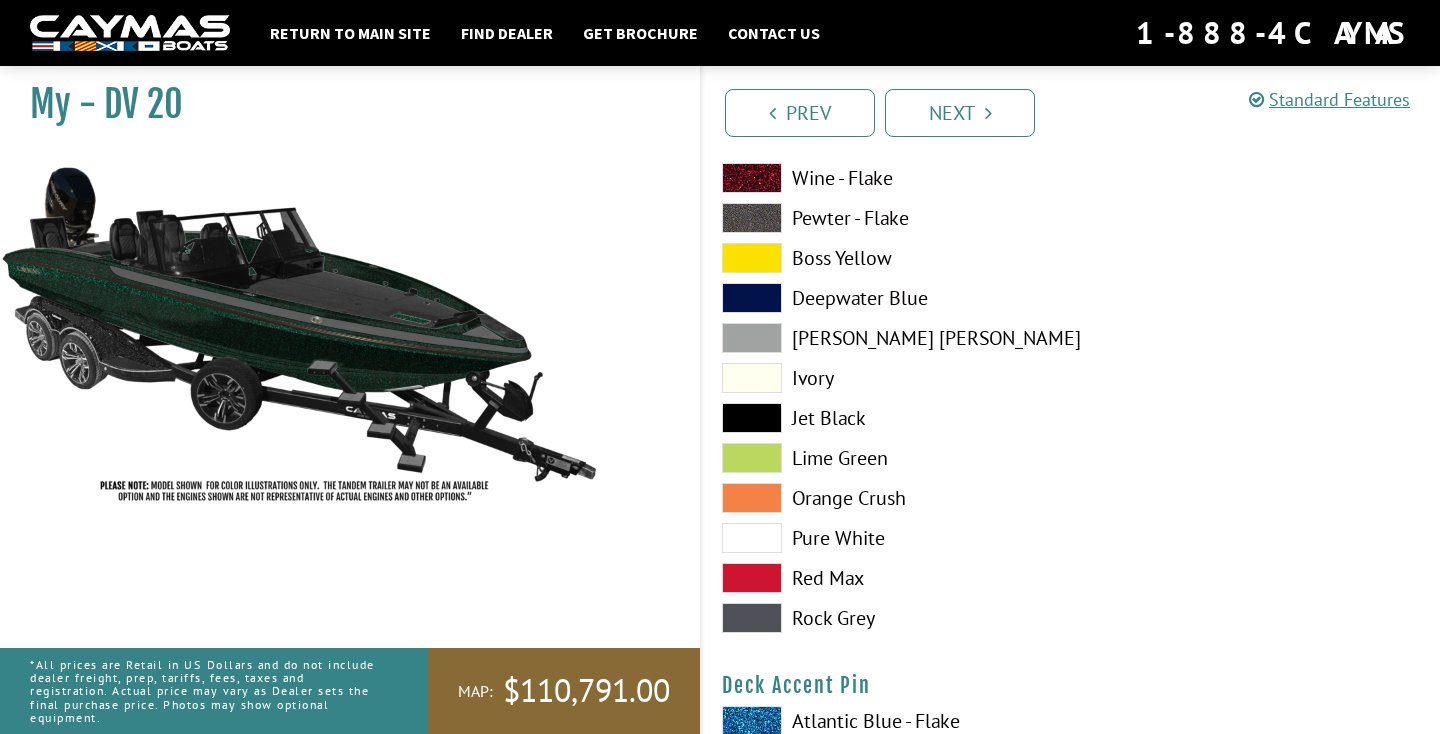 click at bounding box center (752, 338) 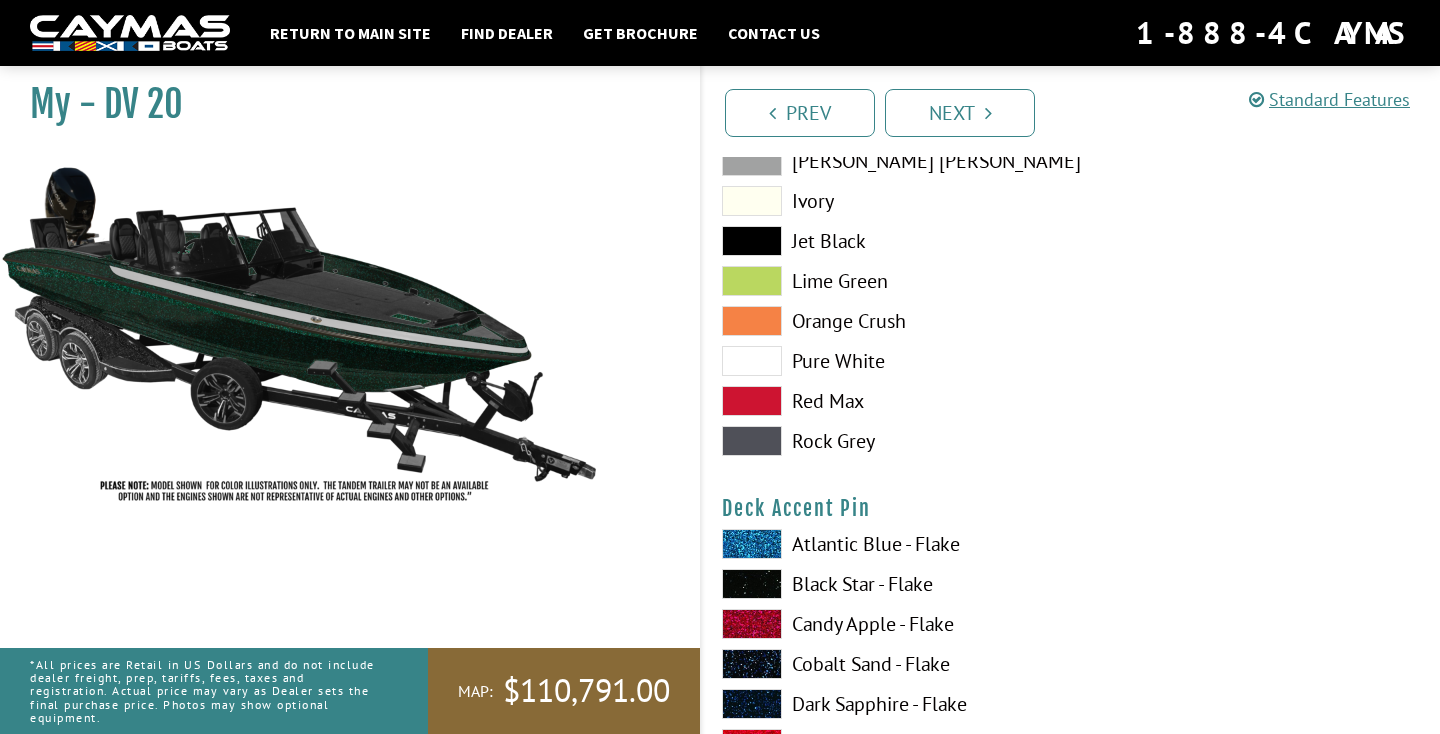 scroll, scrollTop: 2326, scrollLeft: 0, axis: vertical 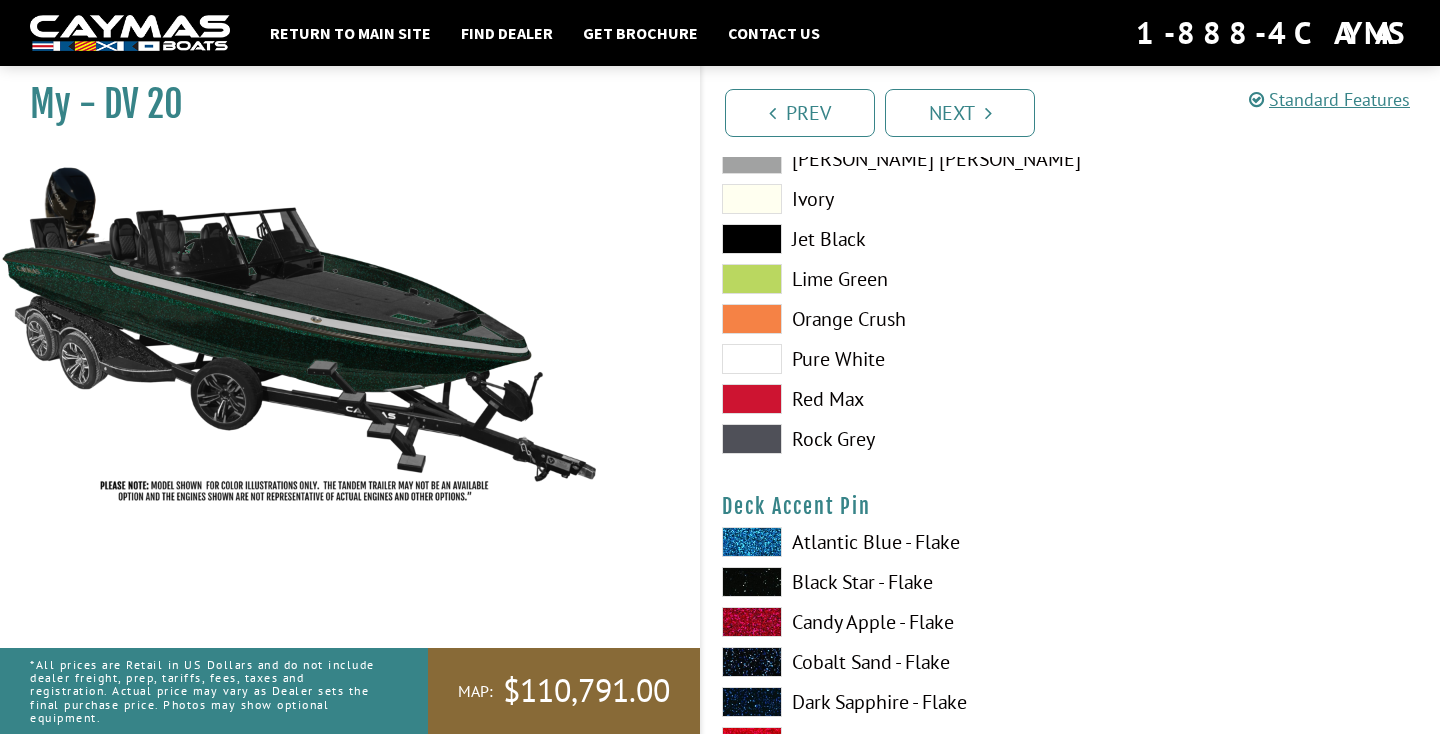 click at bounding box center (752, 542) 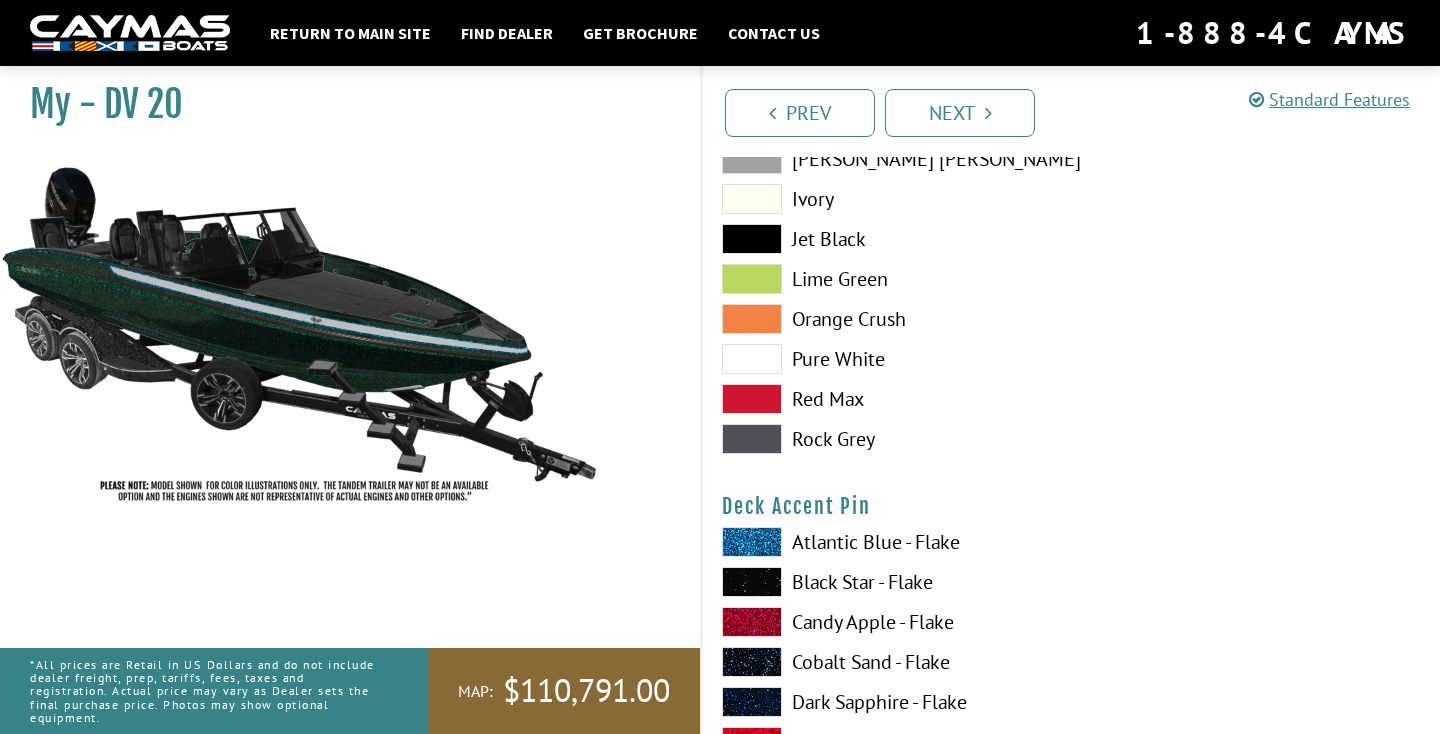 click at bounding box center (752, 622) 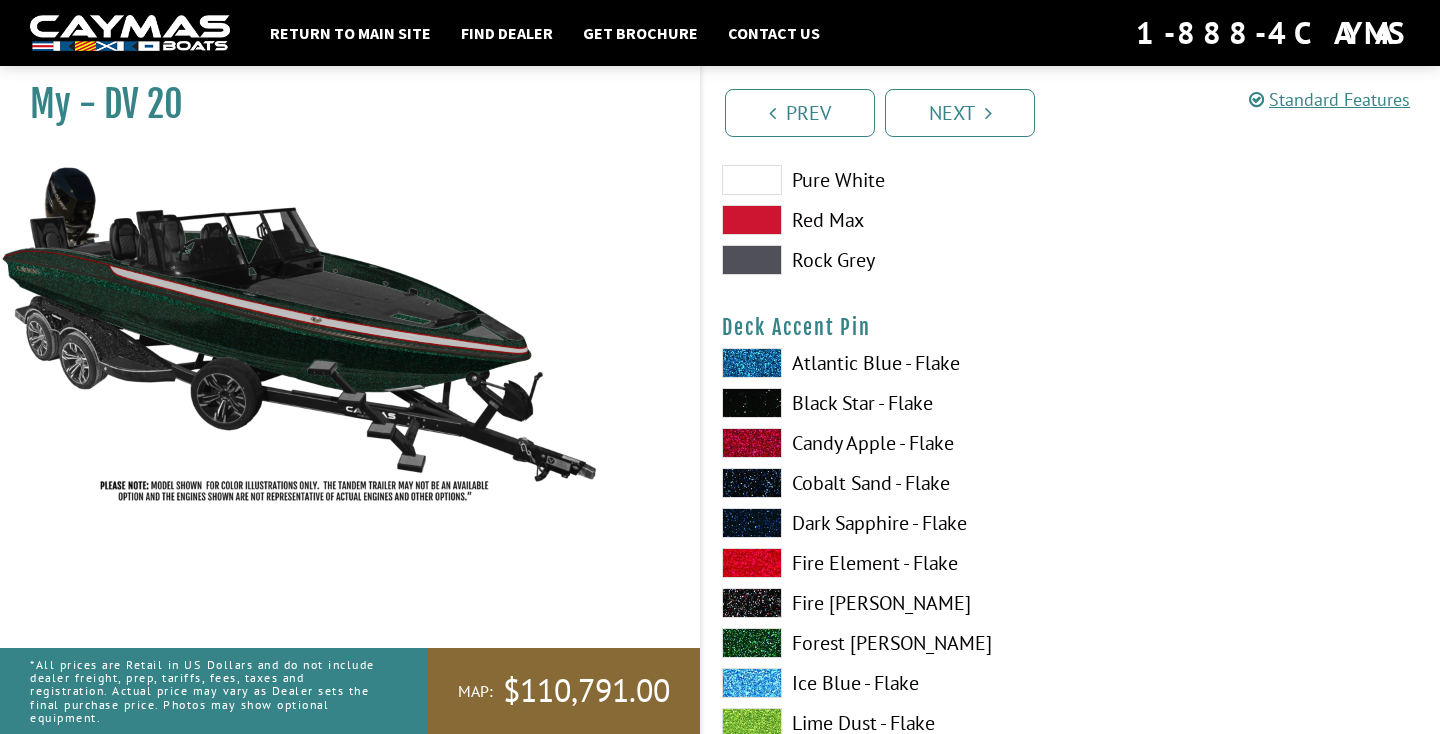 scroll, scrollTop: 2517, scrollLeft: 0, axis: vertical 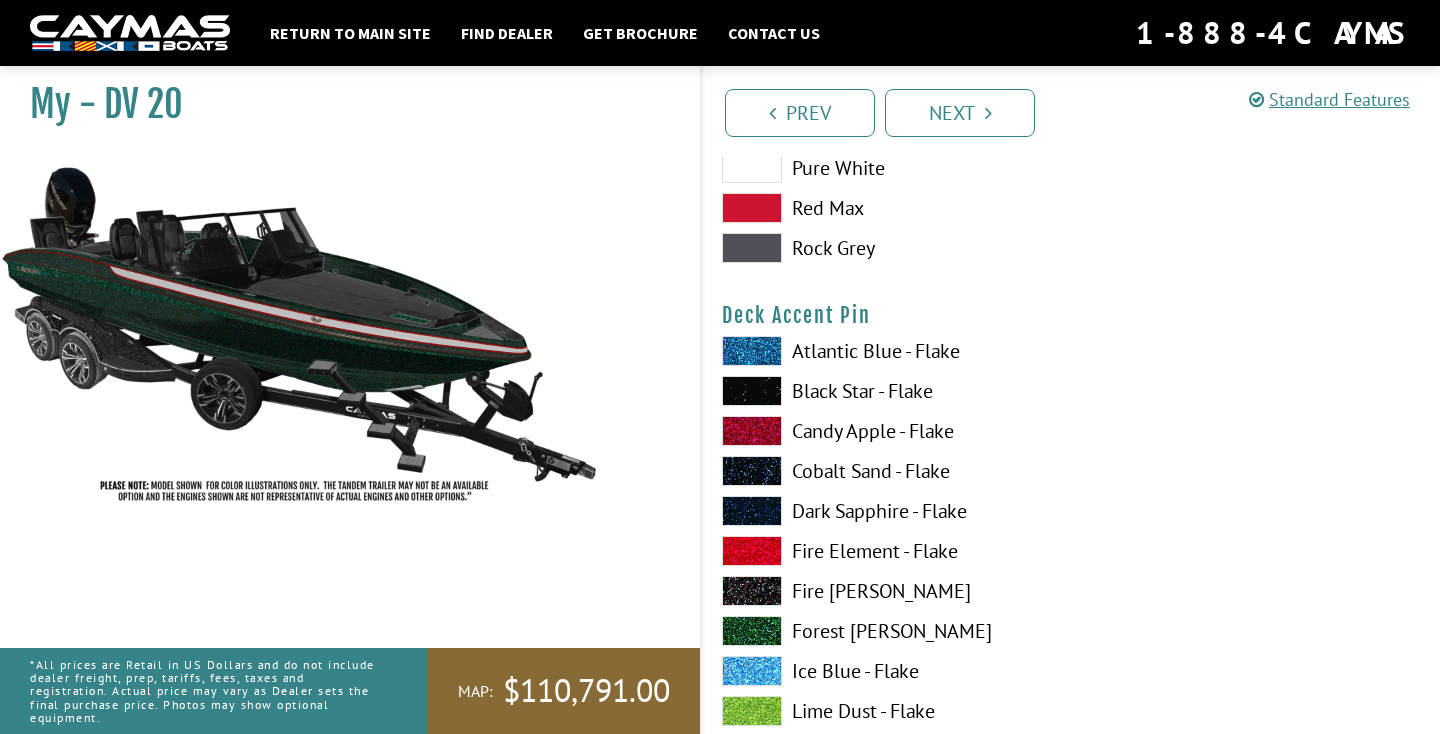 click at bounding box center (752, 711) 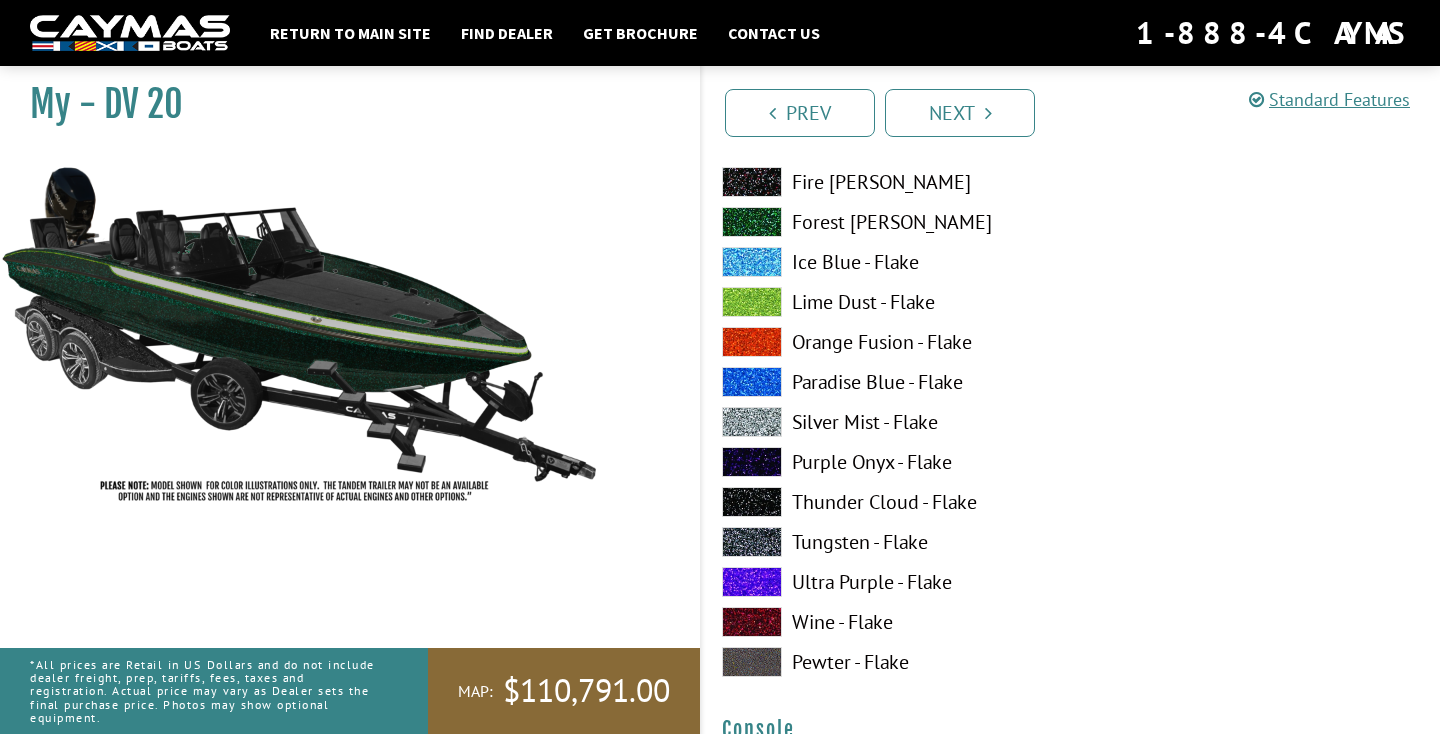 scroll, scrollTop: 2920, scrollLeft: 0, axis: vertical 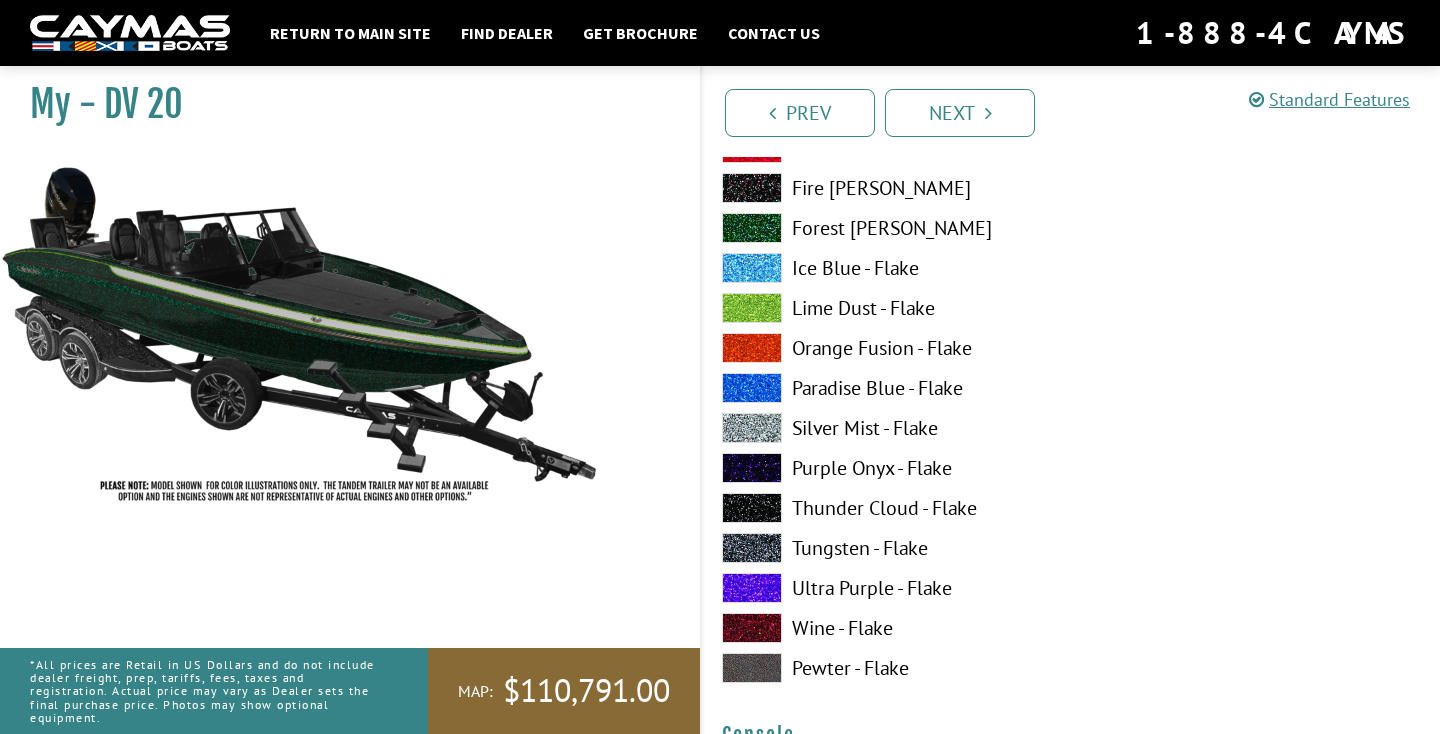 click at bounding box center (752, 668) 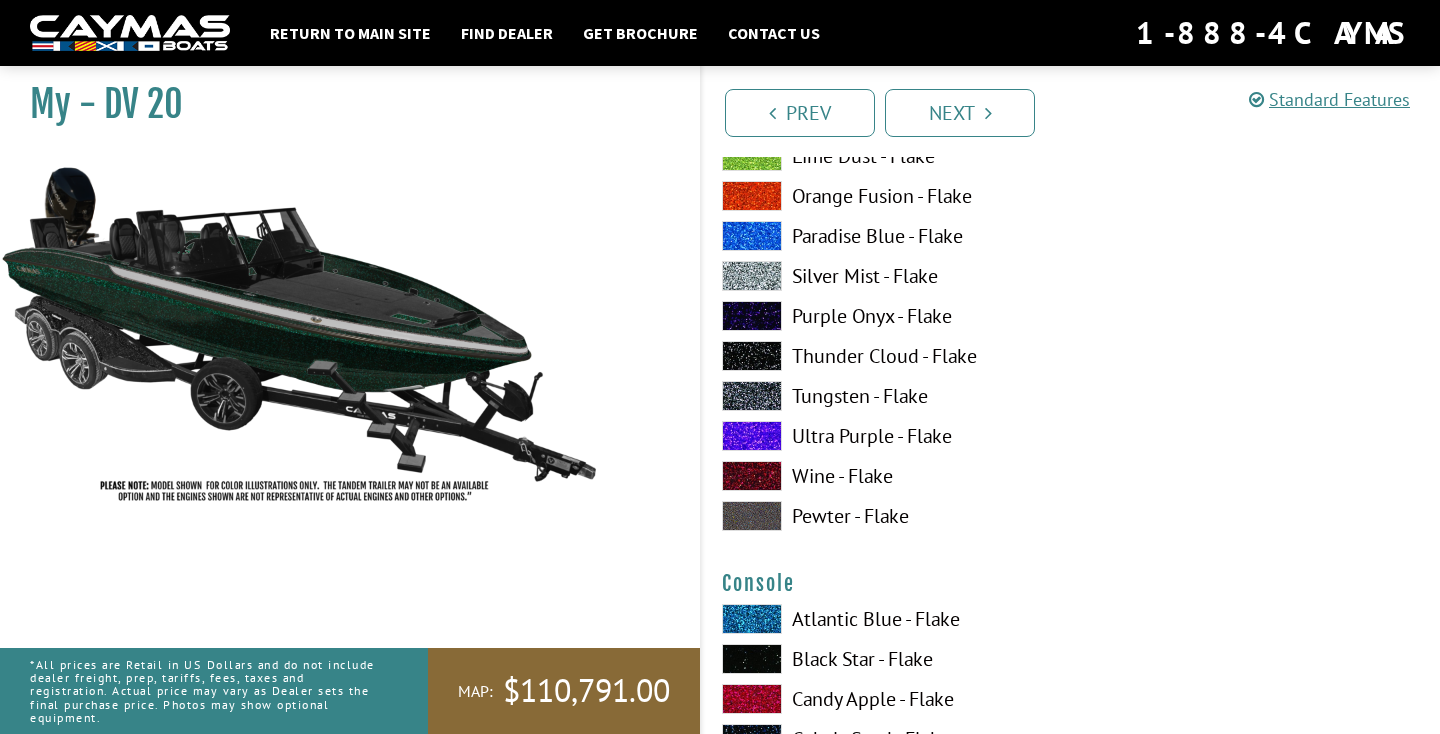 scroll, scrollTop: 3073, scrollLeft: 0, axis: vertical 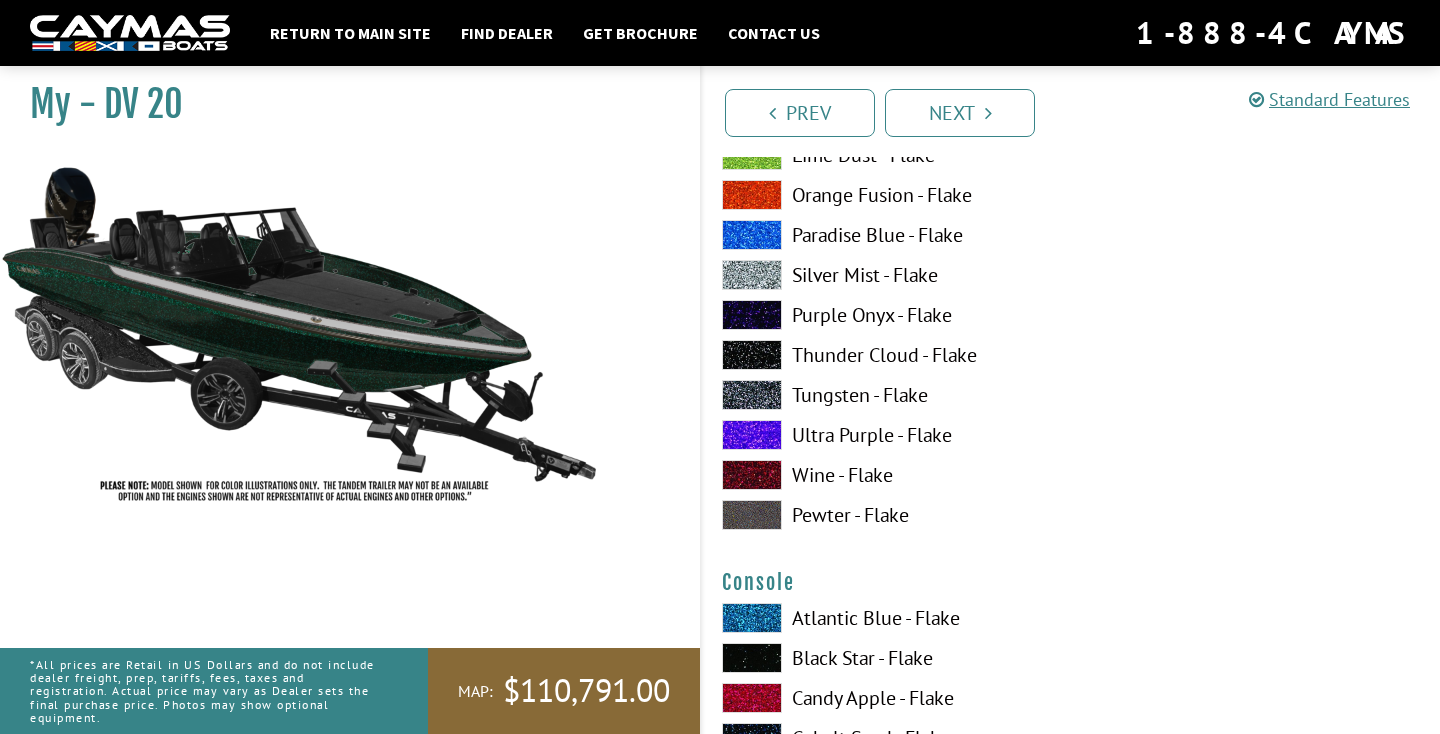 click at bounding box center [752, 698] 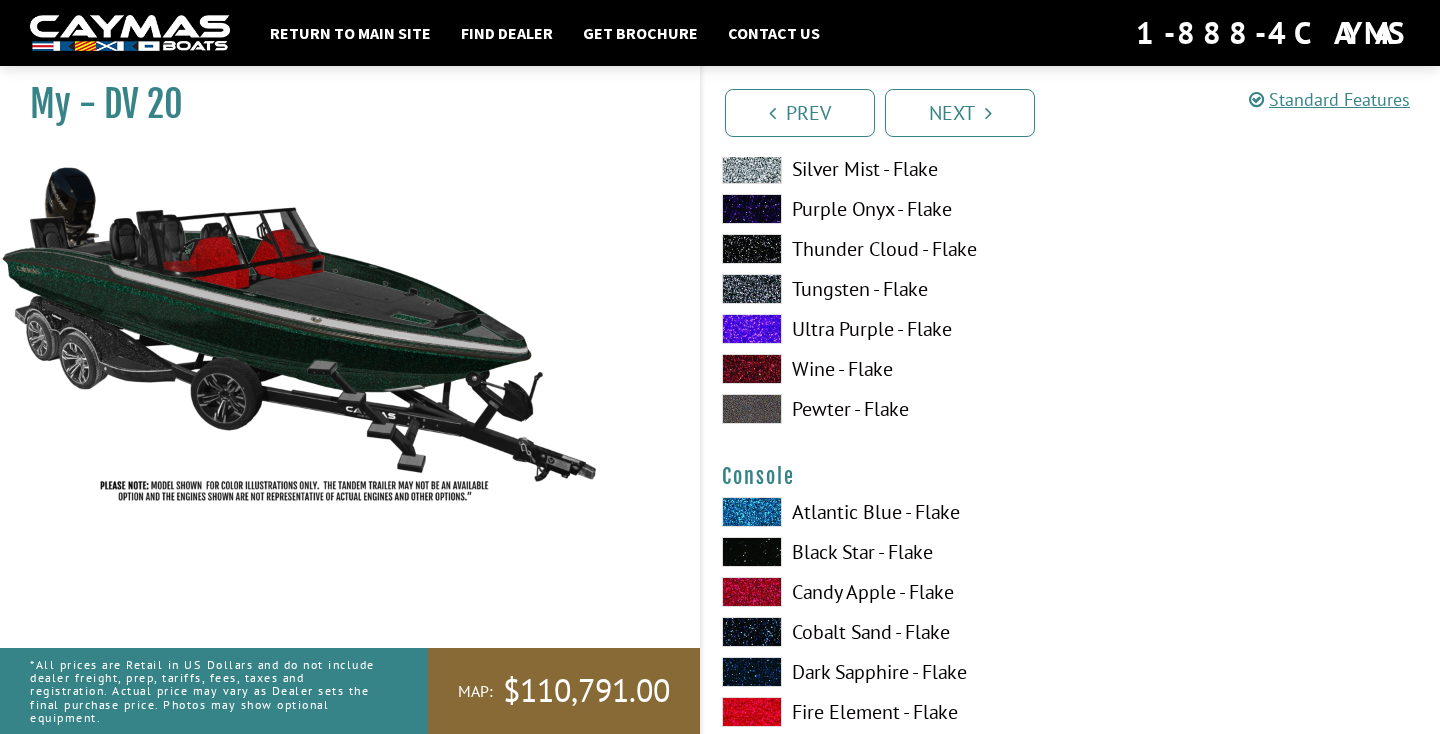 scroll, scrollTop: 3181, scrollLeft: 0, axis: vertical 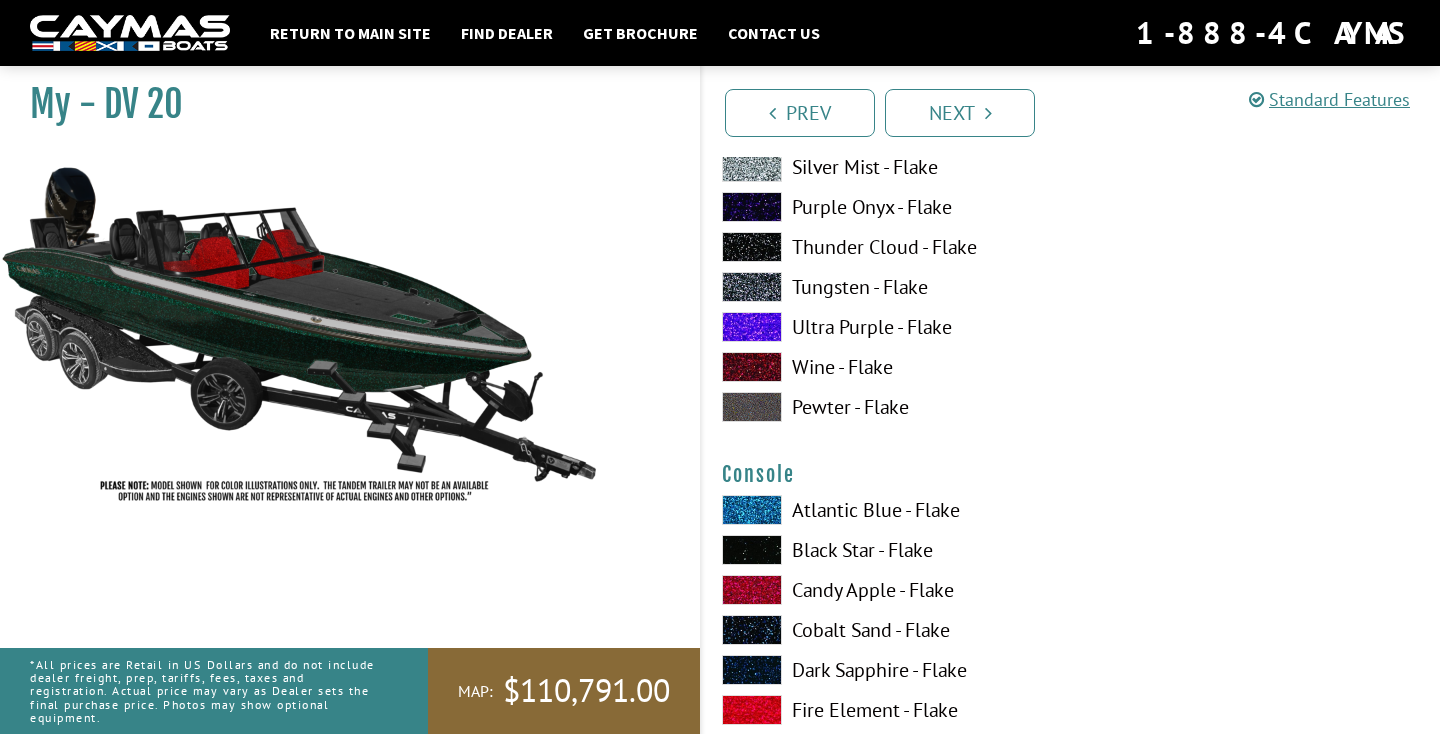 click at bounding box center [752, 510] 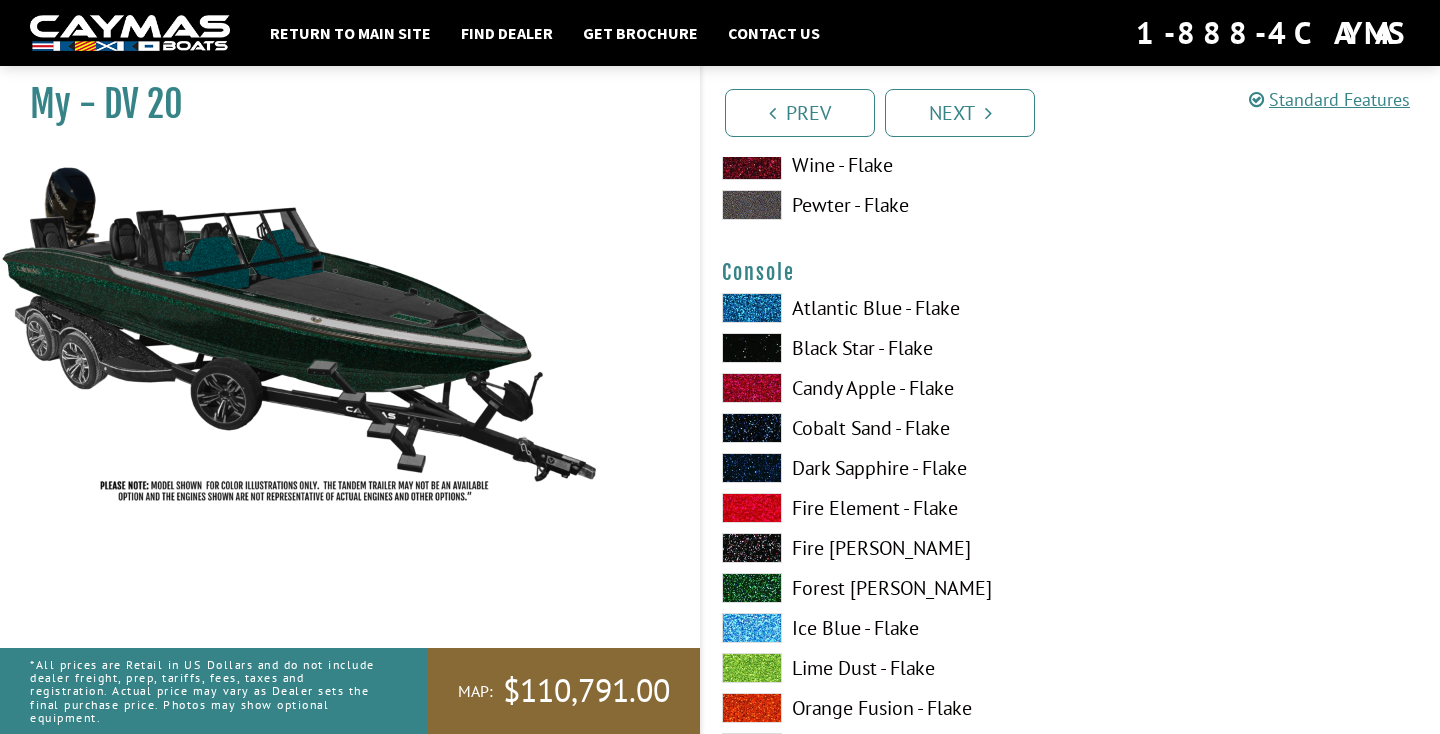 scroll, scrollTop: 3389, scrollLeft: 0, axis: vertical 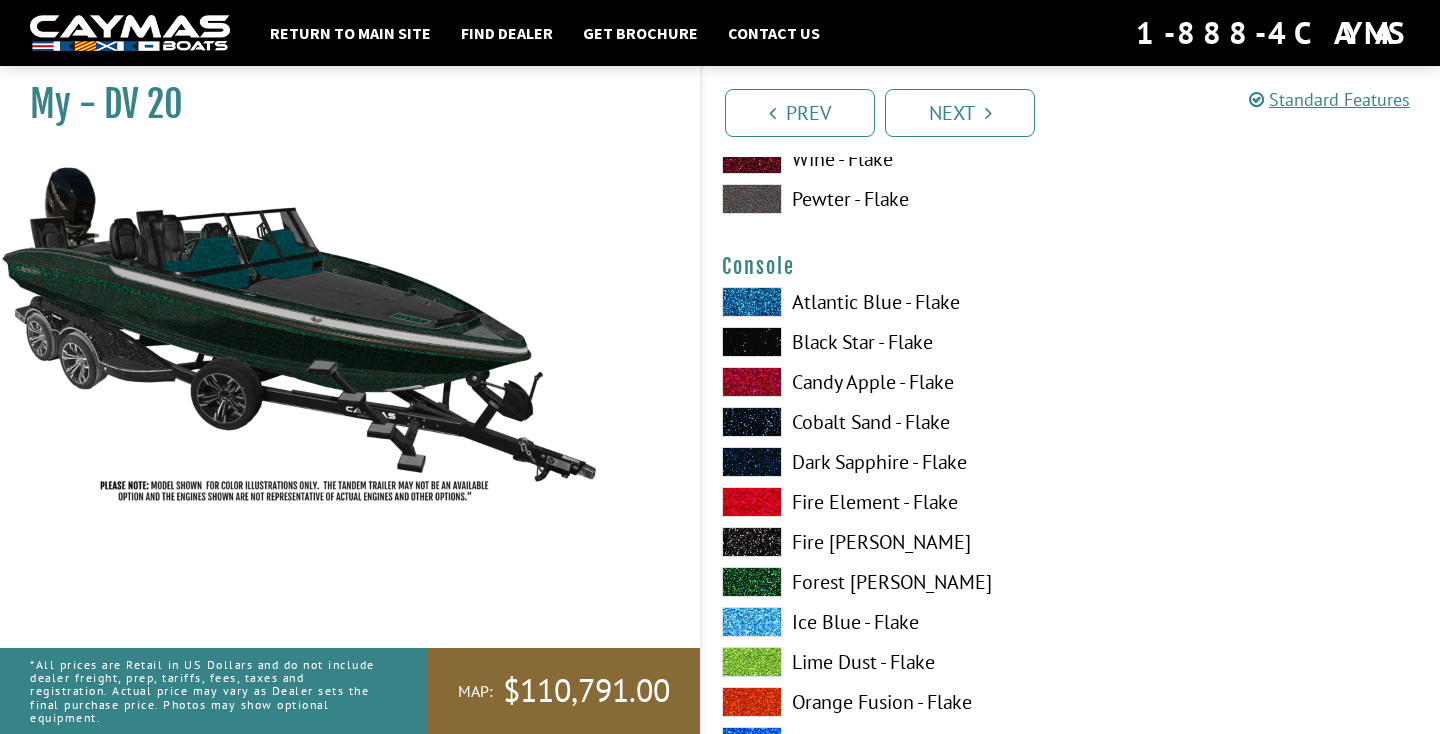 click at bounding box center [752, 582] 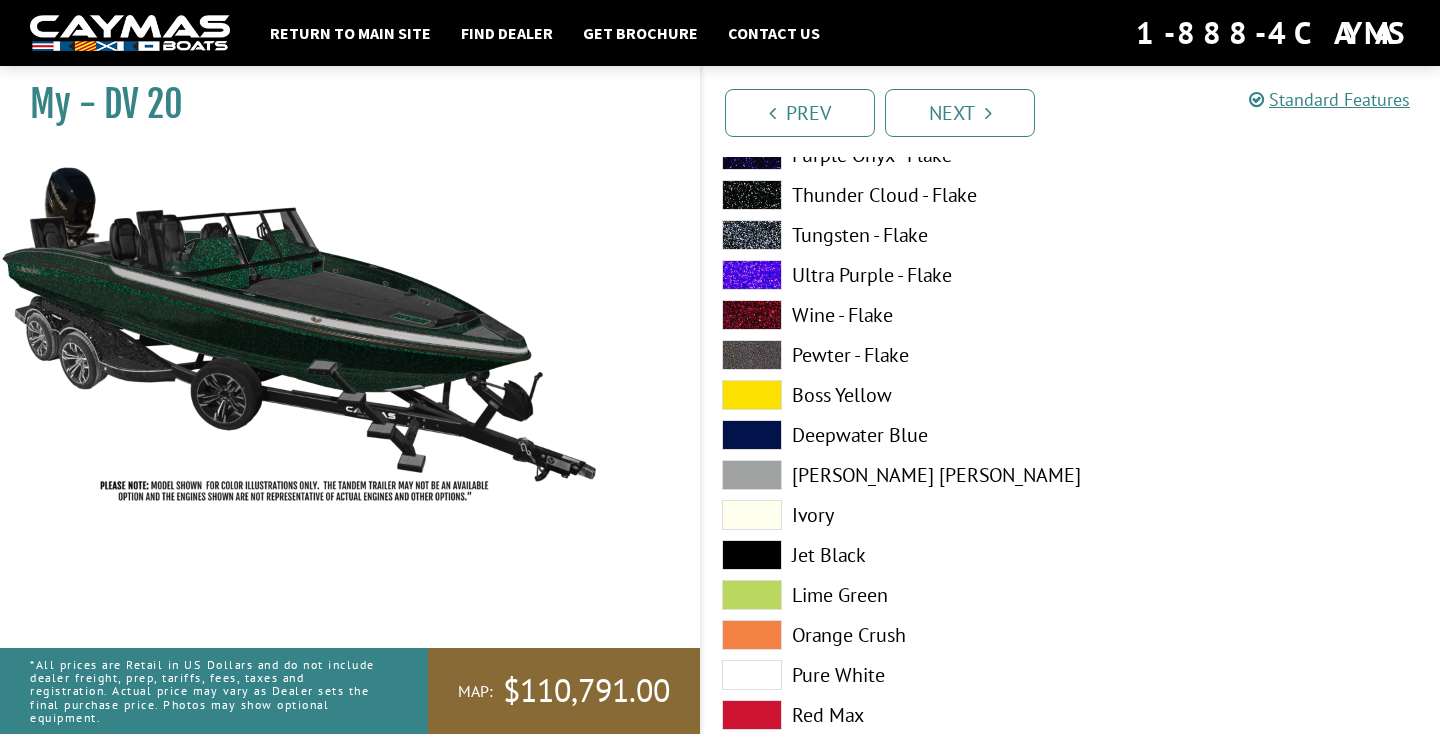 scroll, scrollTop: 4060, scrollLeft: 0, axis: vertical 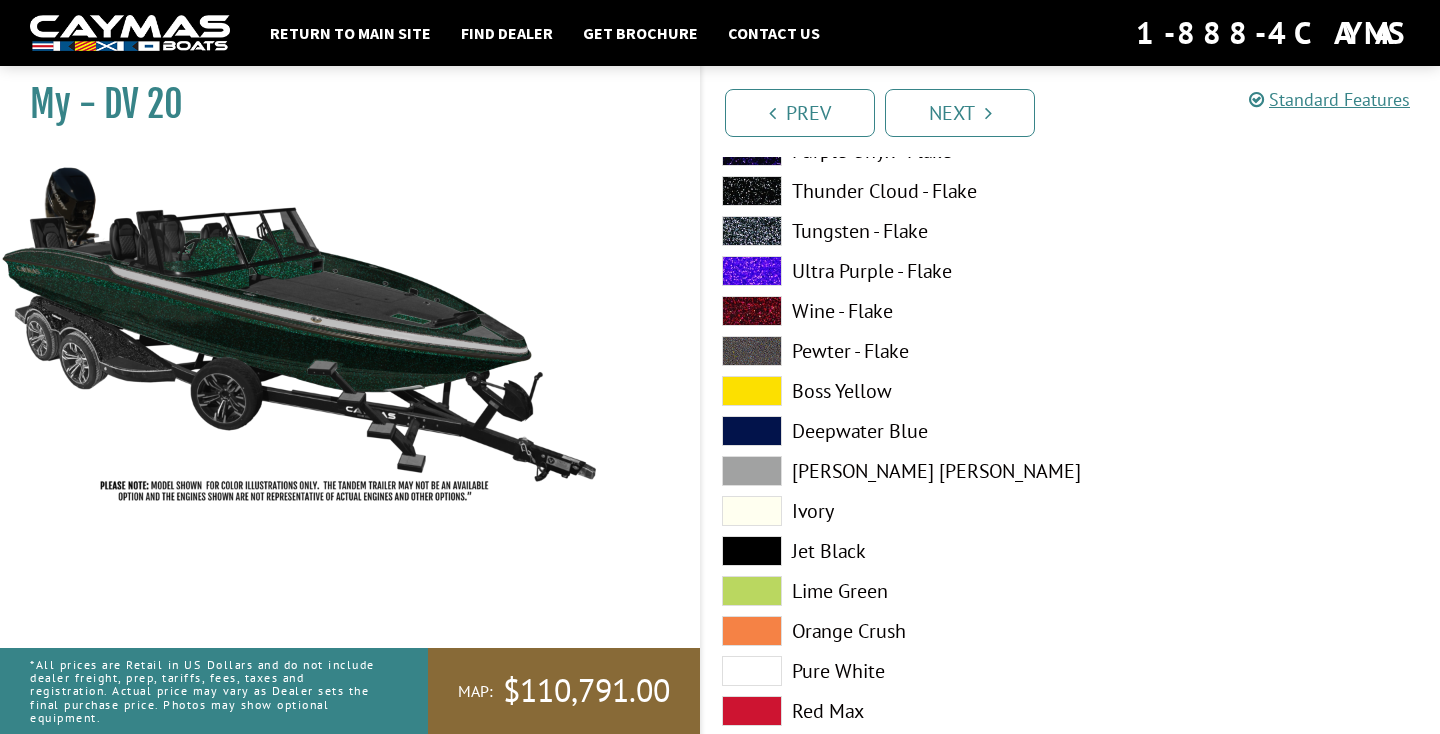 click at bounding box center (752, 511) 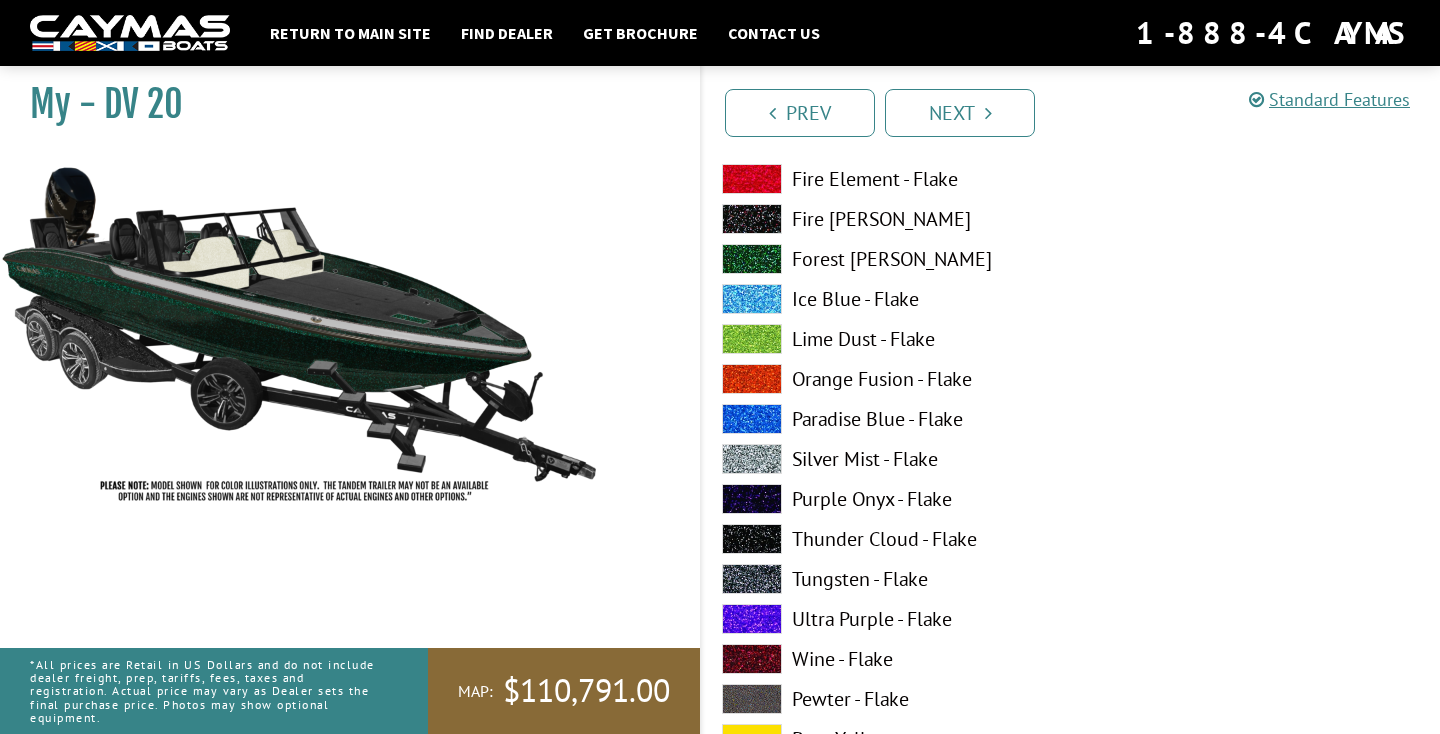 scroll, scrollTop: 3711, scrollLeft: 0, axis: vertical 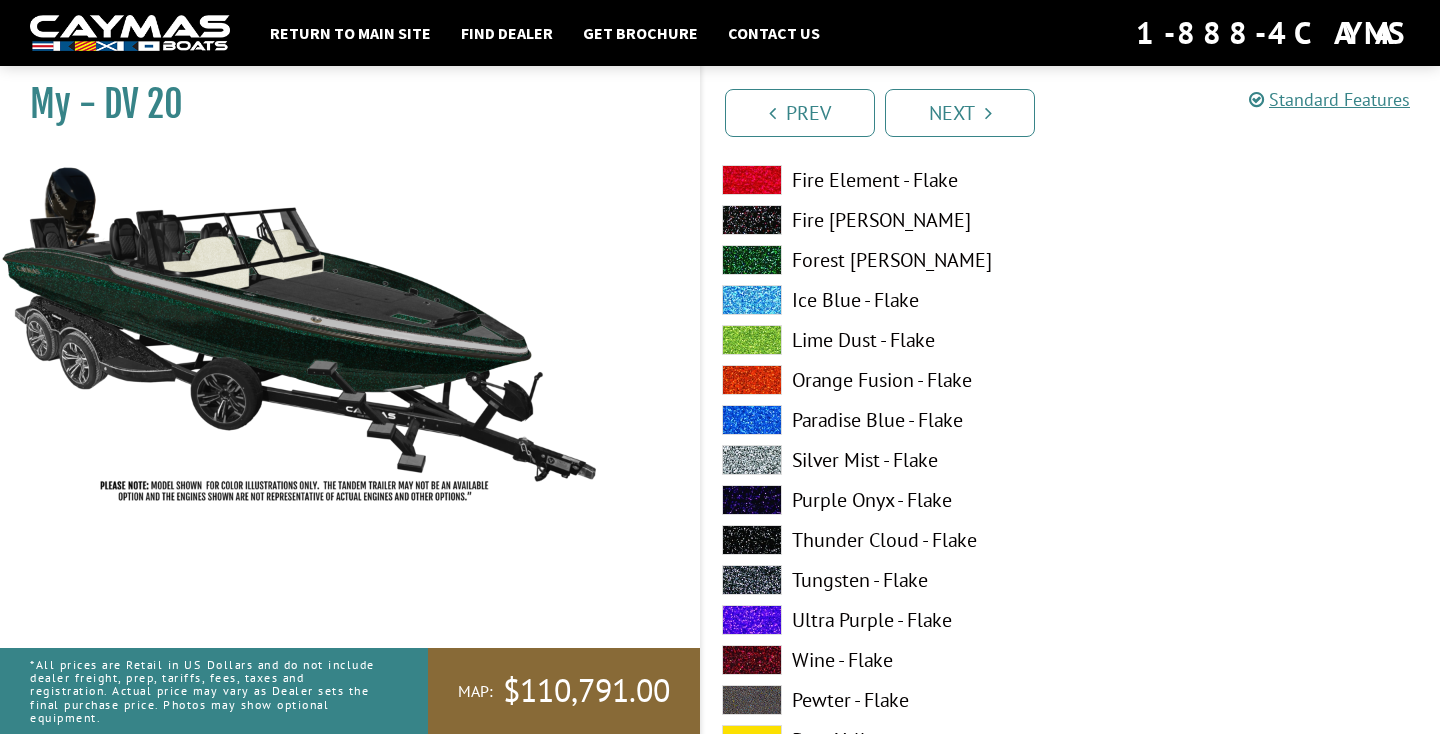 click at bounding box center [752, 260] 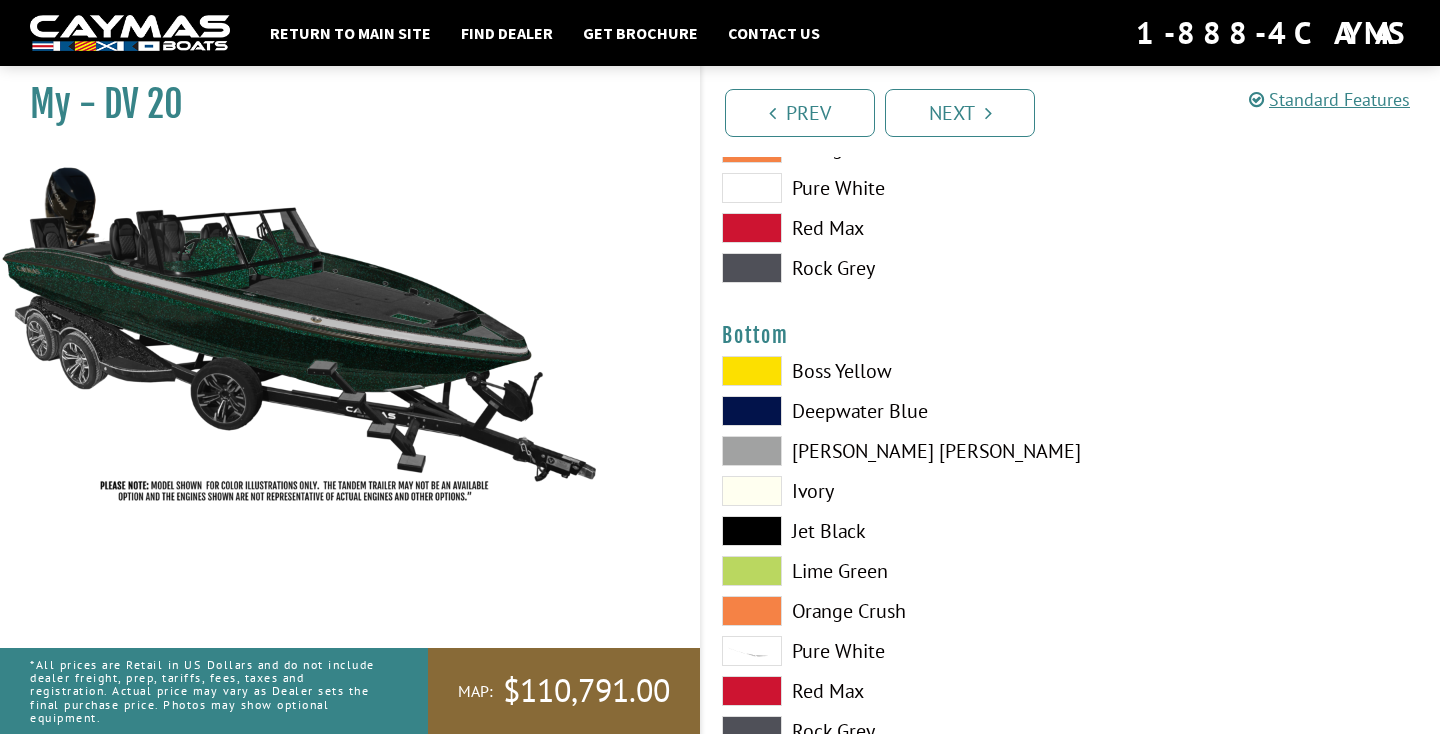scroll, scrollTop: 4552, scrollLeft: 0, axis: vertical 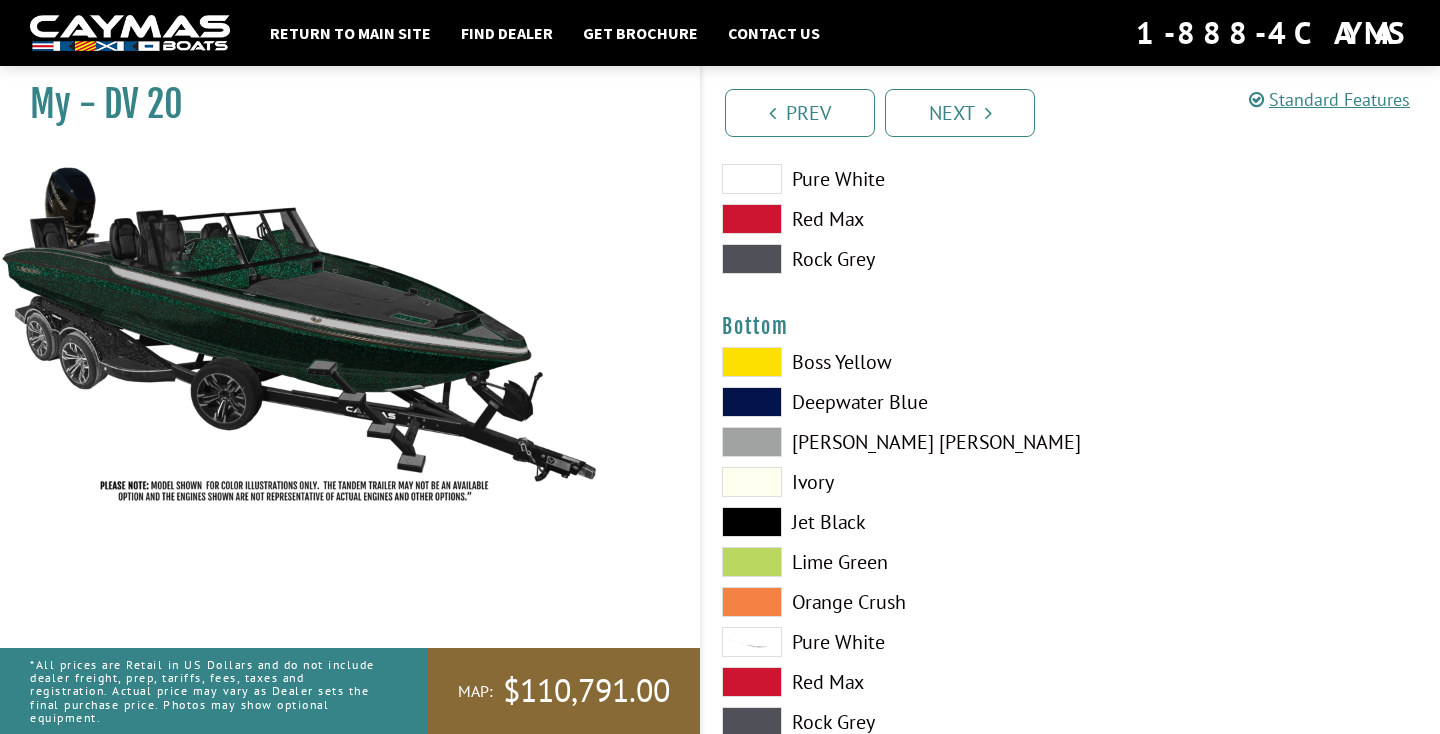 click at bounding box center [752, 362] 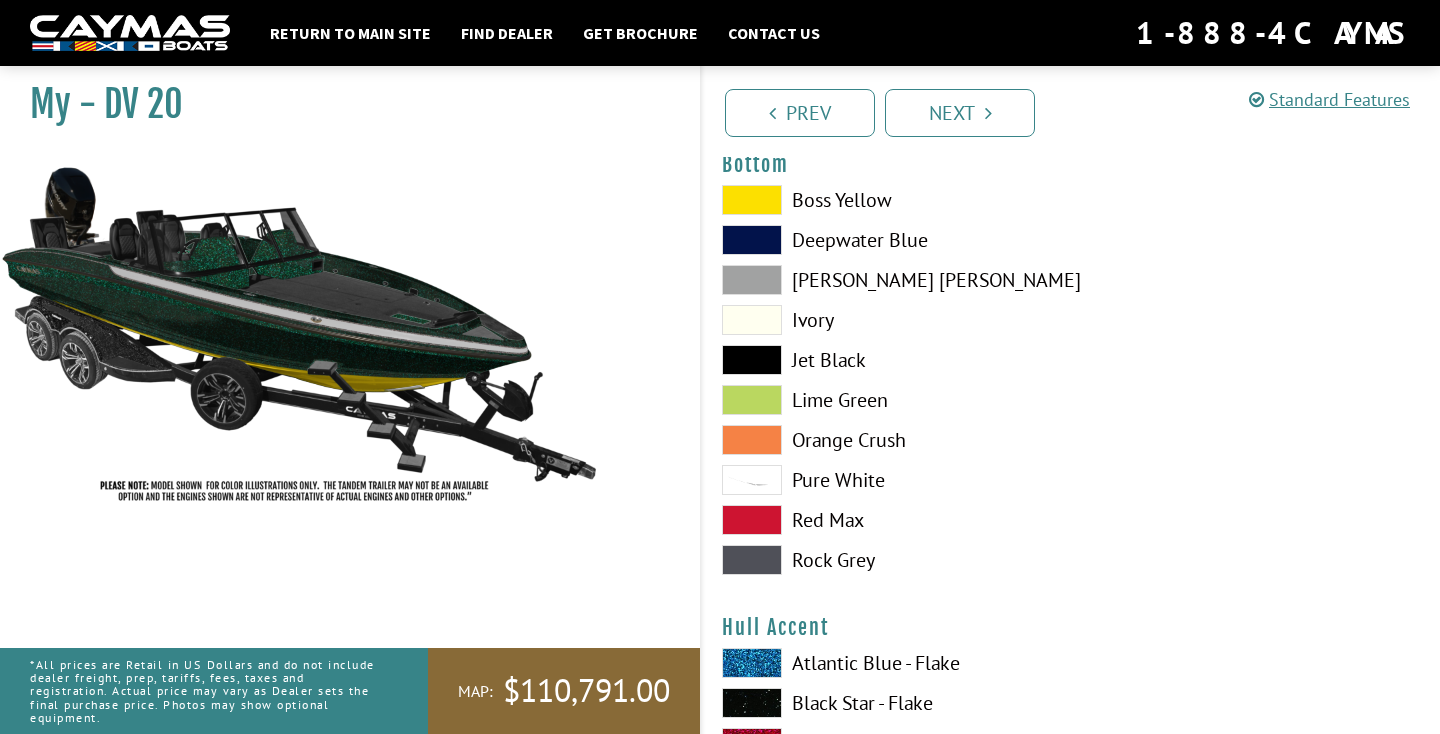 scroll, scrollTop: 4741, scrollLeft: 0, axis: vertical 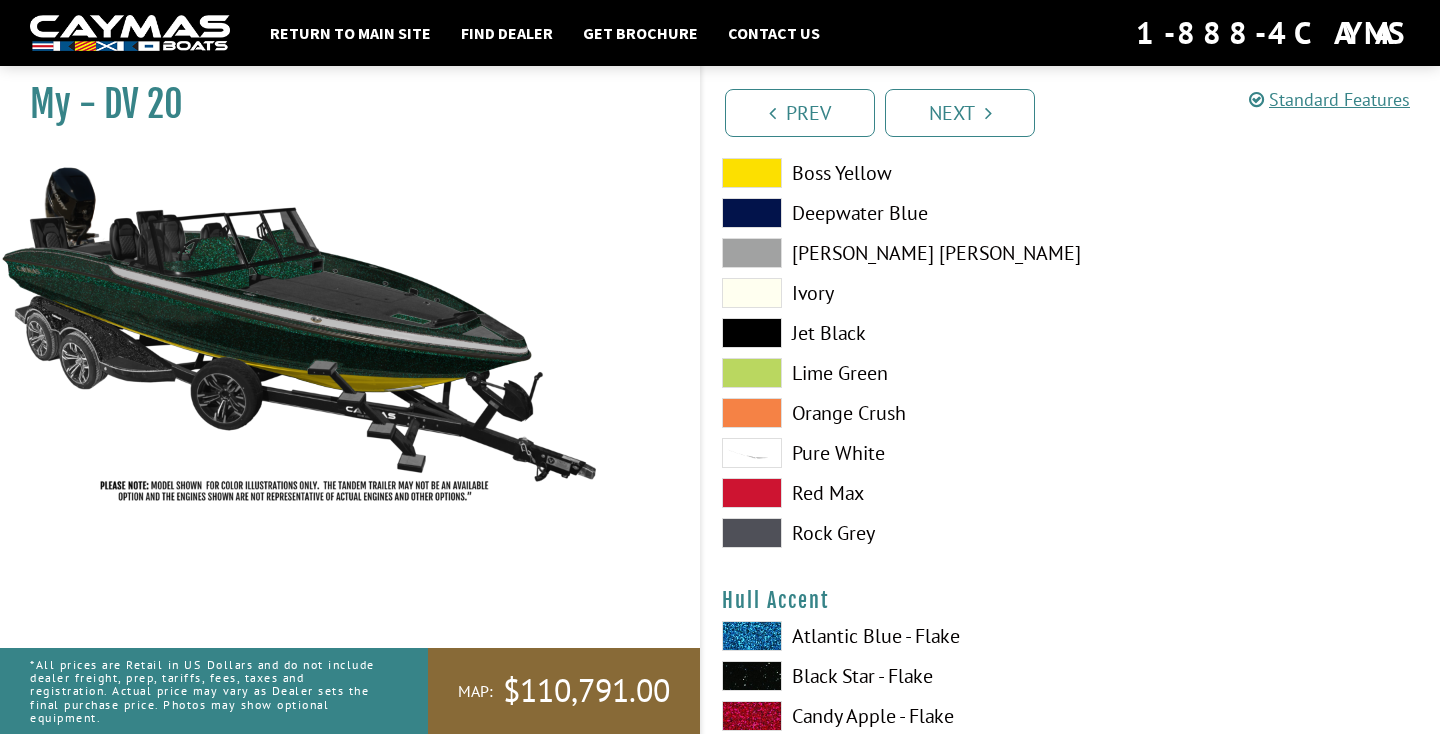 click at bounding box center (752, 533) 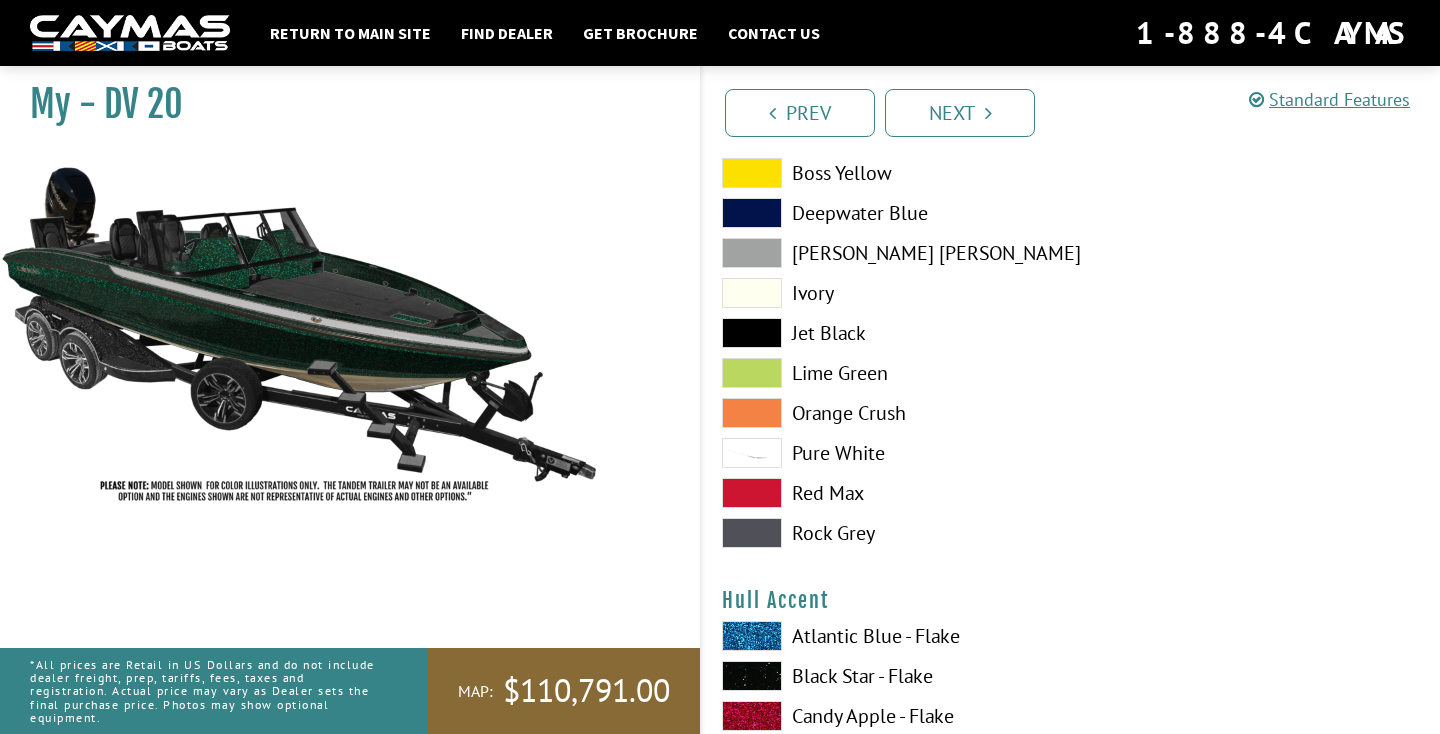 click at bounding box center (752, 333) 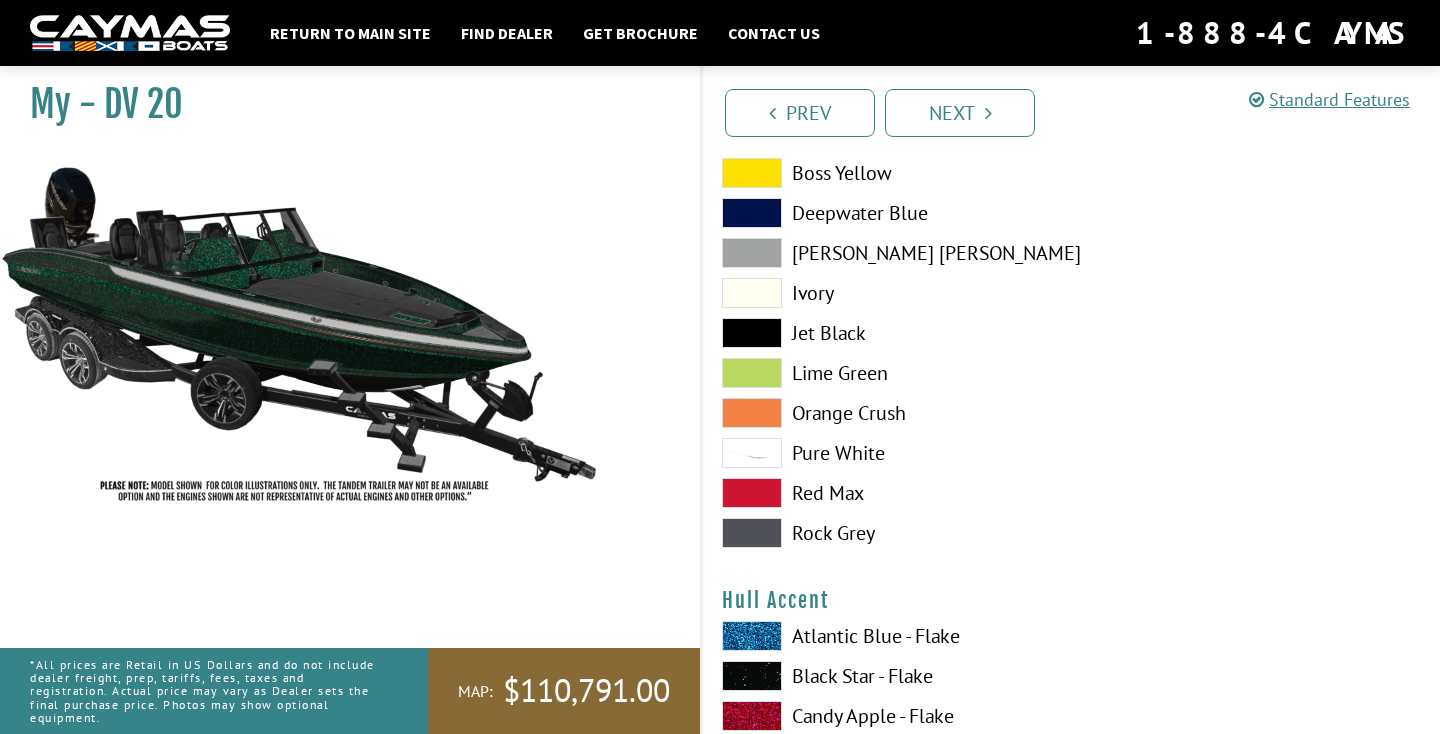 click at bounding box center (752, 453) 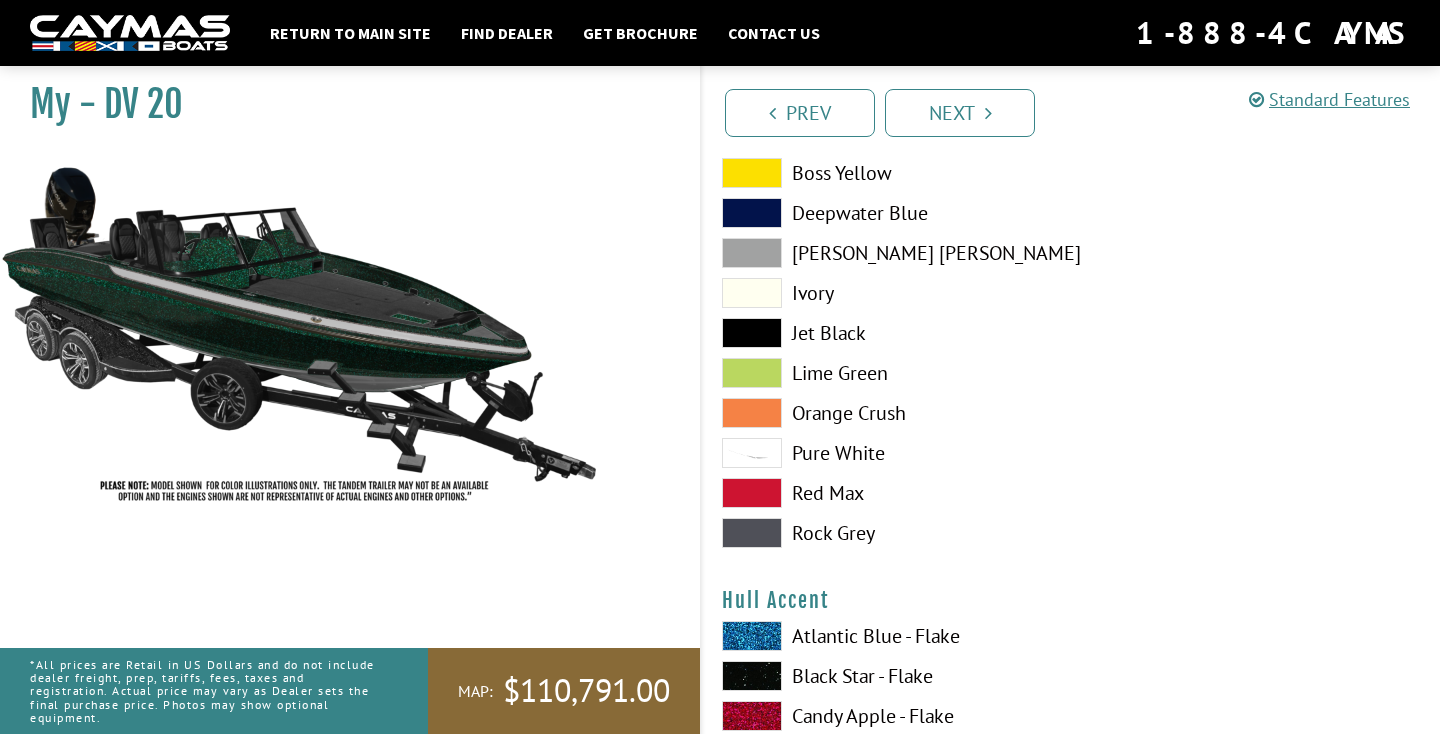 click at bounding box center [752, 293] 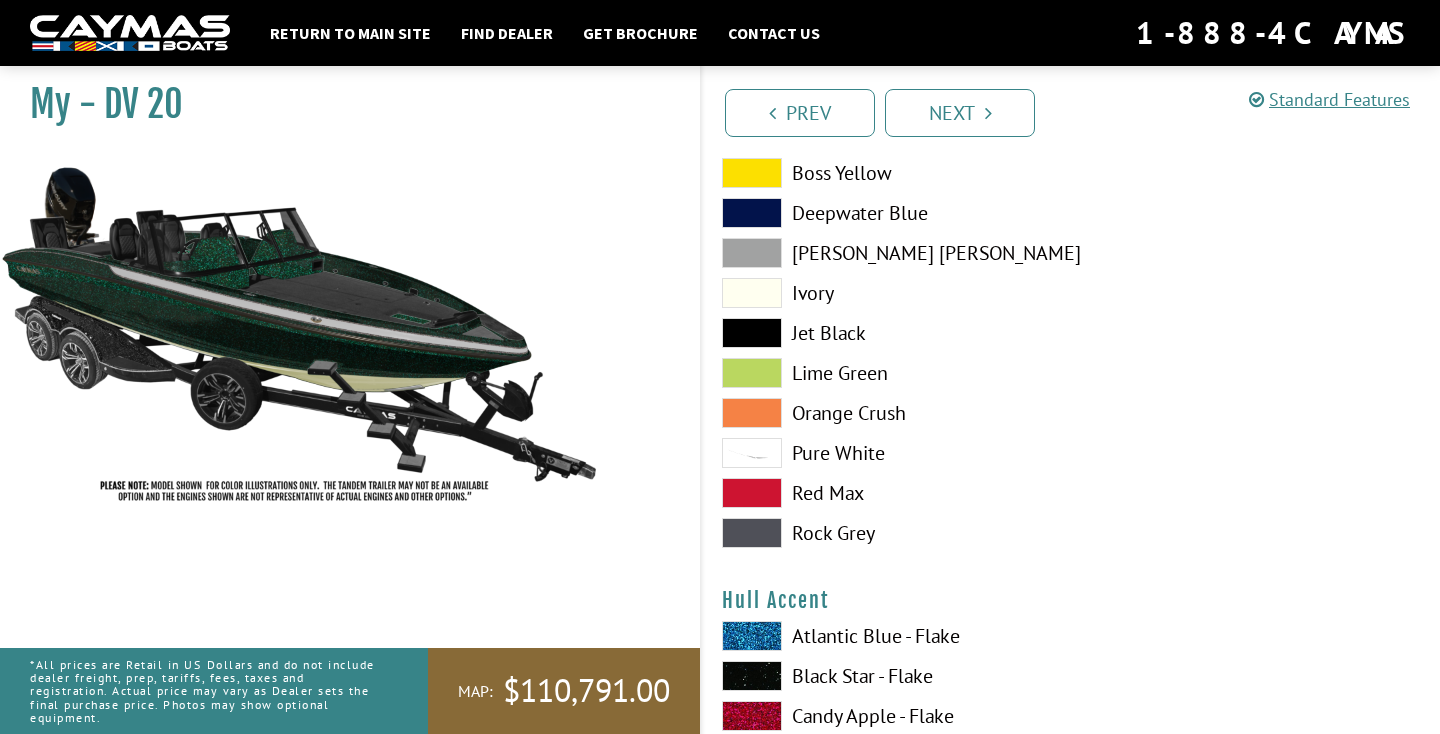click at bounding box center (752, 333) 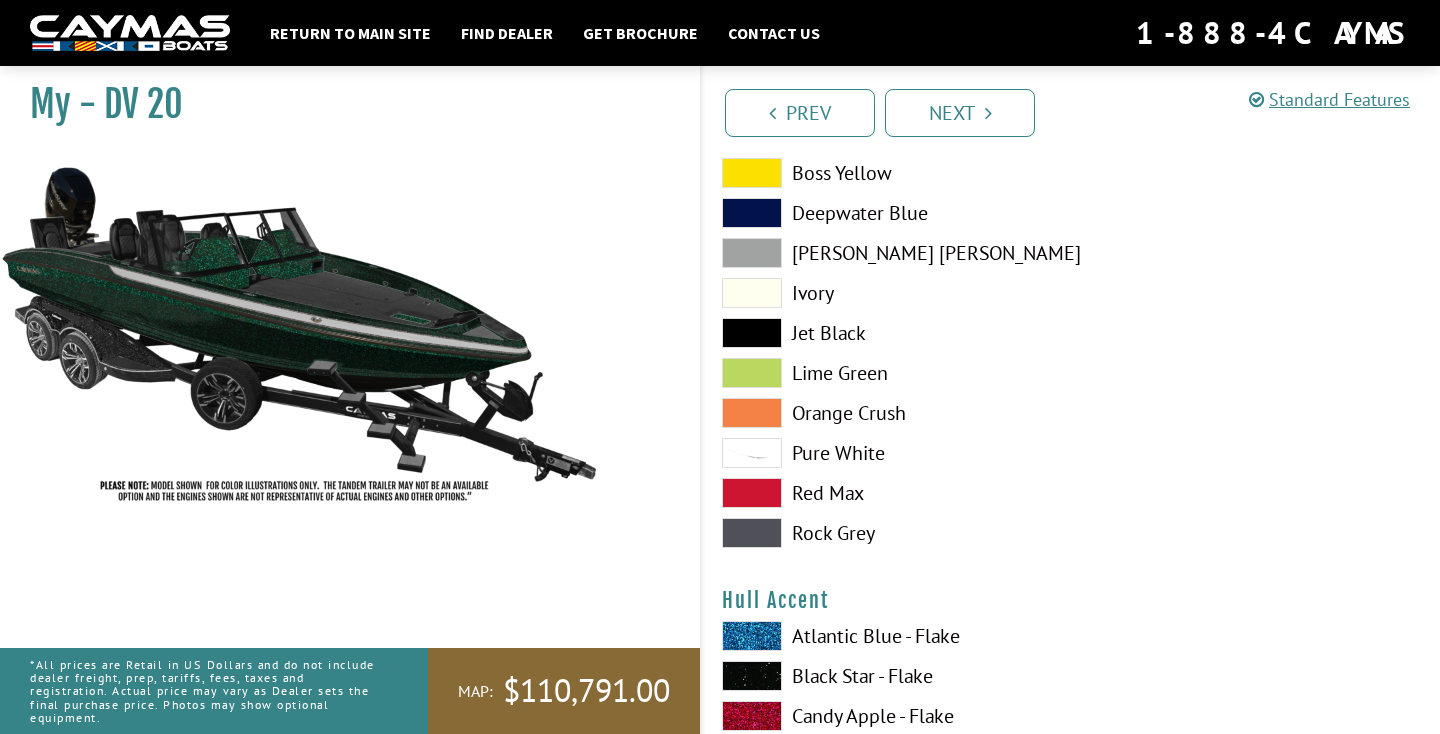 click at bounding box center (752, 373) 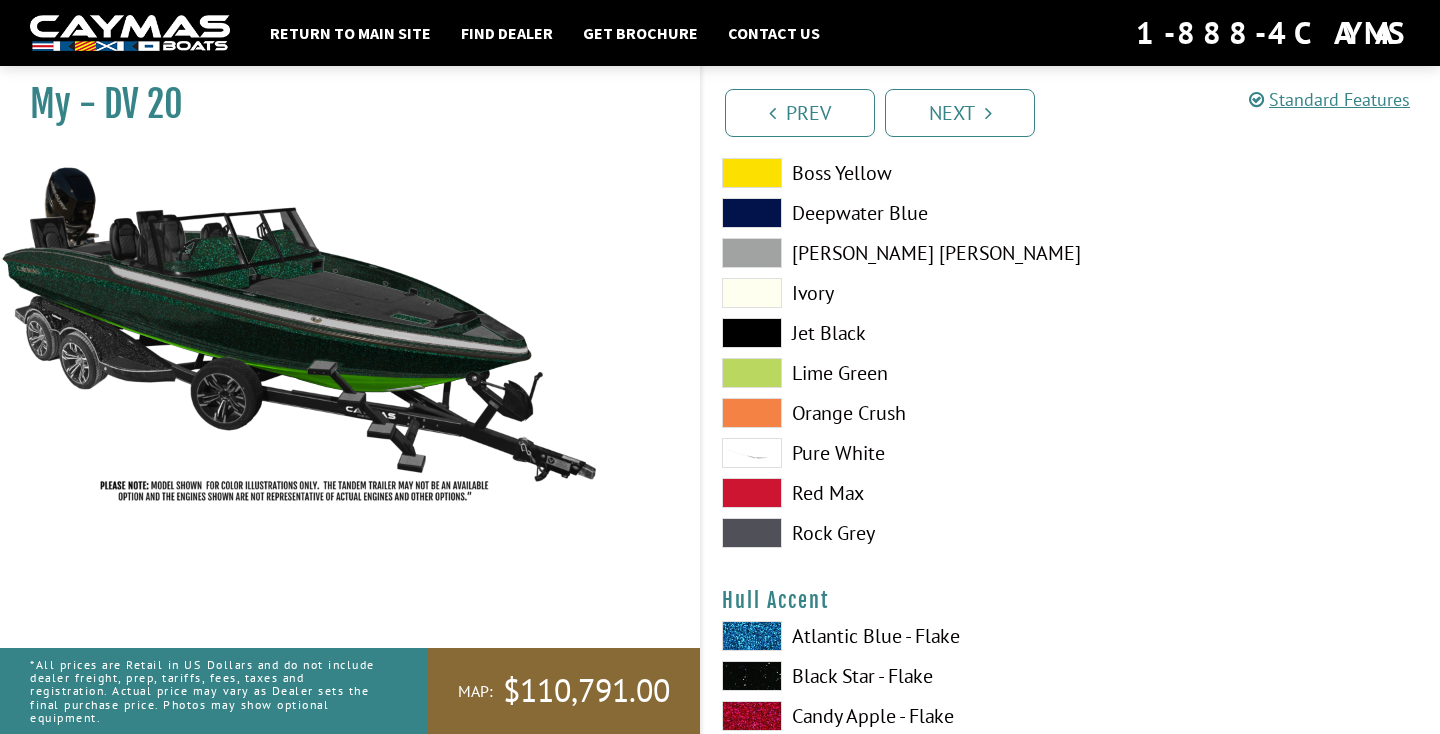 click on "Boss Yellow
Deepwater Blue
Dove [PERSON_NAME]
Jet Black
[GEOGRAPHIC_DATA]" at bounding box center [886, 358] 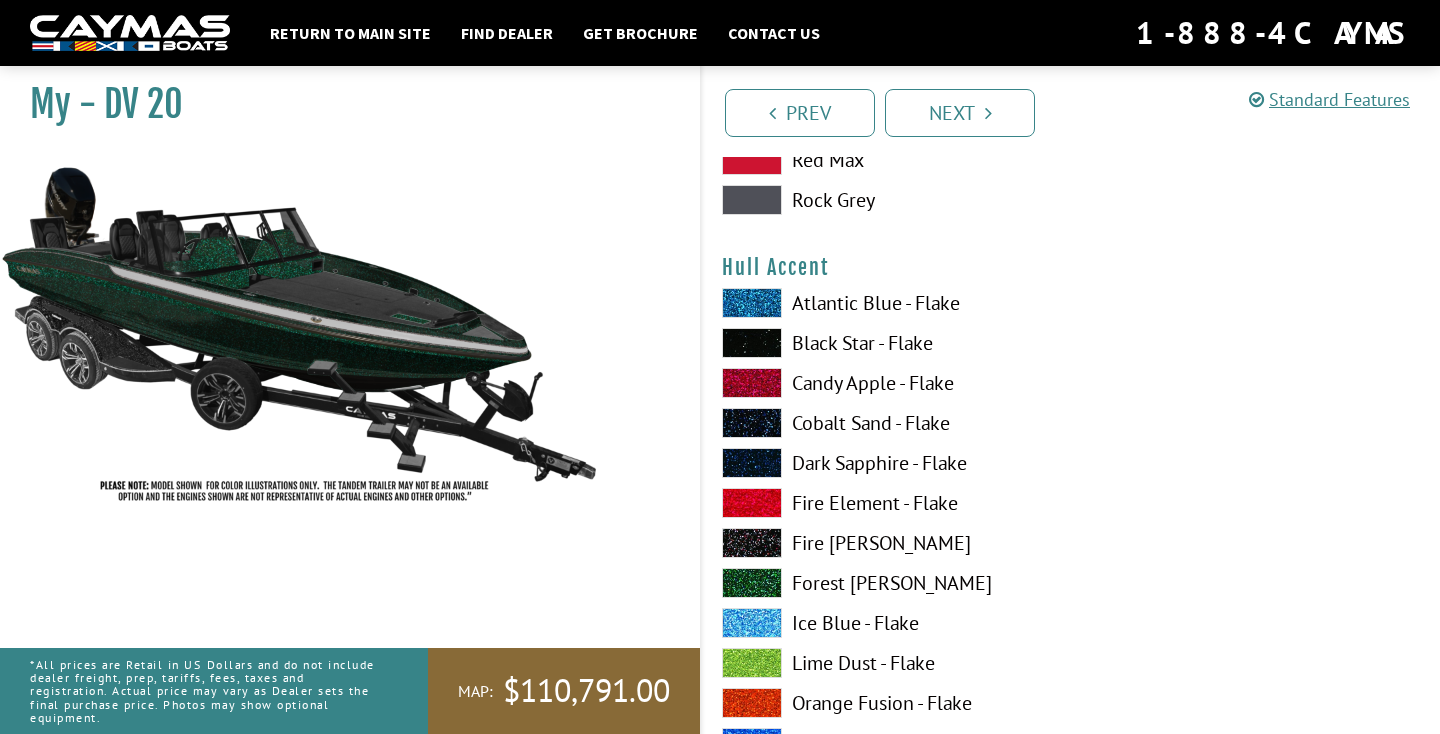 scroll, scrollTop: 5074, scrollLeft: 0, axis: vertical 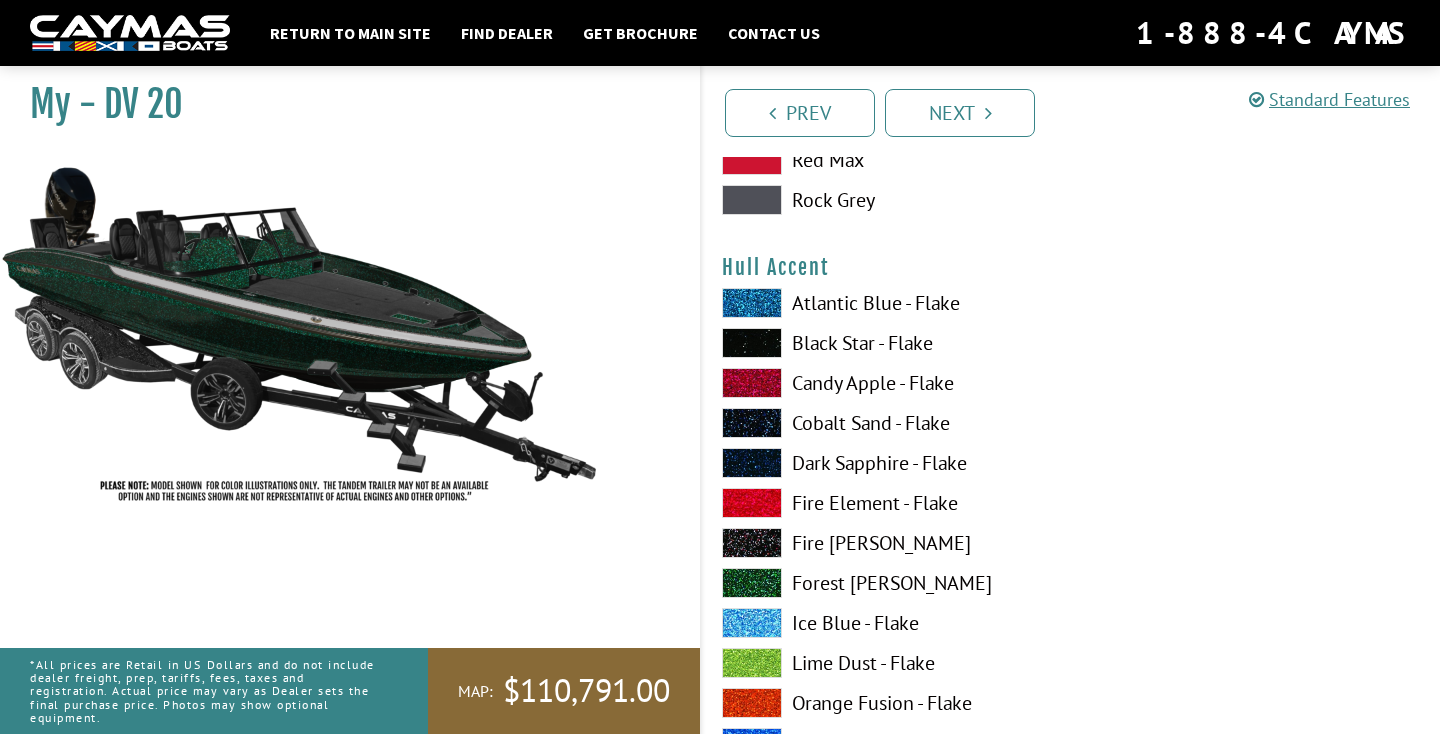 click at bounding box center [752, 303] 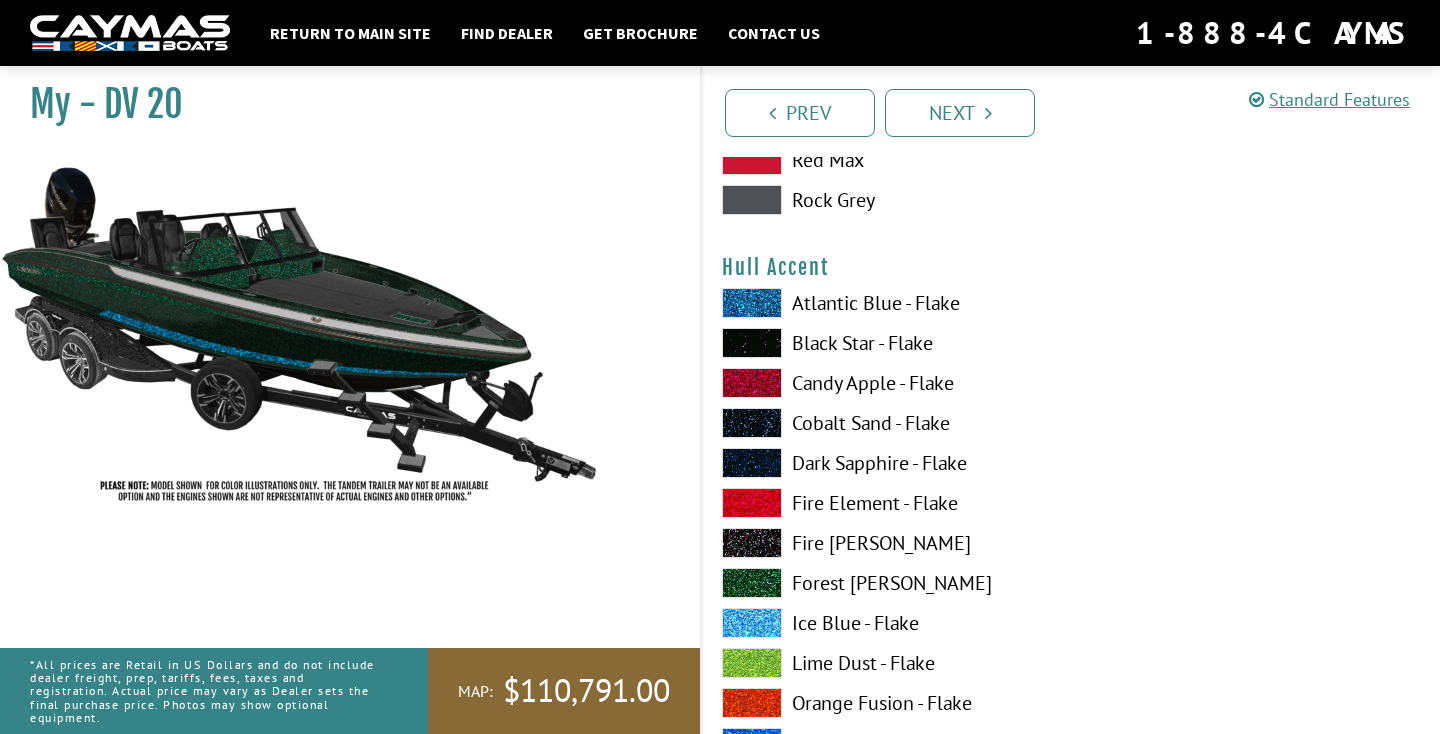click on "Atlantic Blue - Flake
Black Star - Flake
Candy Apple - Flake
Cobalt Sand - Flake
Dark Sapphire - Flake" at bounding box center [886, 868] 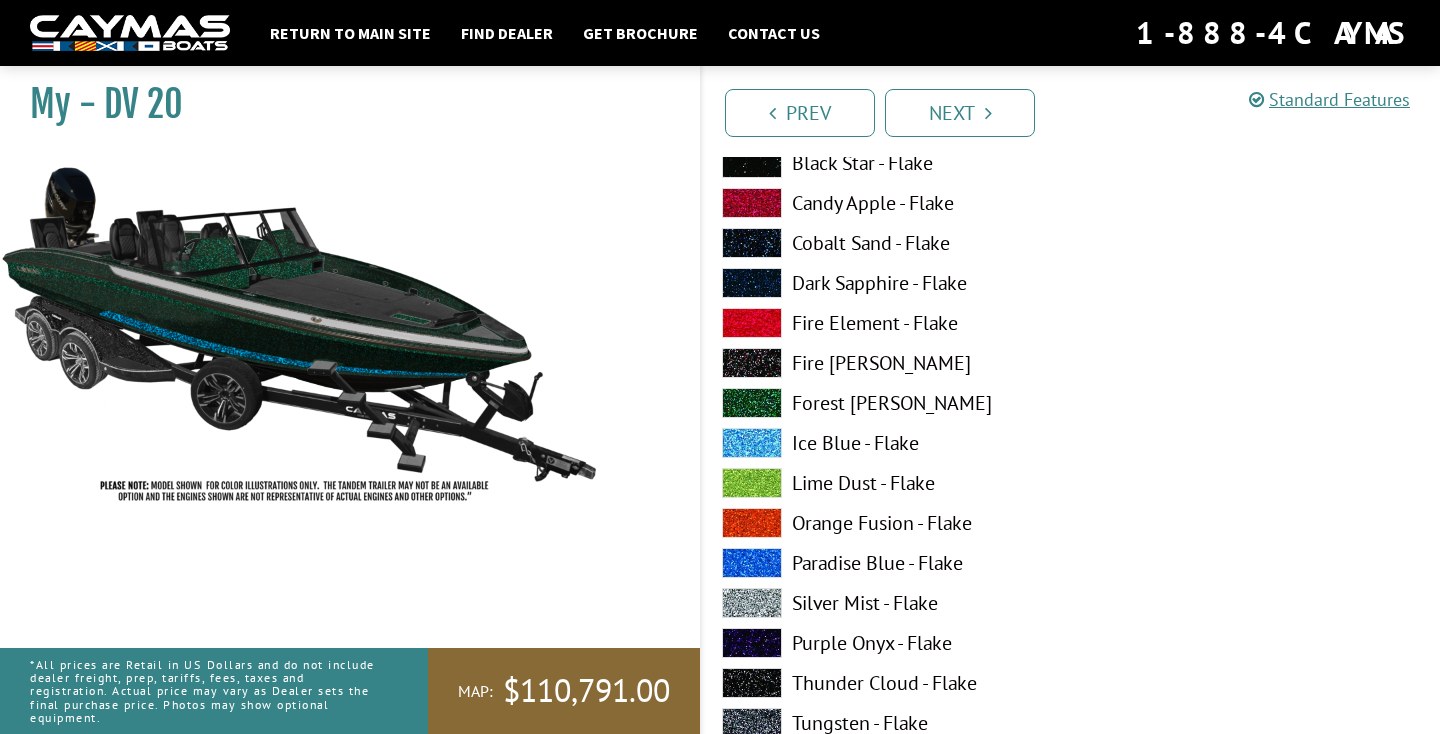 scroll, scrollTop: 5256, scrollLeft: 0, axis: vertical 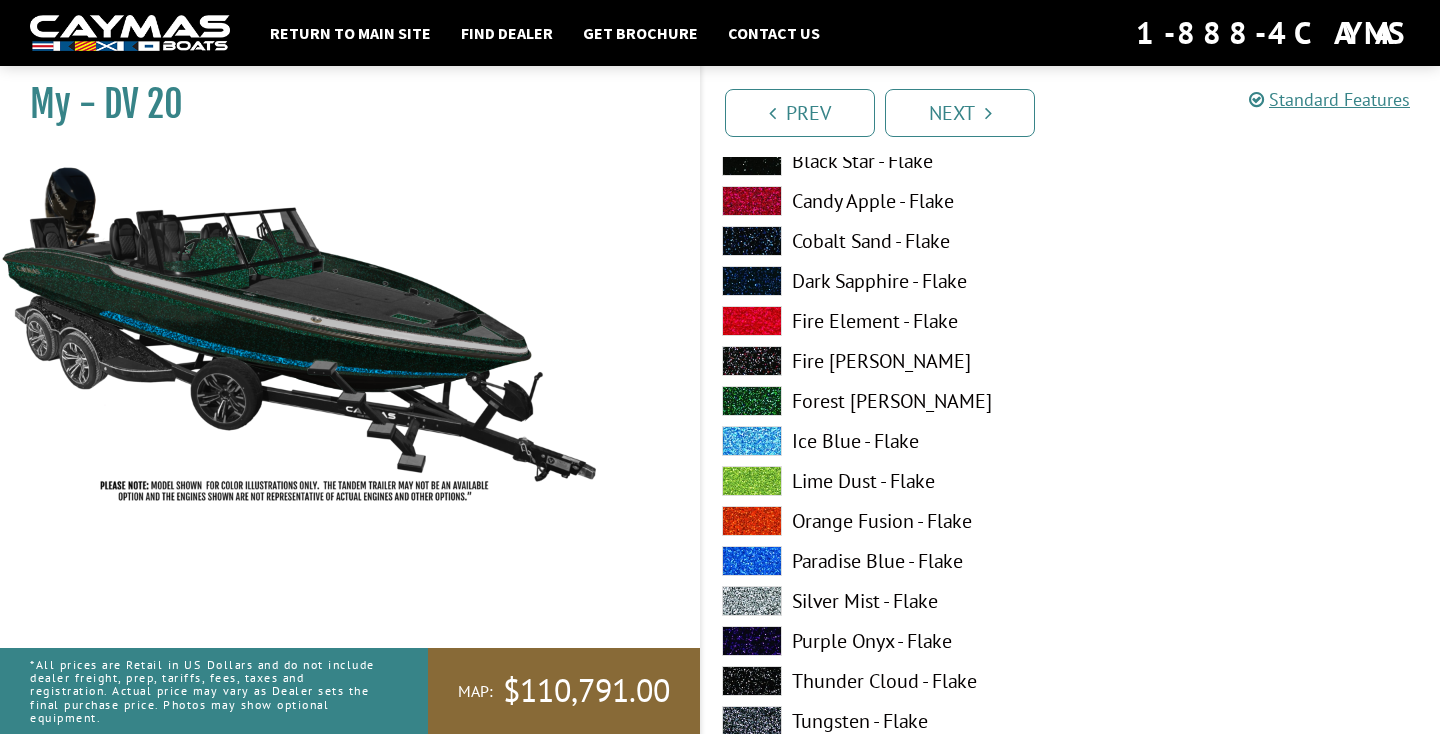 click at bounding box center (752, 601) 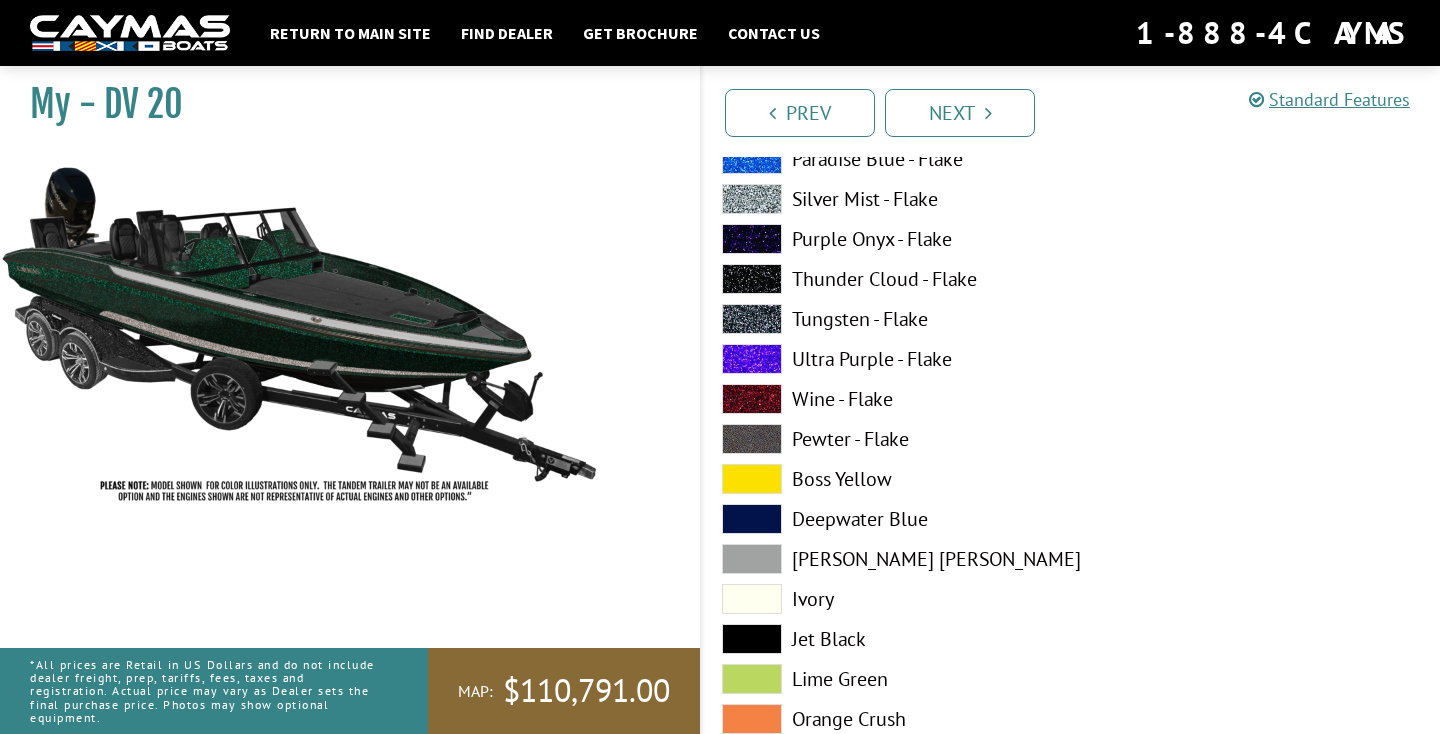 scroll, scrollTop: 5656, scrollLeft: 0, axis: vertical 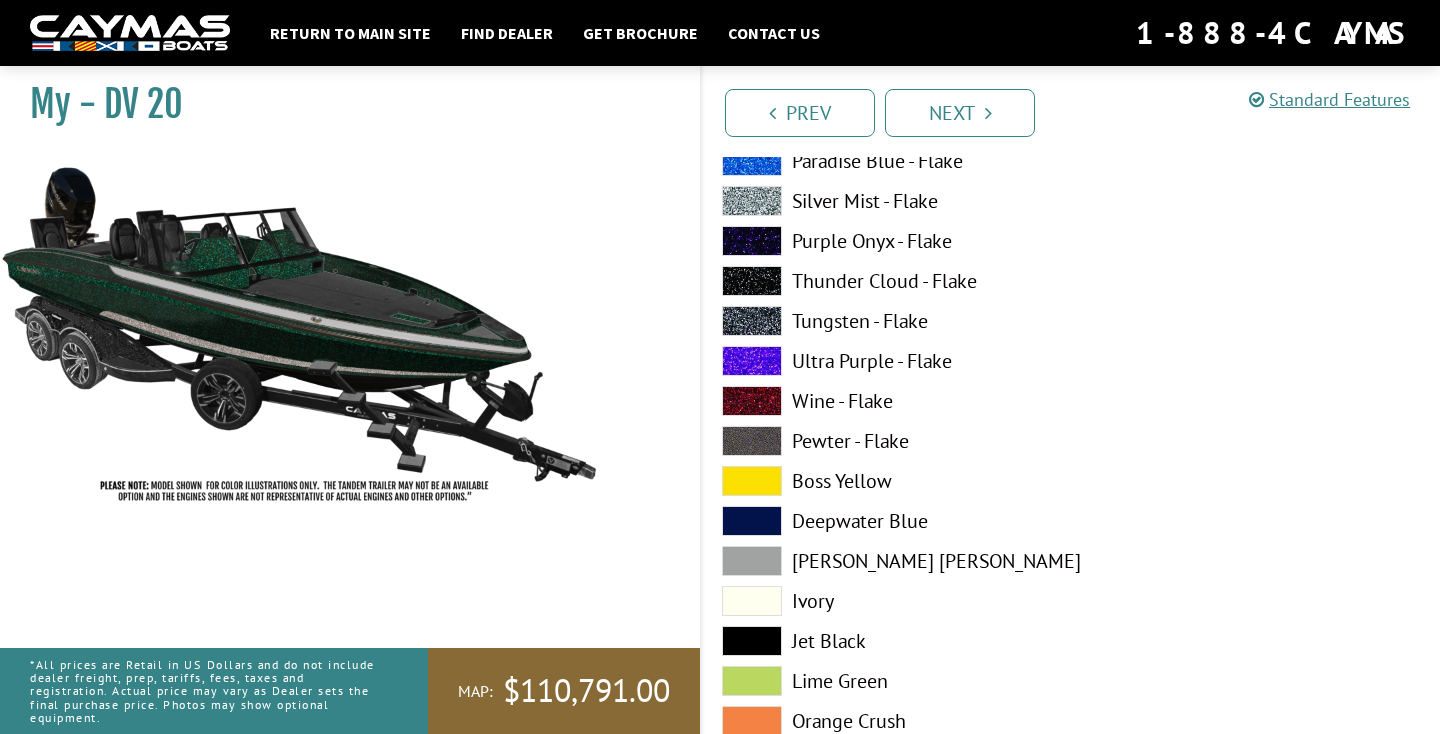 click on "Atlantic Blue - Flake
Black Star - Flake
Candy Apple - Flake
Cobalt Sand - Flake
Dark Sapphire - Flake" at bounding box center (886, 286) 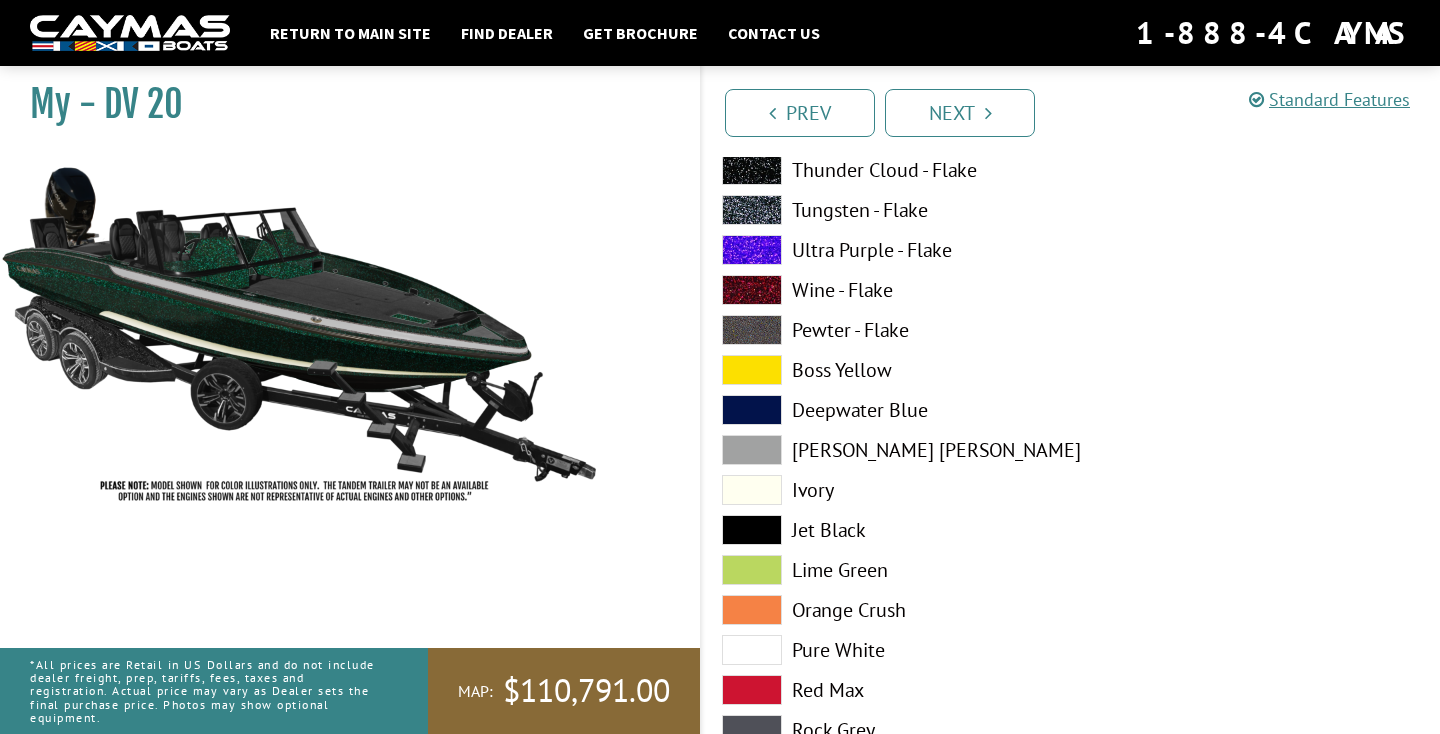 scroll, scrollTop: 5840, scrollLeft: 0, axis: vertical 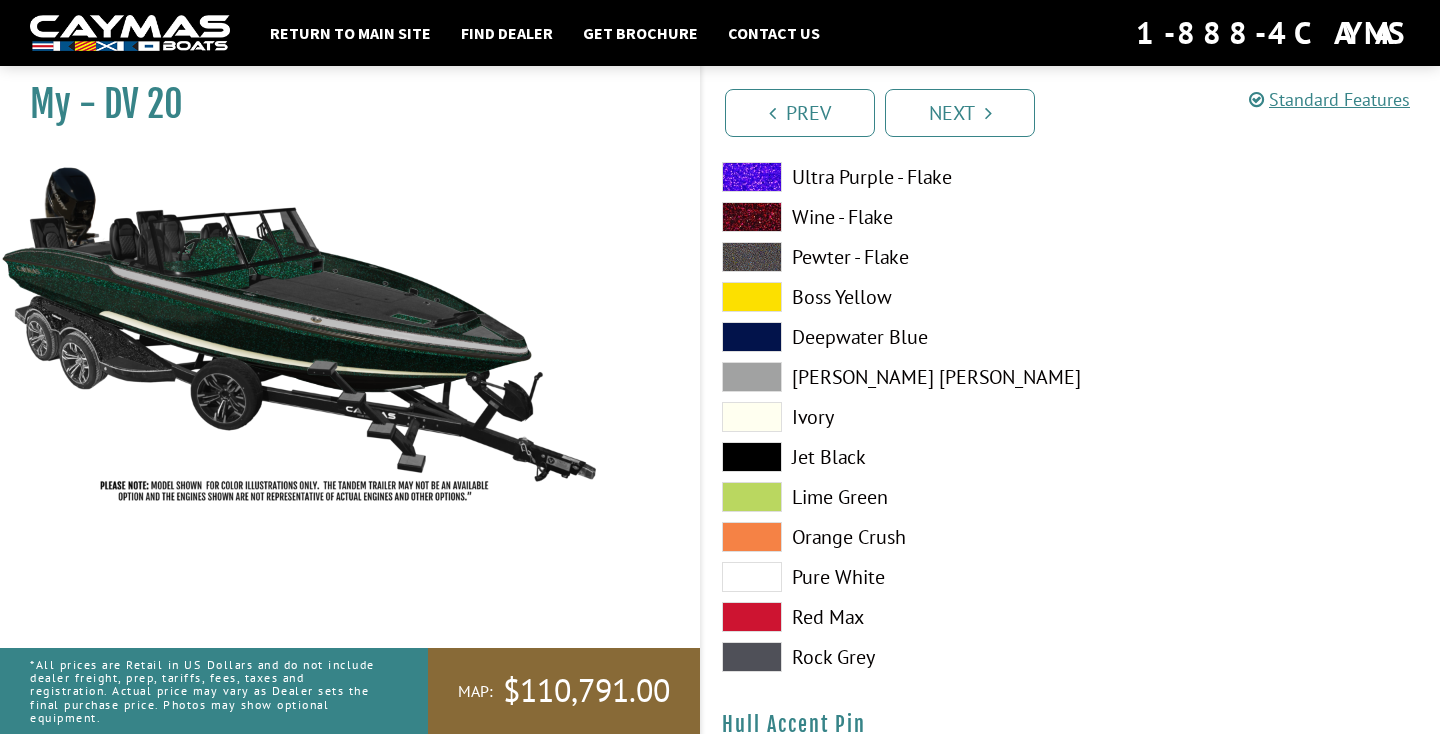 click at bounding box center [752, 577] 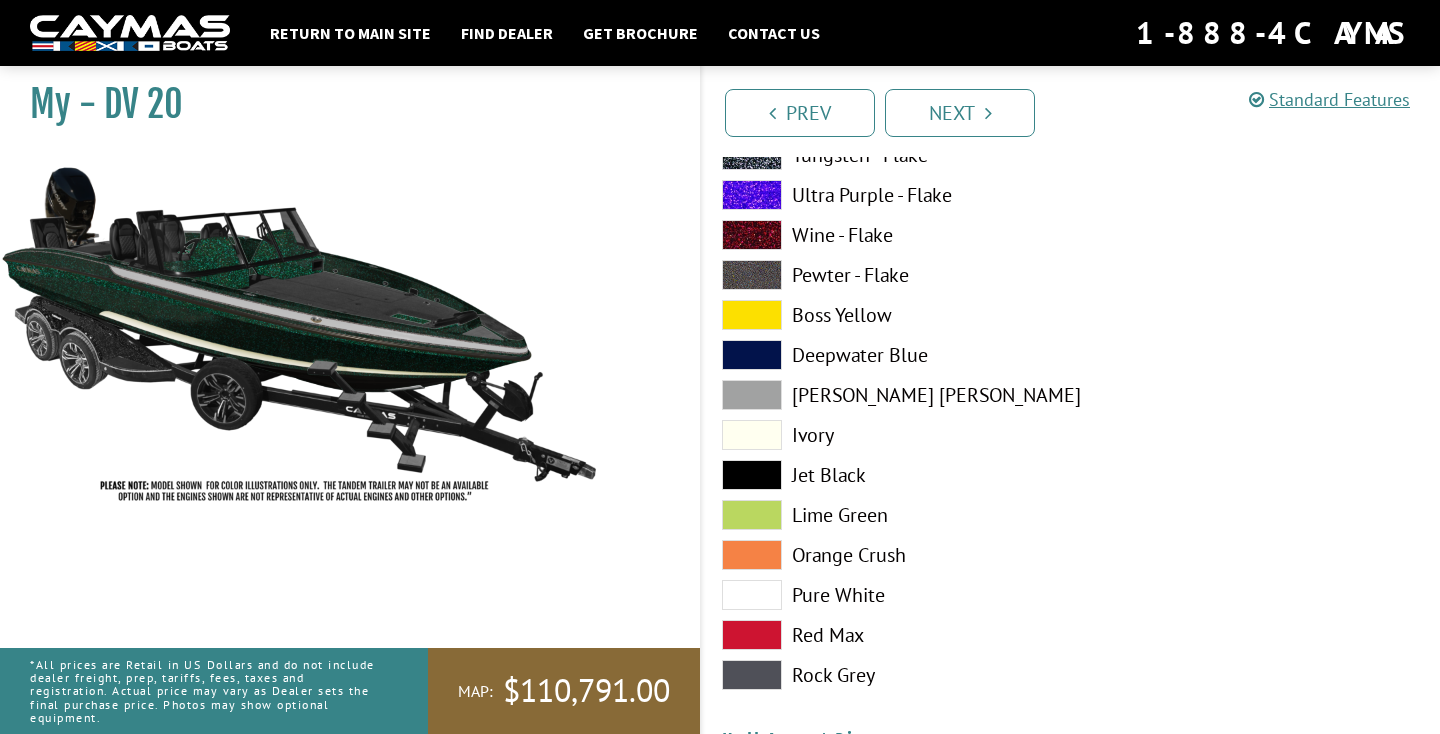 scroll, scrollTop: 5814, scrollLeft: 0, axis: vertical 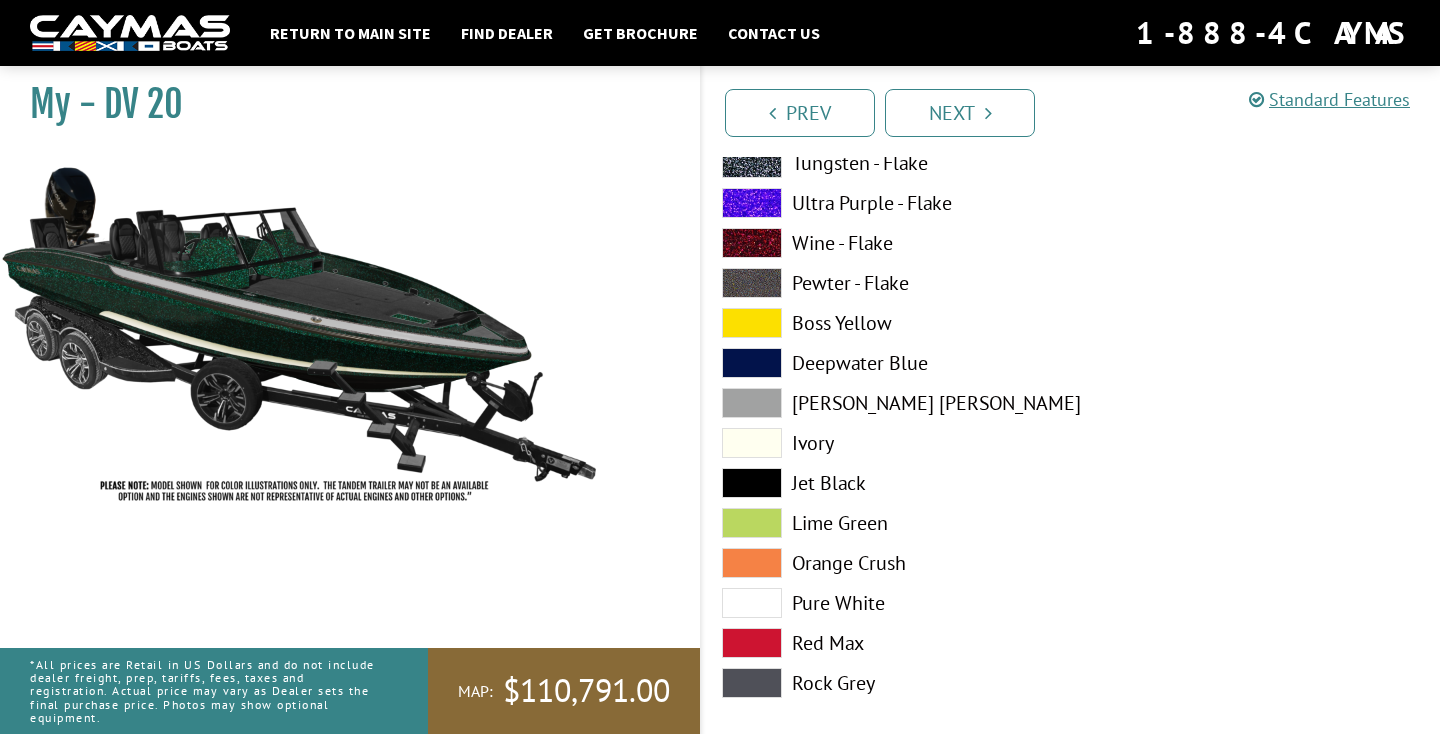 click at bounding box center [752, 403] 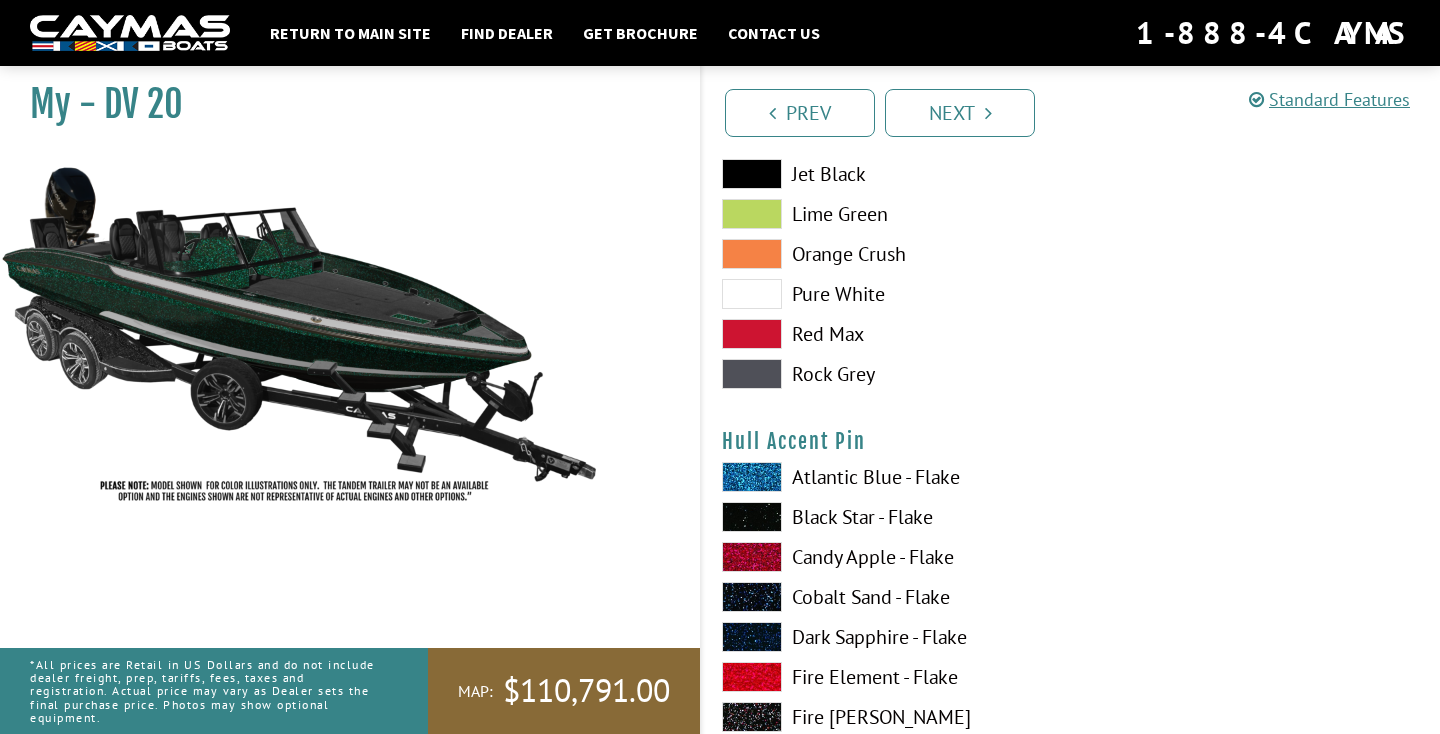 scroll, scrollTop: 6125, scrollLeft: 0, axis: vertical 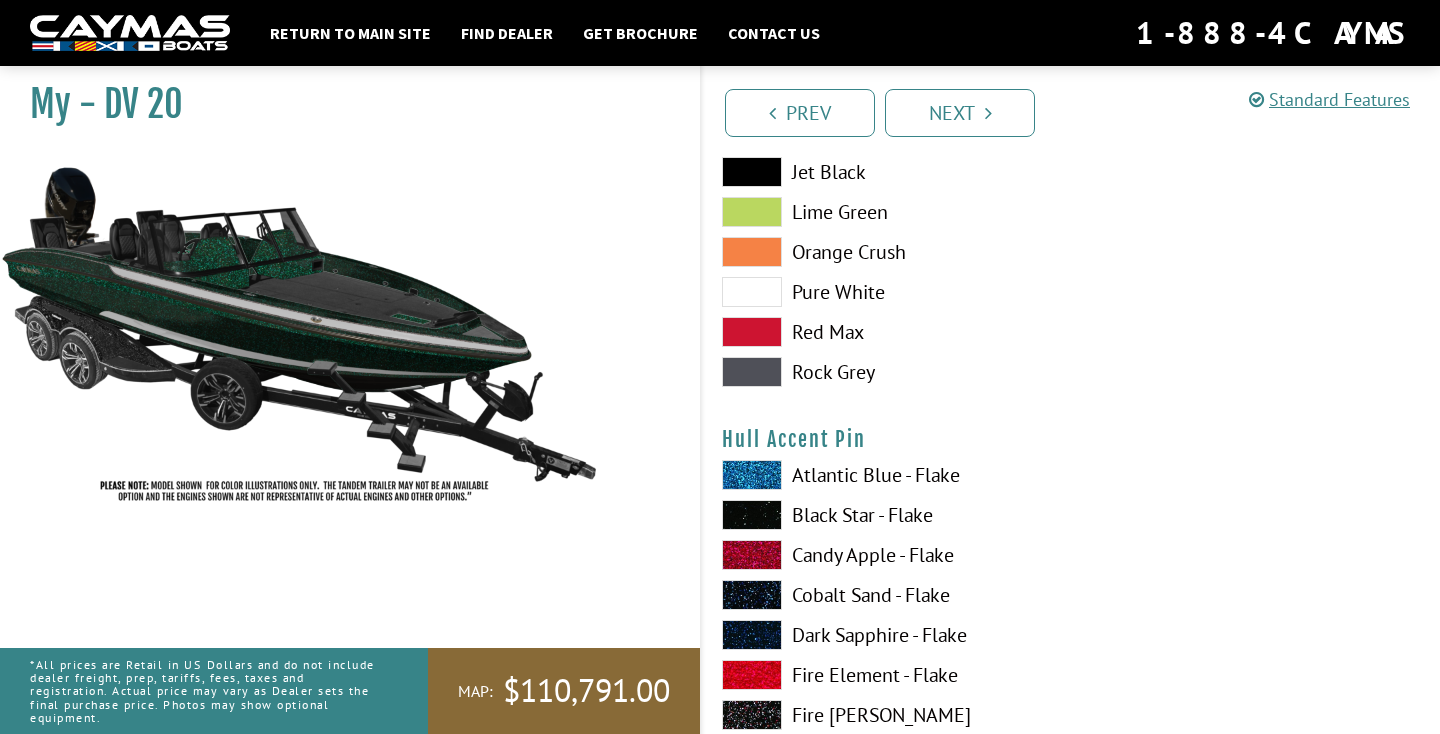 click at bounding box center (752, 555) 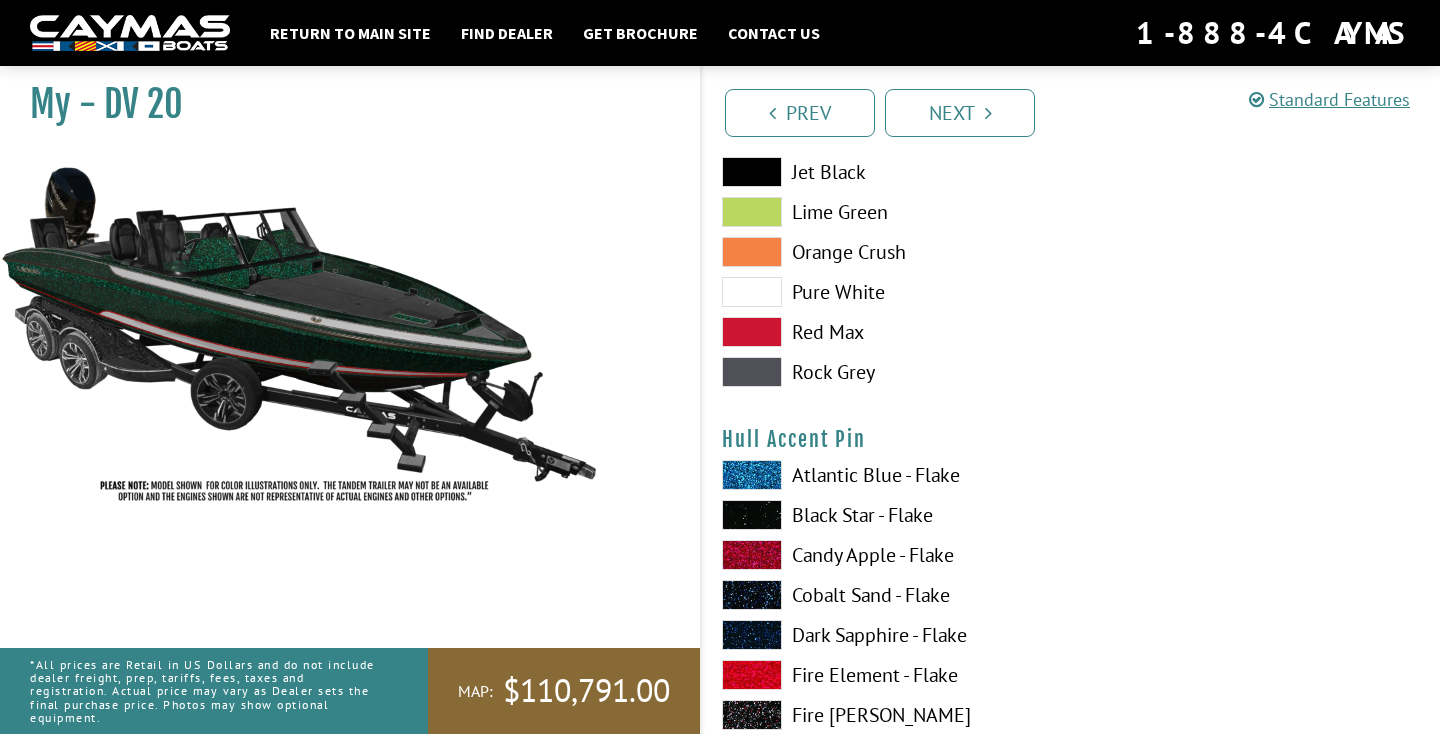 click at bounding box center (752, 555) 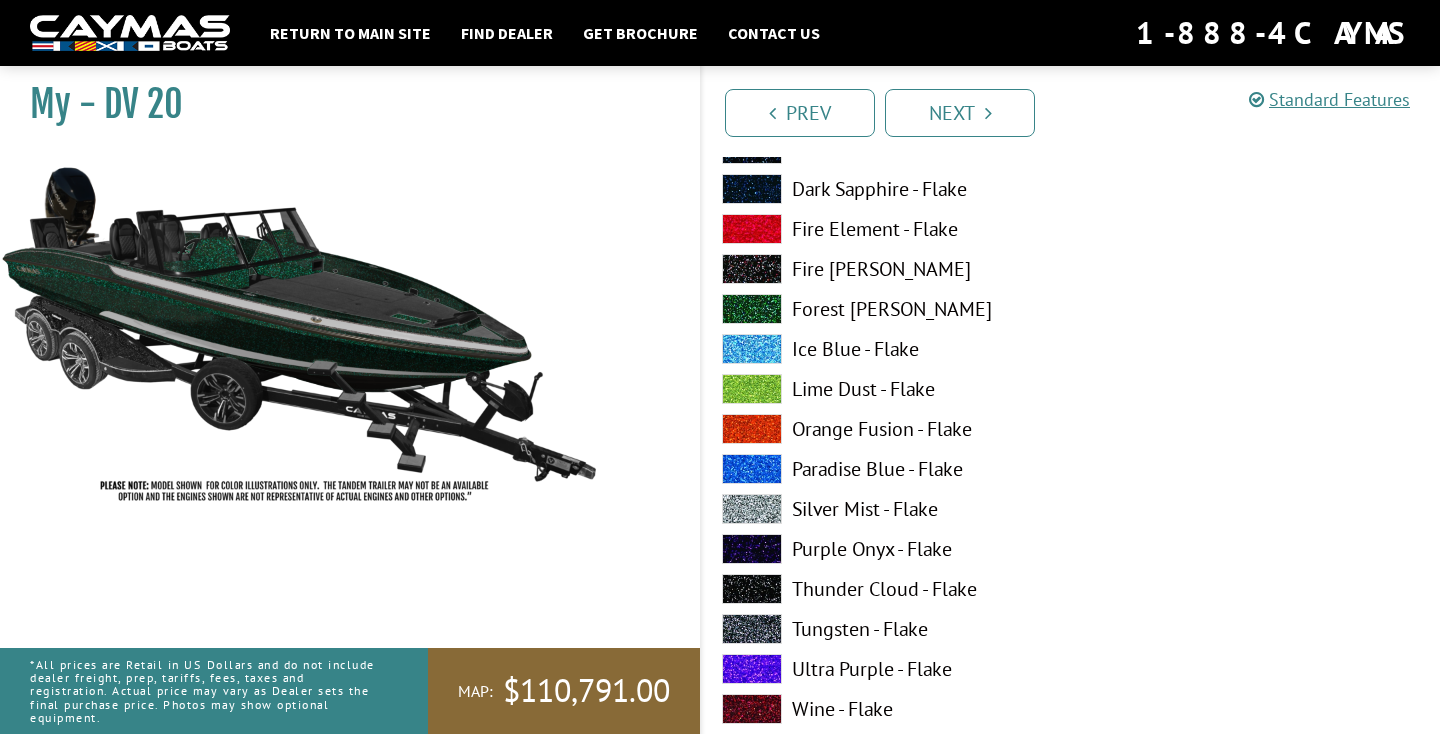 scroll, scrollTop: 6576, scrollLeft: 0, axis: vertical 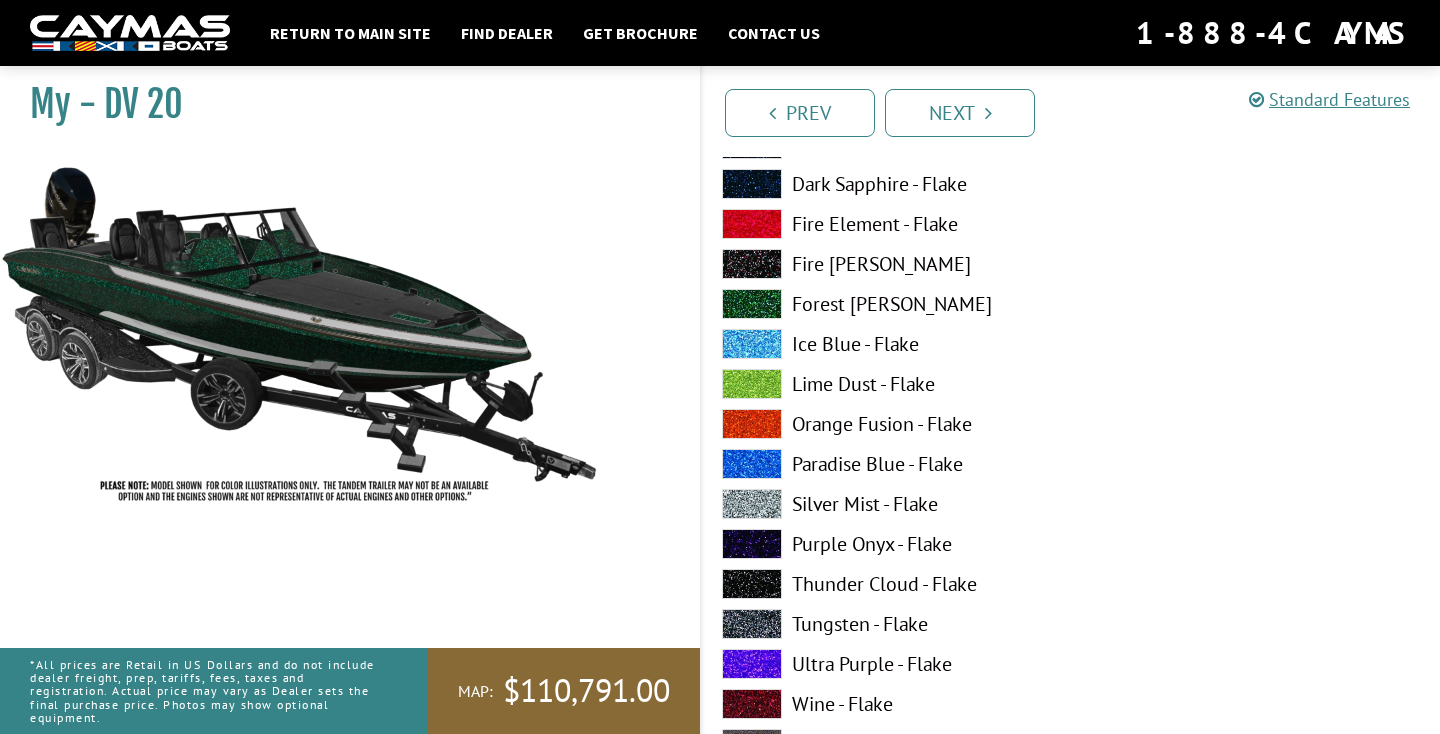click at bounding box center [752, 504] 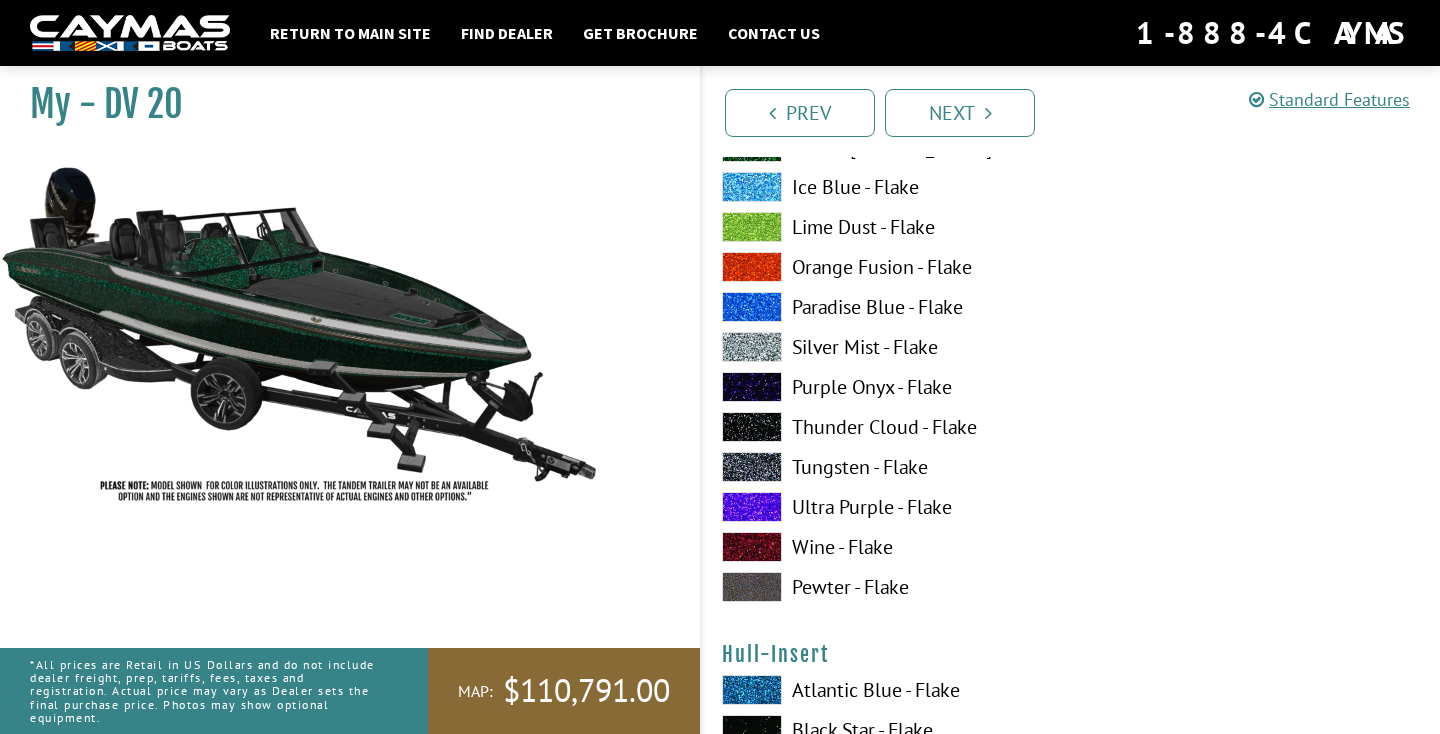 scroll, scrollTop: 6734, scrollLeft: 0, axis: vertical 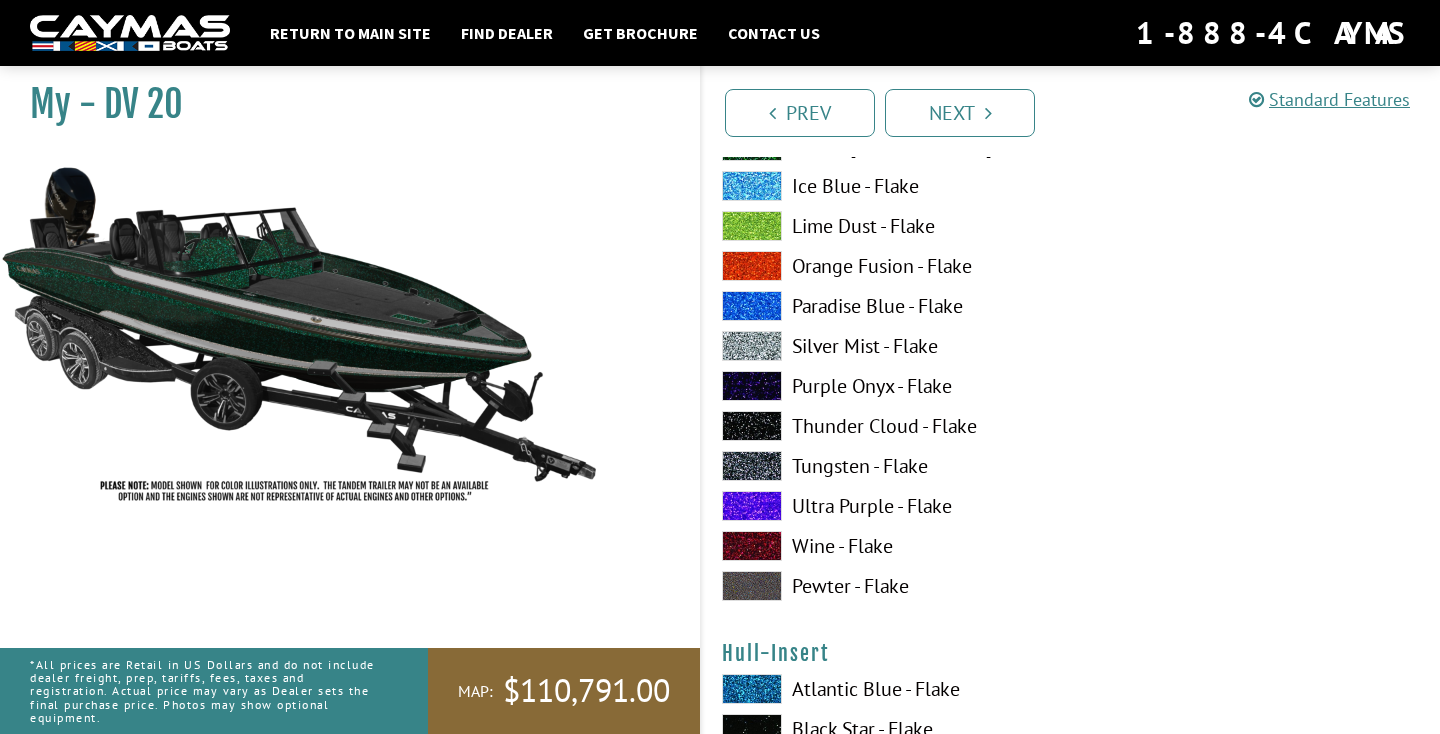 click at bounding box center (752, 586) 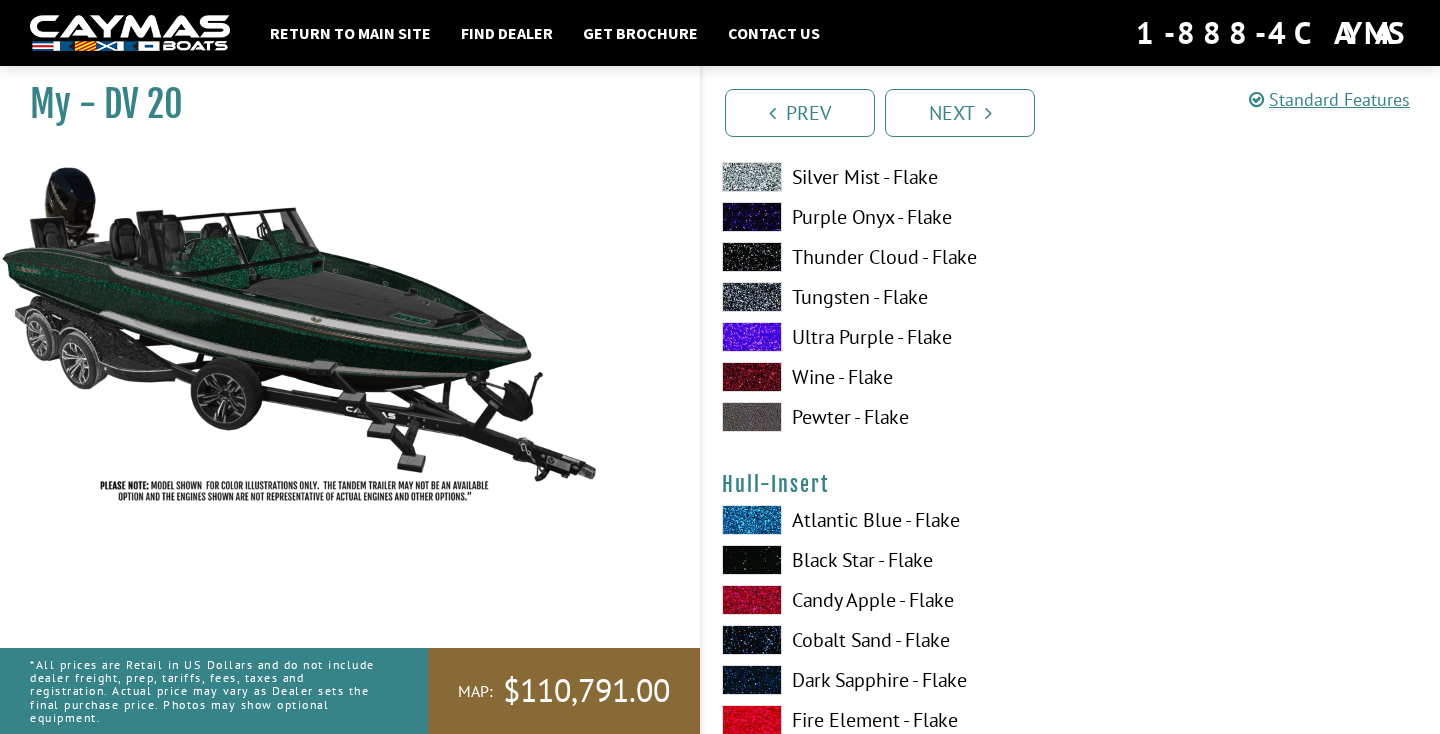 scroll, scrollTop: 6906, scrollLeft: 0, axis: vertical 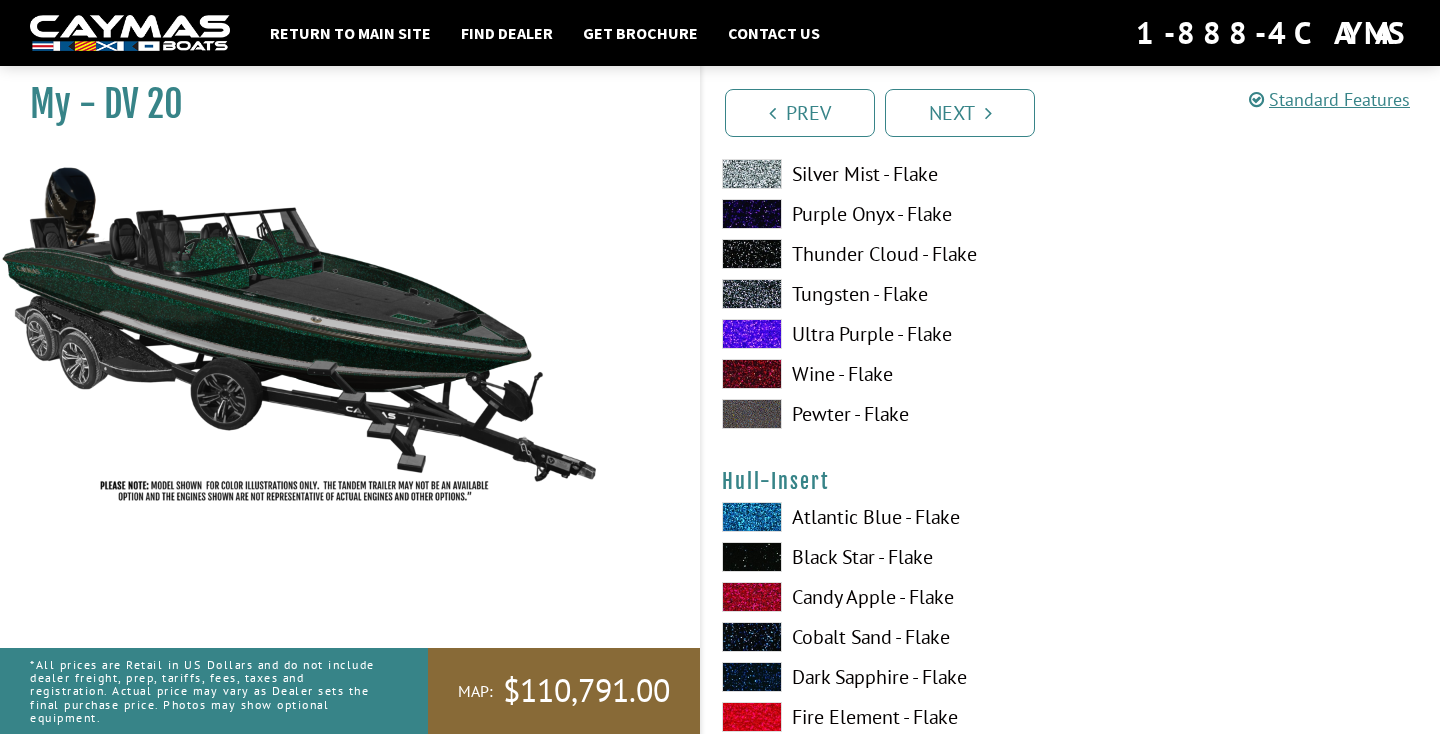 click at bounding box center (752, 517) 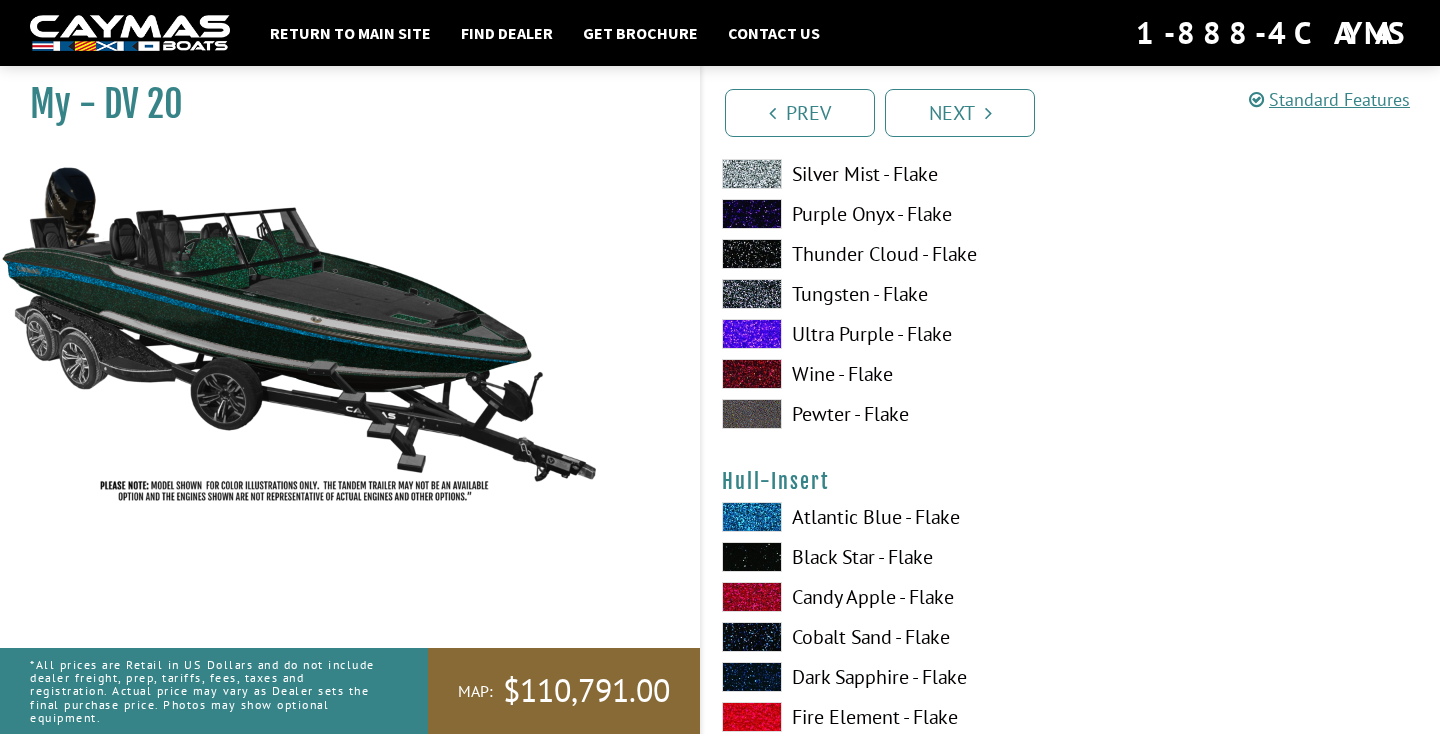click at bounding box center (752, 517) 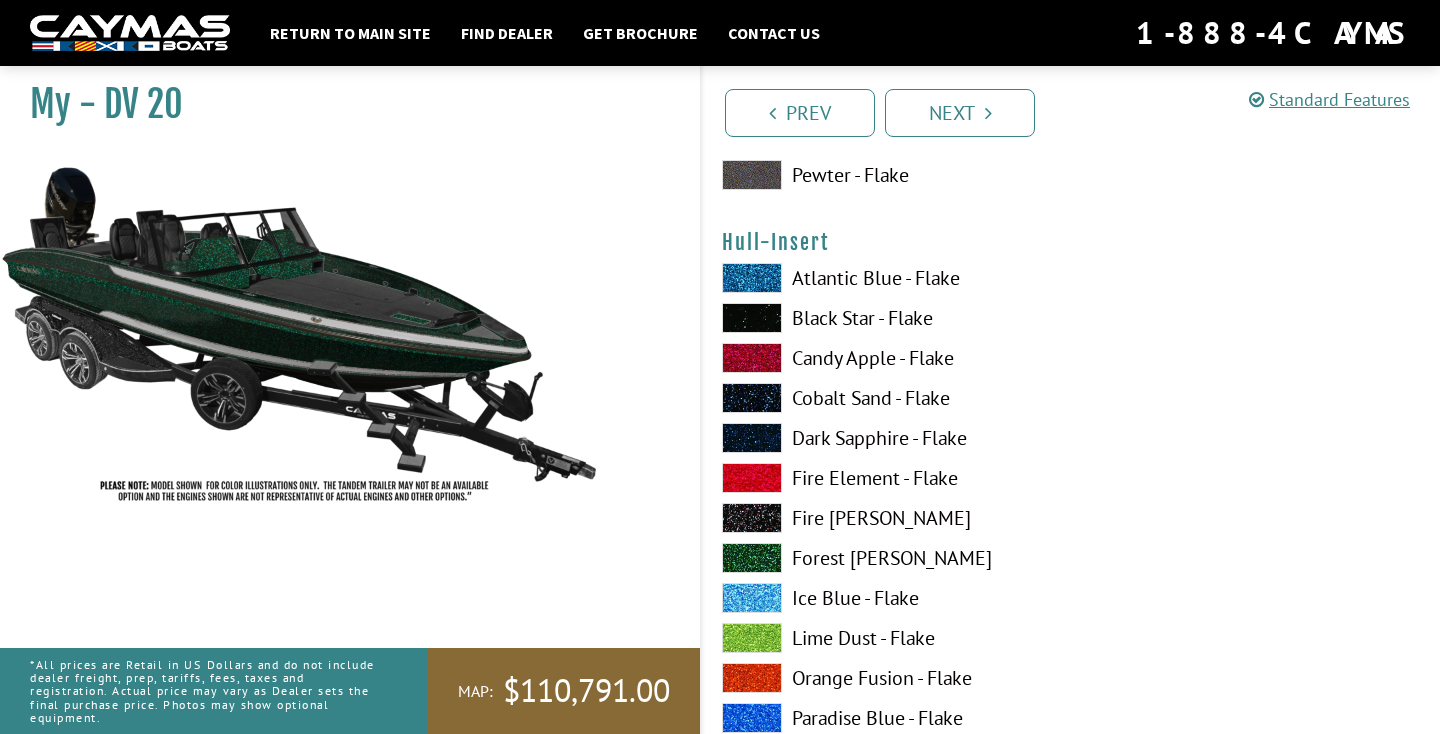 scroll, scrollTop: 7149, scrollLeft: 0, axis: vertical 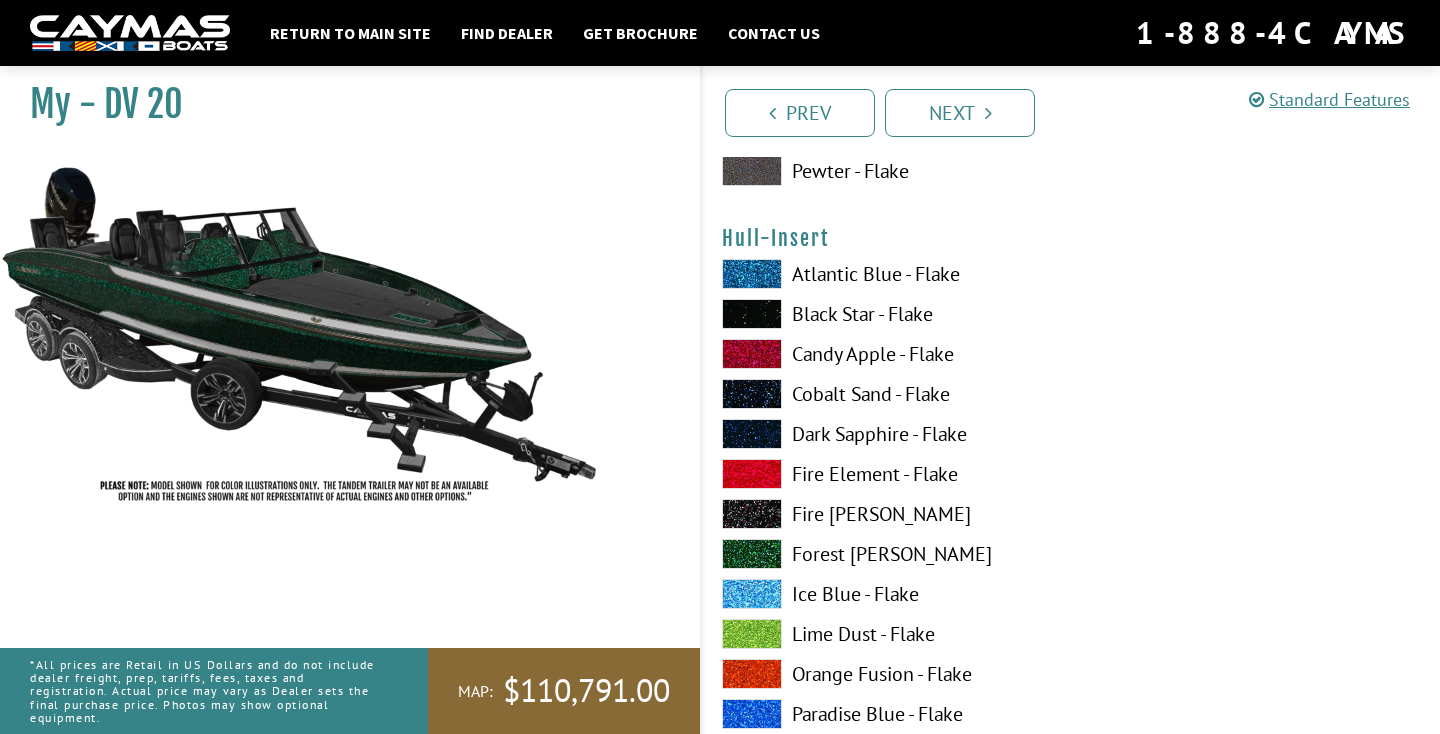 click at bounding box center [752, 554] 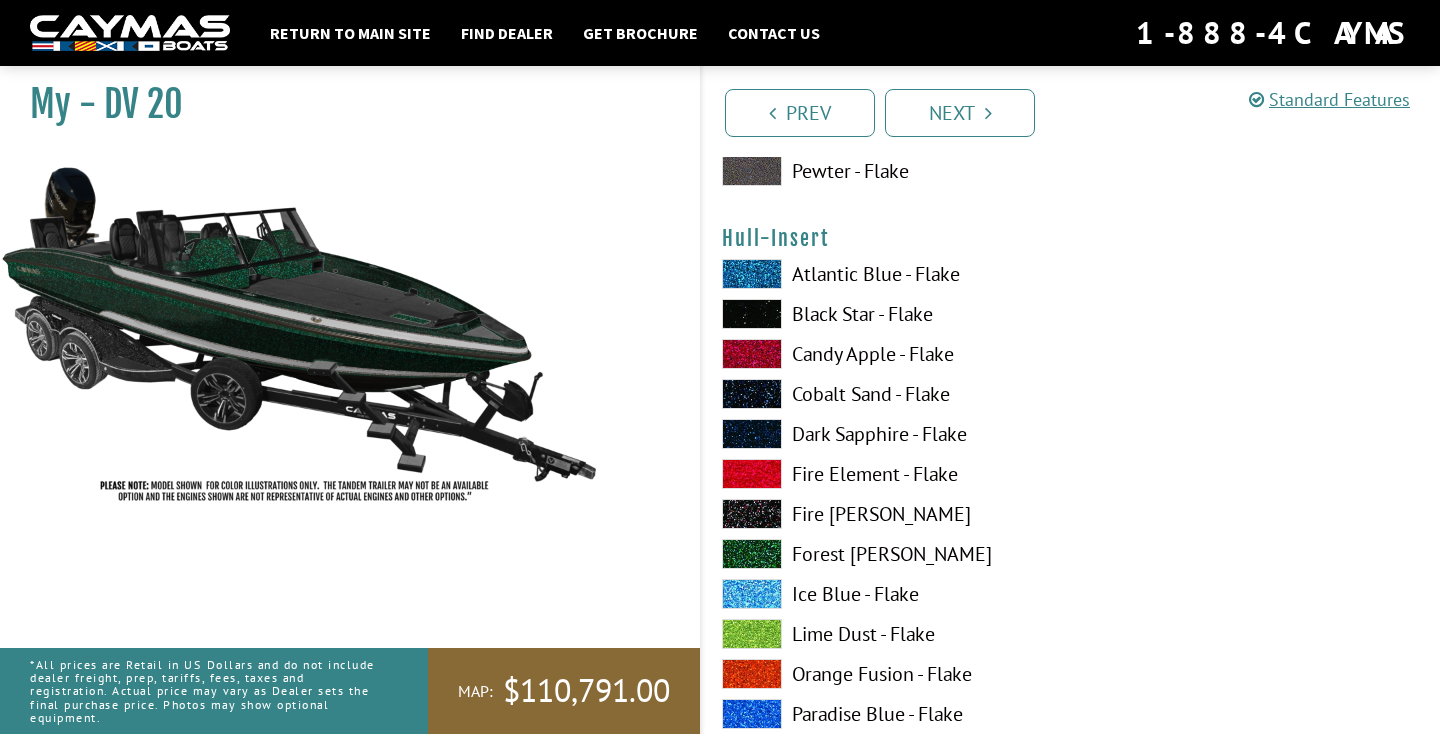 click at bounding box center [752, 514] 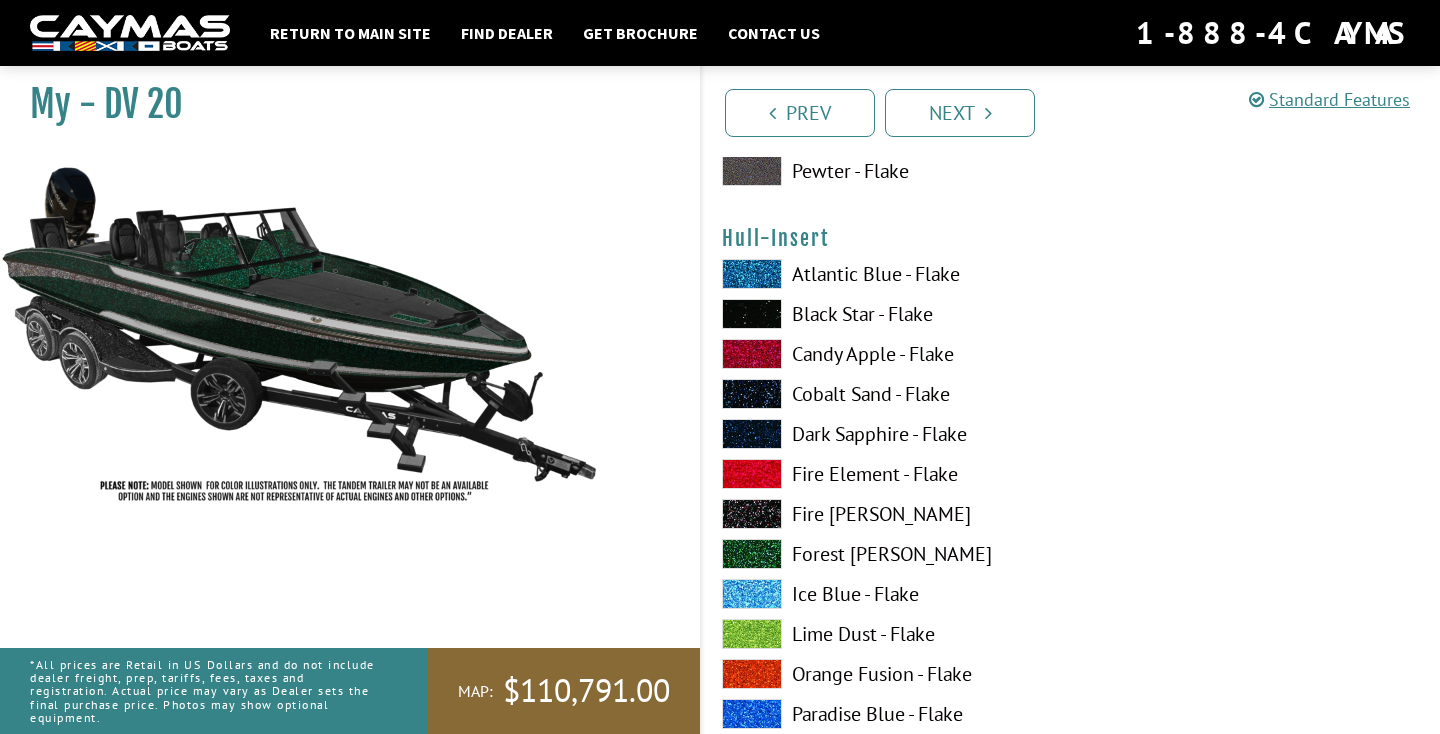 click at bounding box center [752, 474] 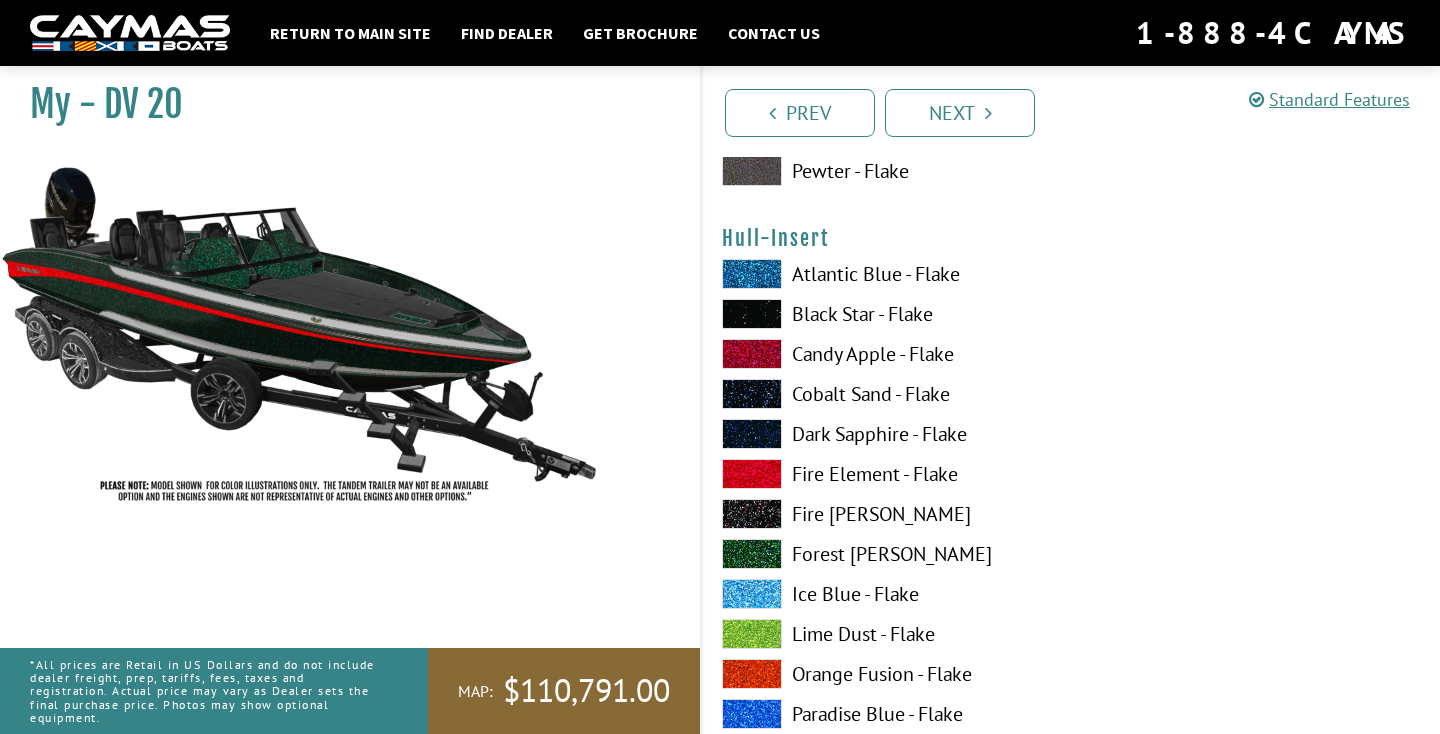 scroll, scrollTop: 7275, scrollLeft: 0, axis: vertical 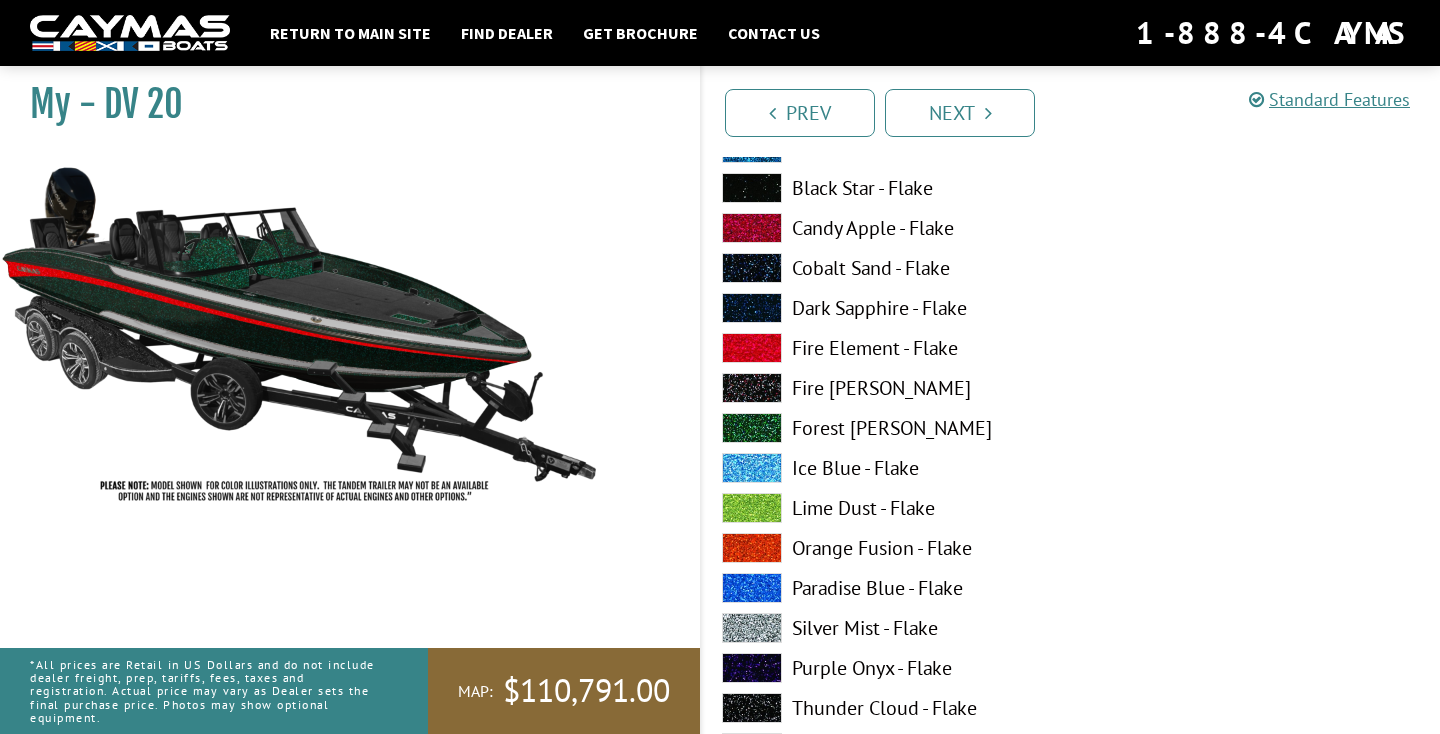 click at bounding box center [752, 628] 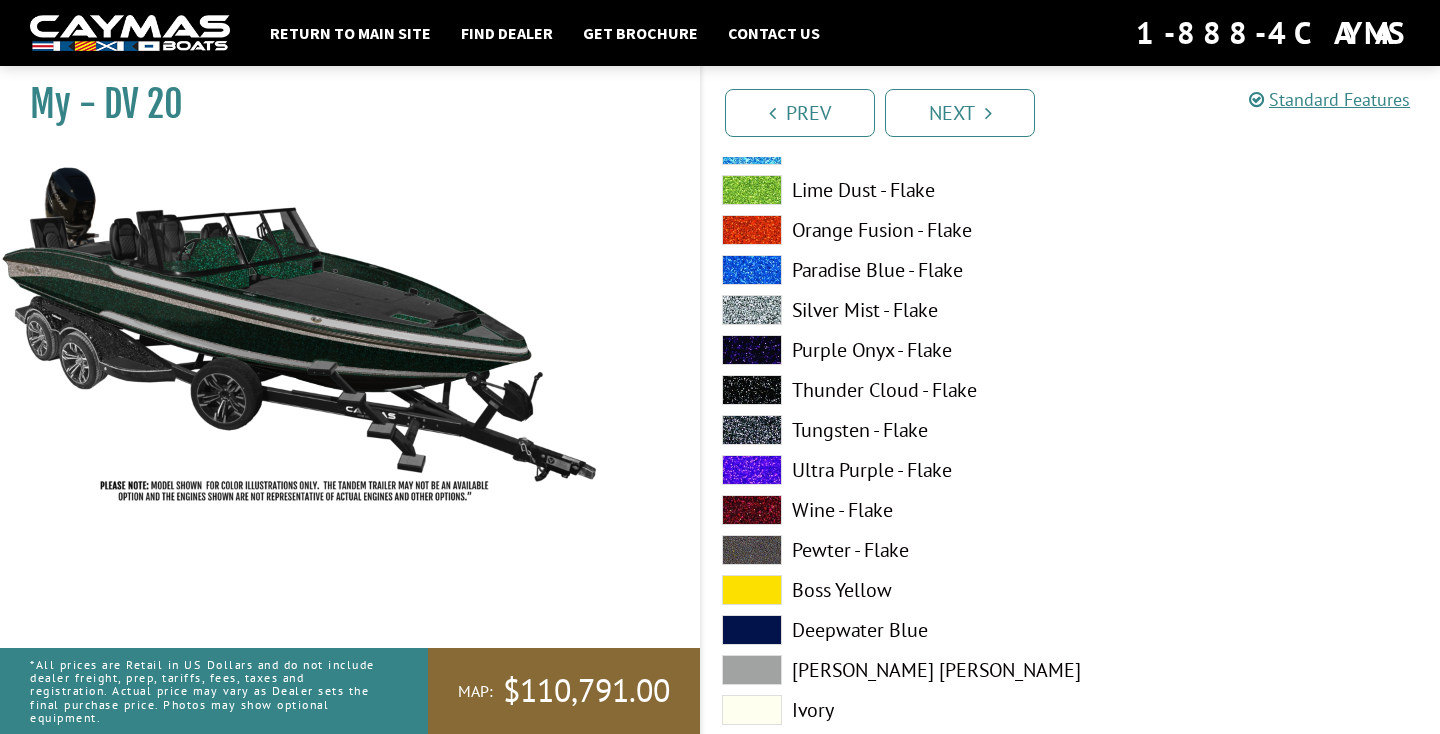 scroll, scrollTop: 7594, scrollLeft: 0, axis: vertical 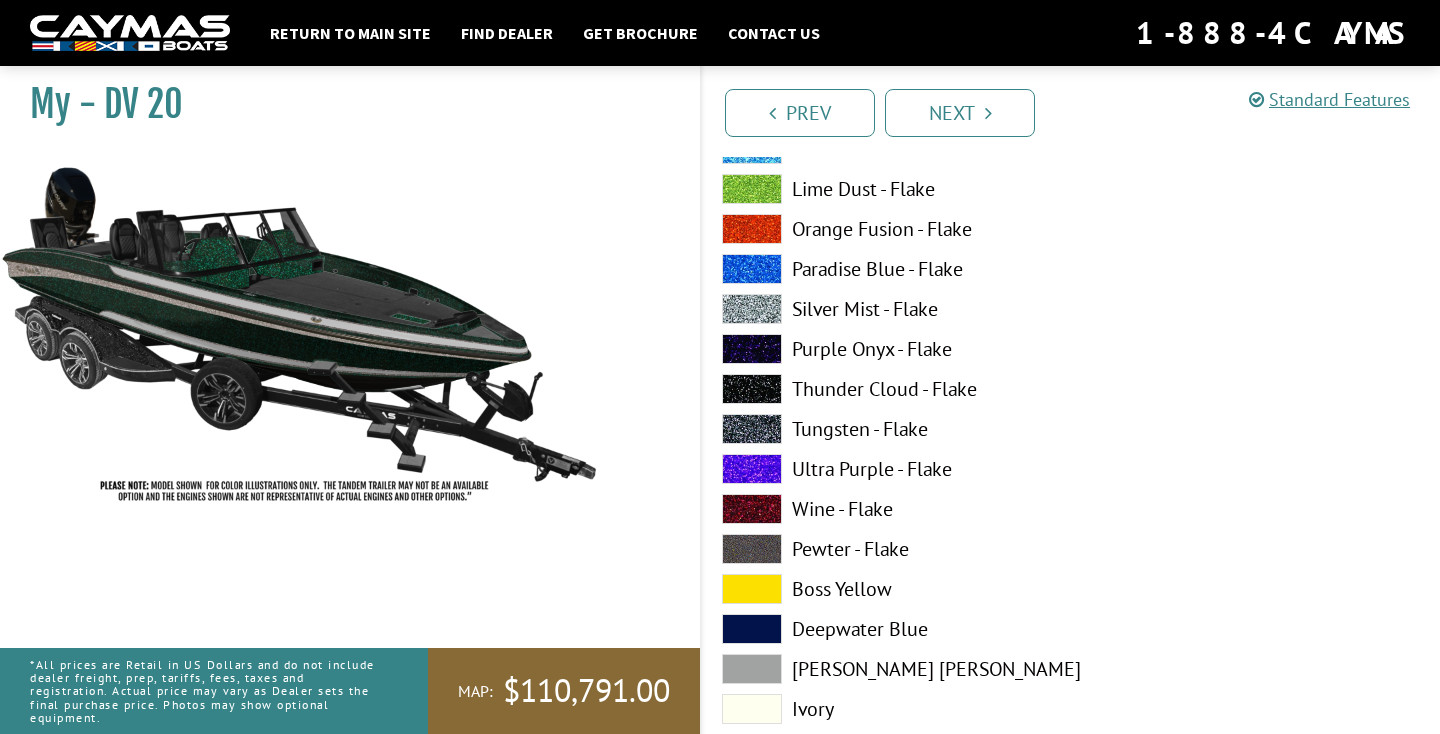 click at bounding box center [752, 589] 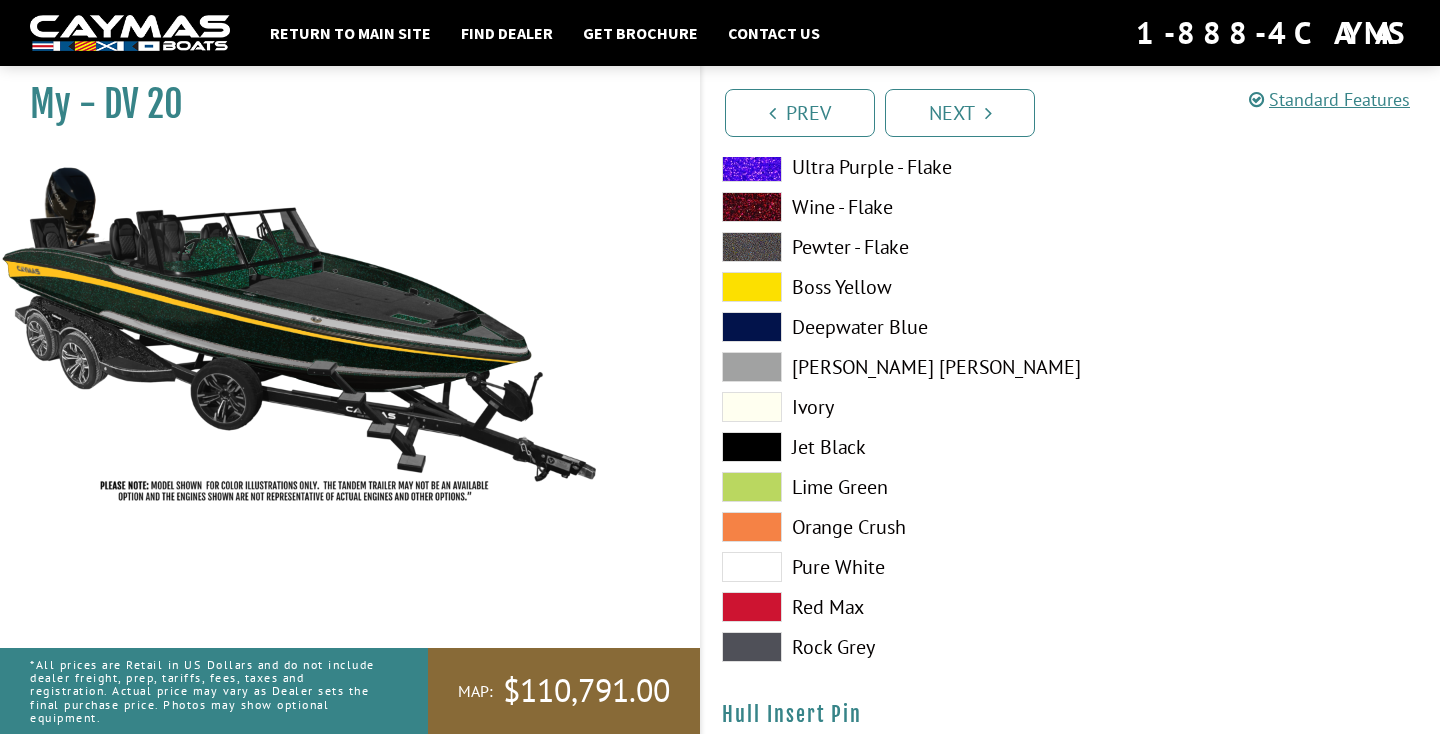 scroll, scrollTop: 7900, scrollLeft: 0, axis: vertical 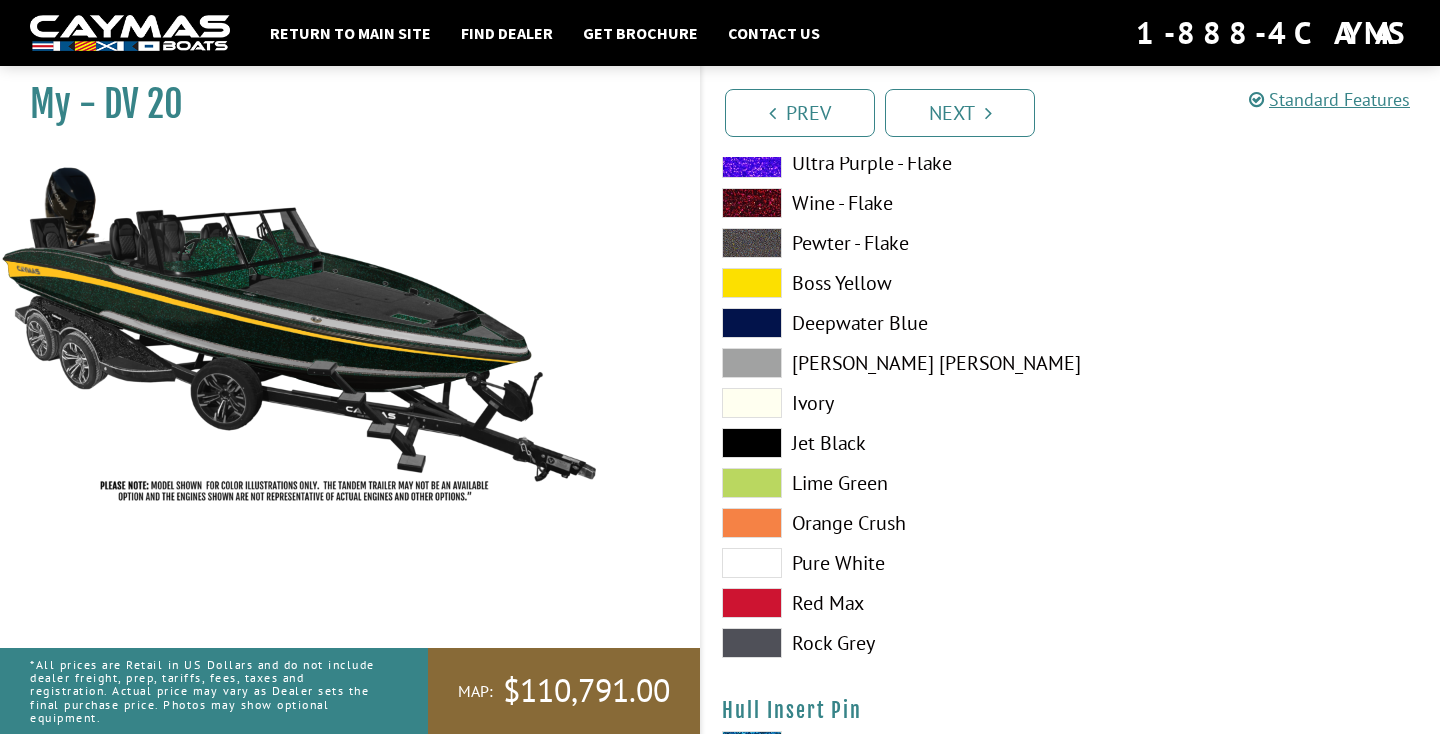 click at bounding box center [752, 563] 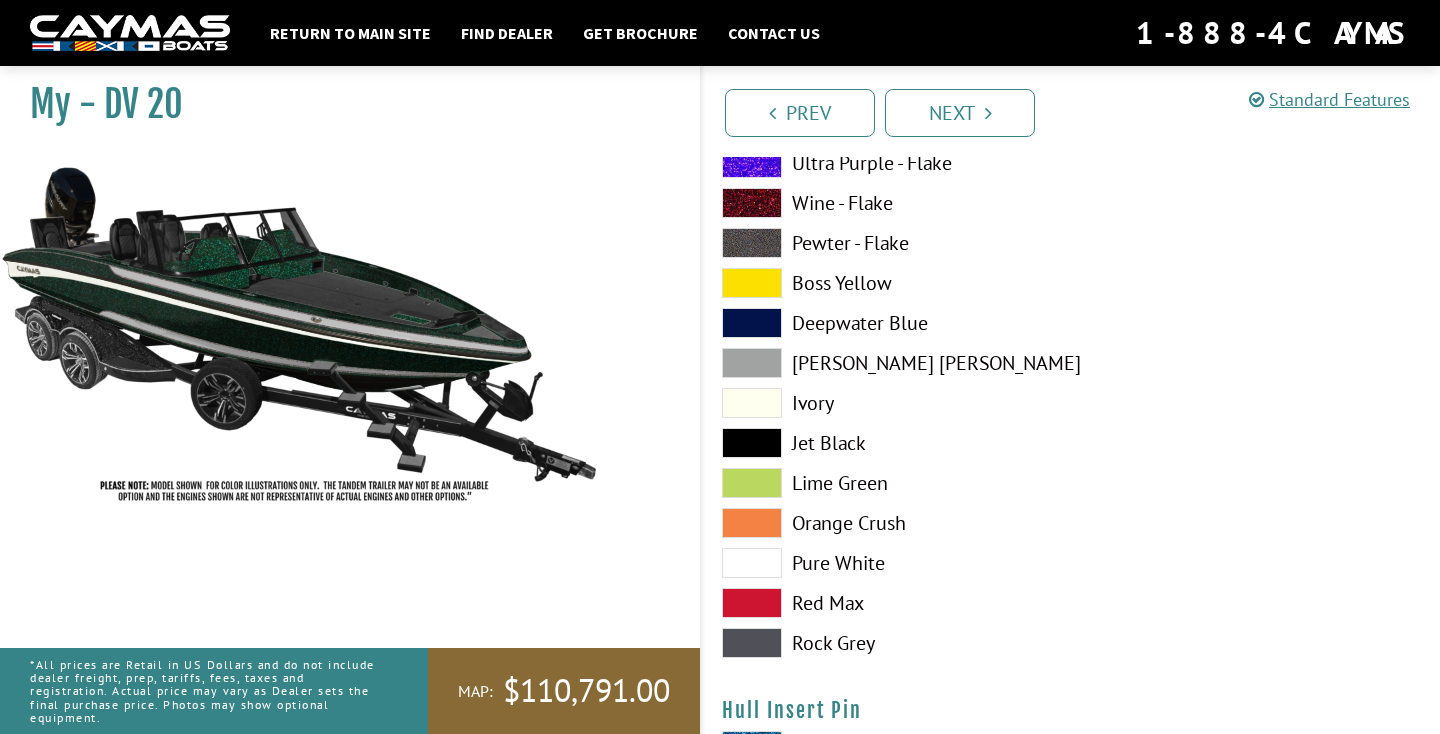 click at bounding box center [752, 443] 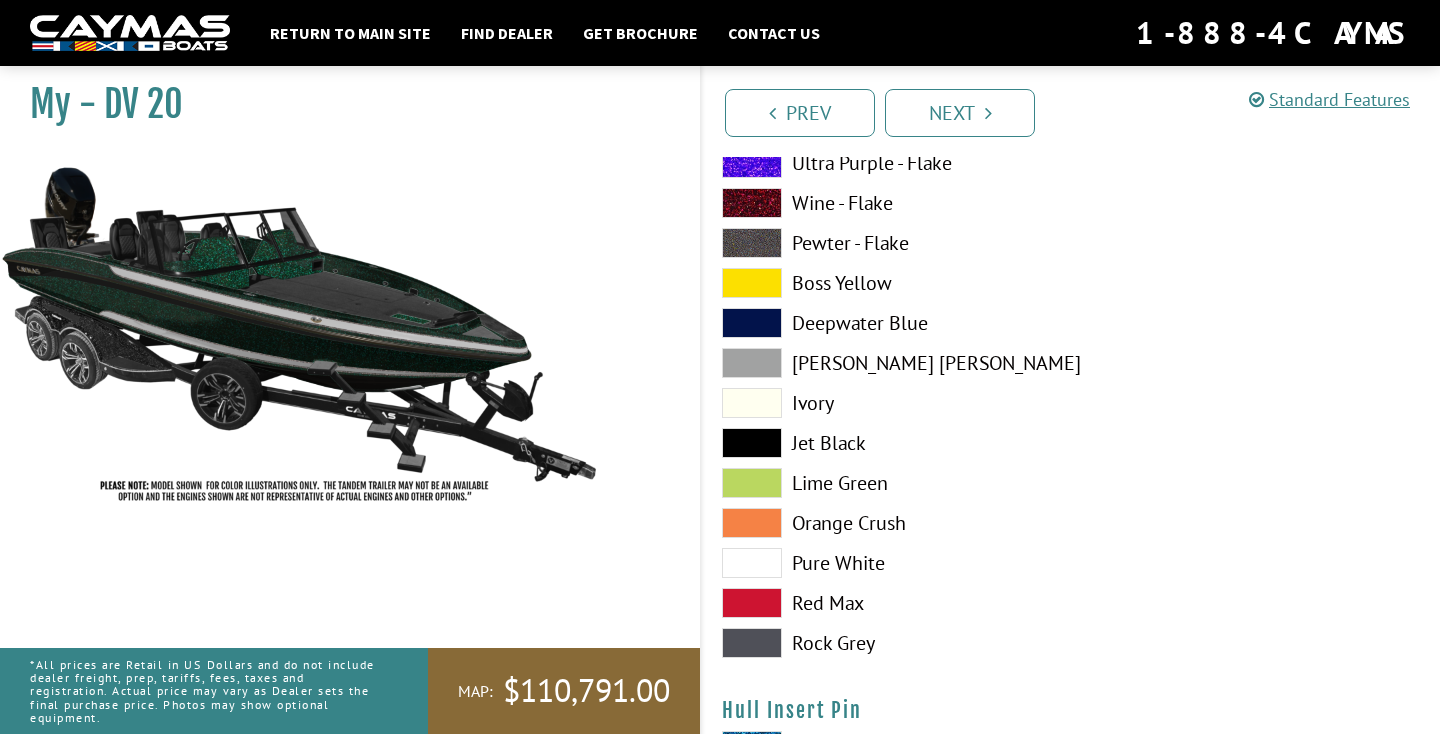 click at bounding box center (752, 563) 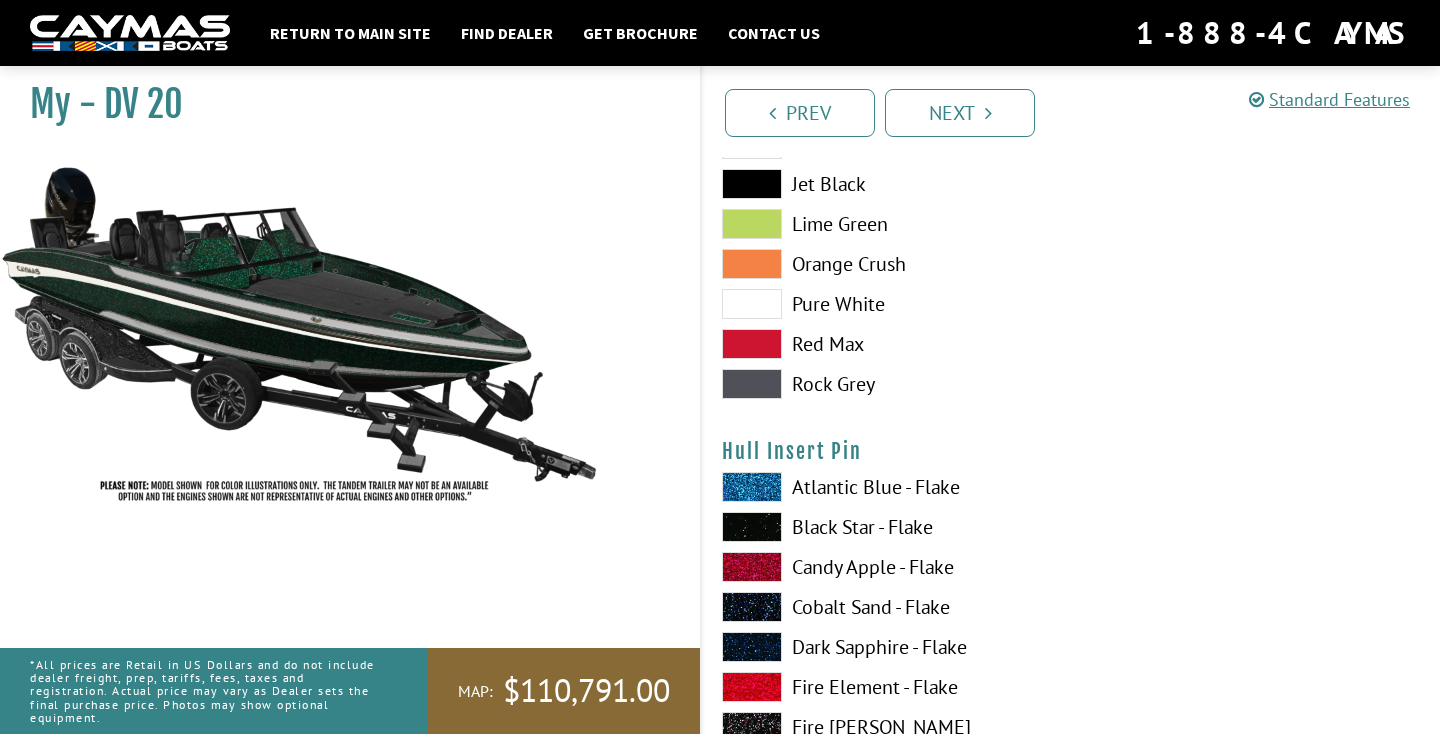 scroll, scrollTop: 8162, scrollLeft: 0, axis: vertical 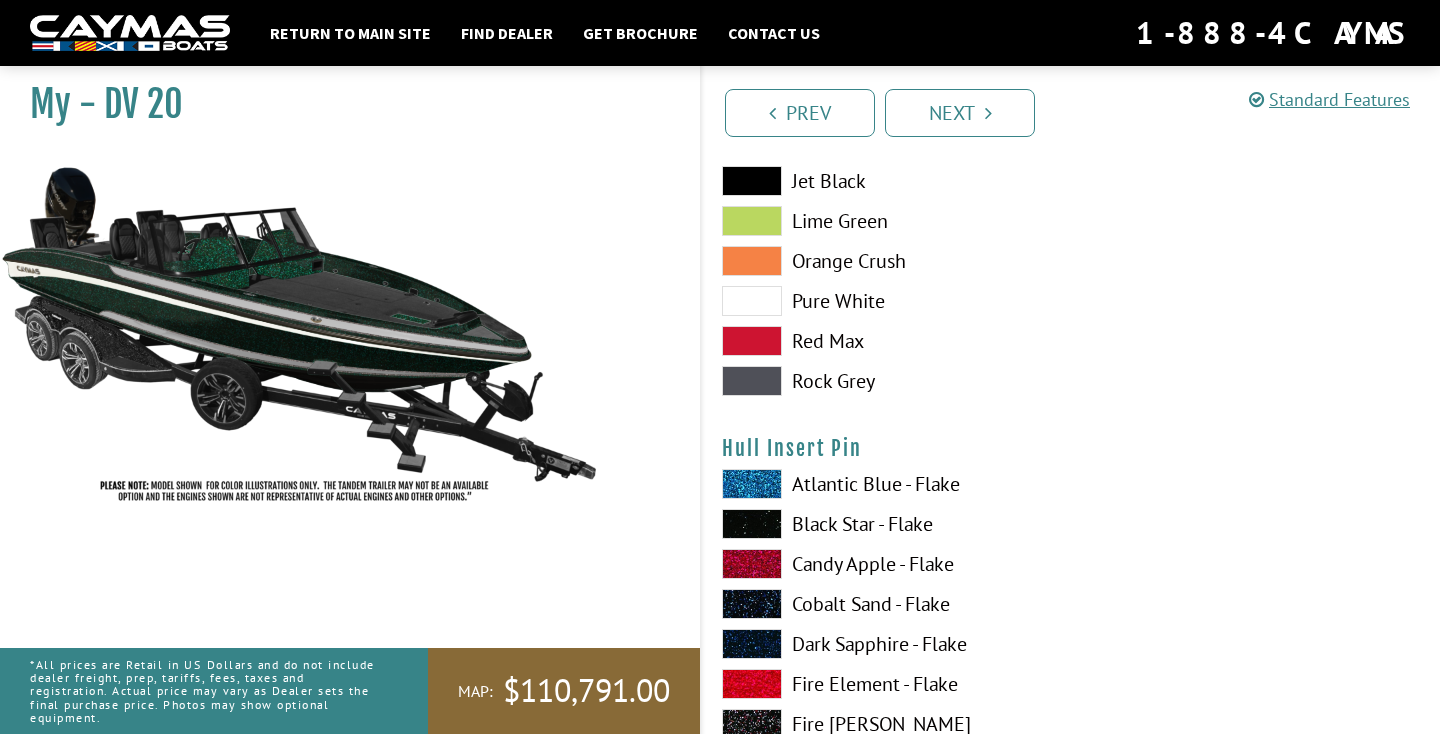 click at bounding box center [752, 684] 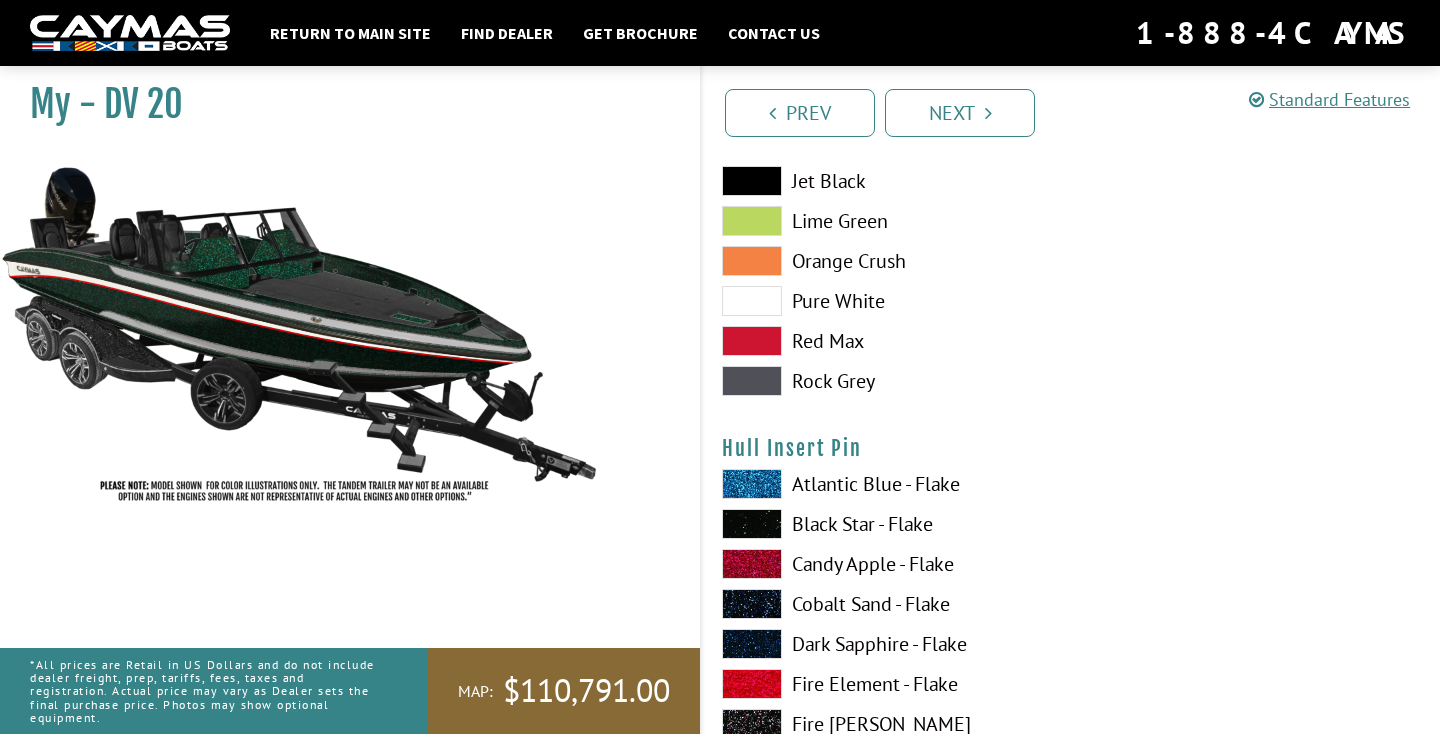 click at bounding box center [752, 684] 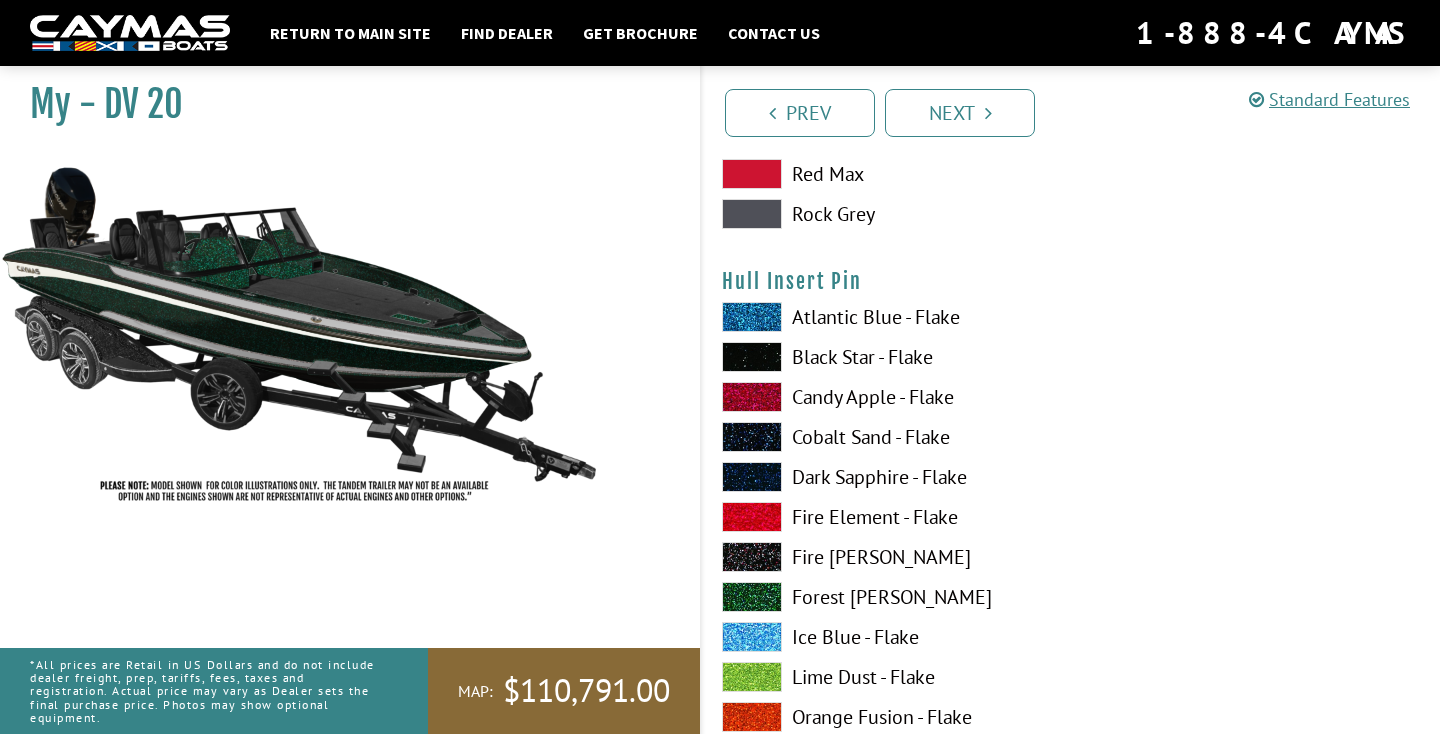 scroll, scrollTop: 8328, scrollLeft: 0, axis: vertical 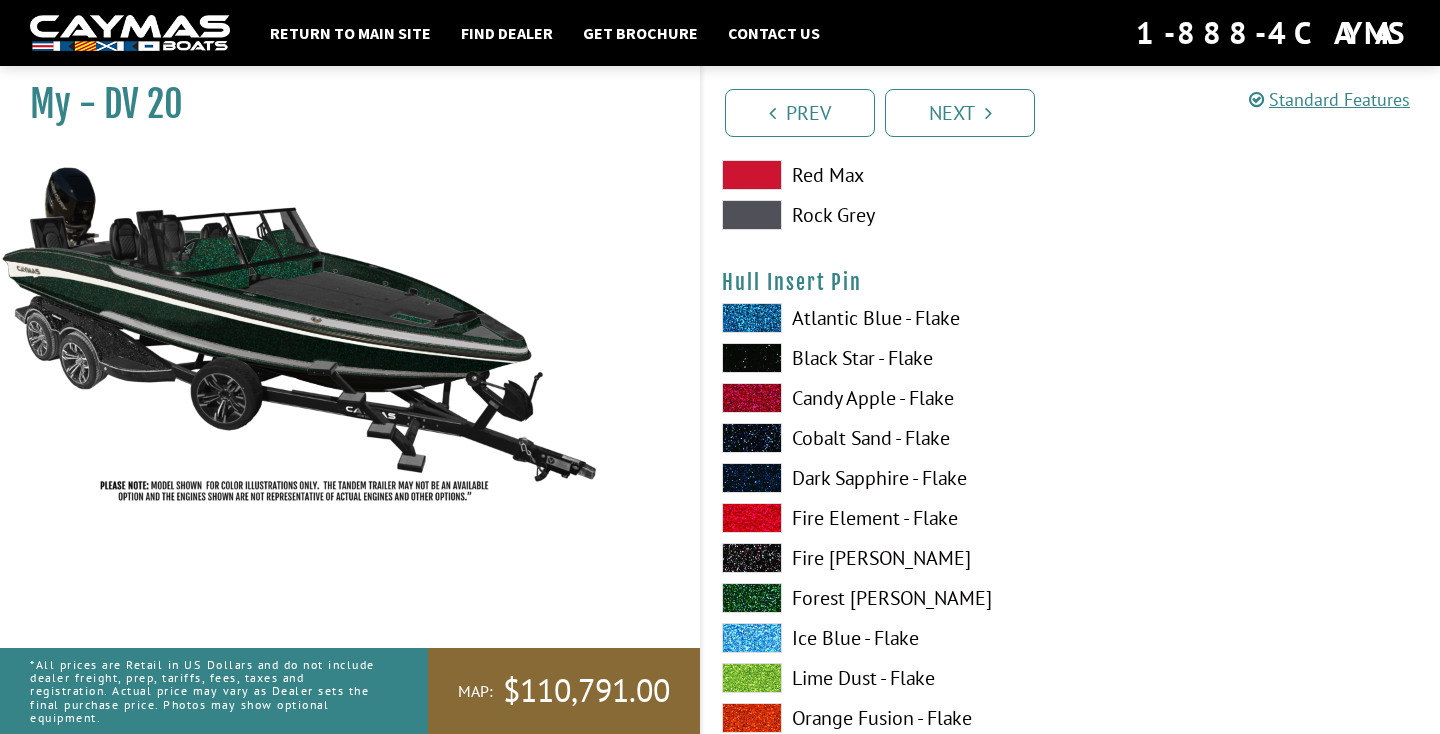 click at bounding box center [752, 678] 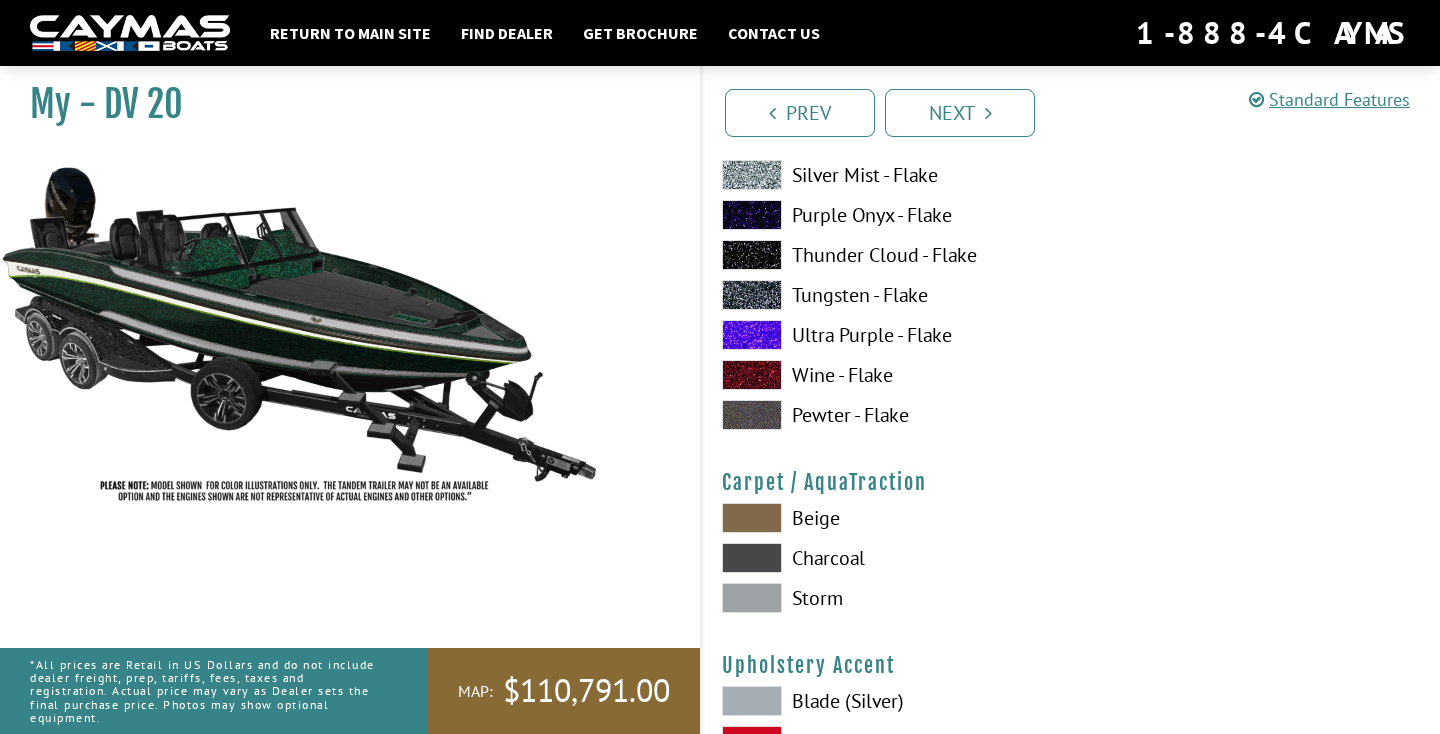 scroll, scrollTop: 8955, scrollLeft: 0, axis: vertical 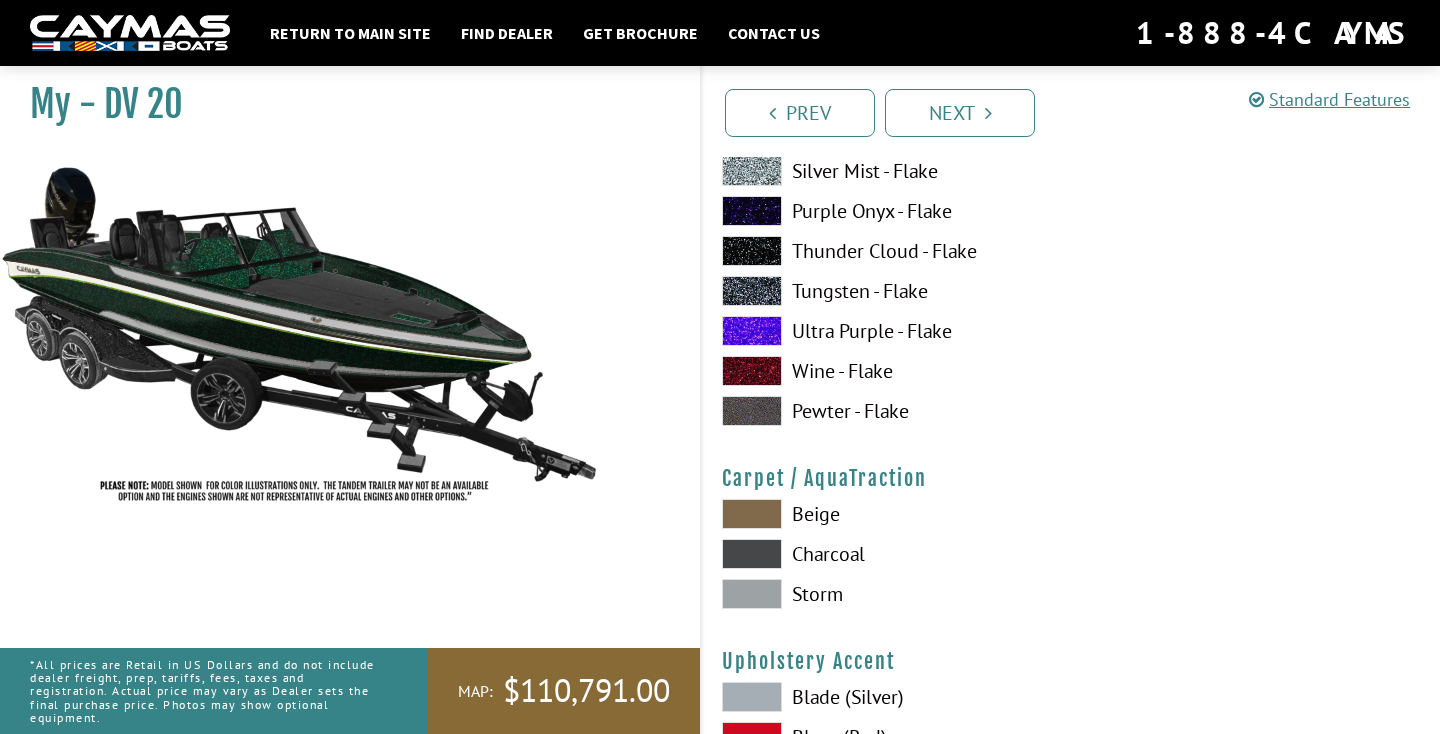 click at bounding box center [752, 594] 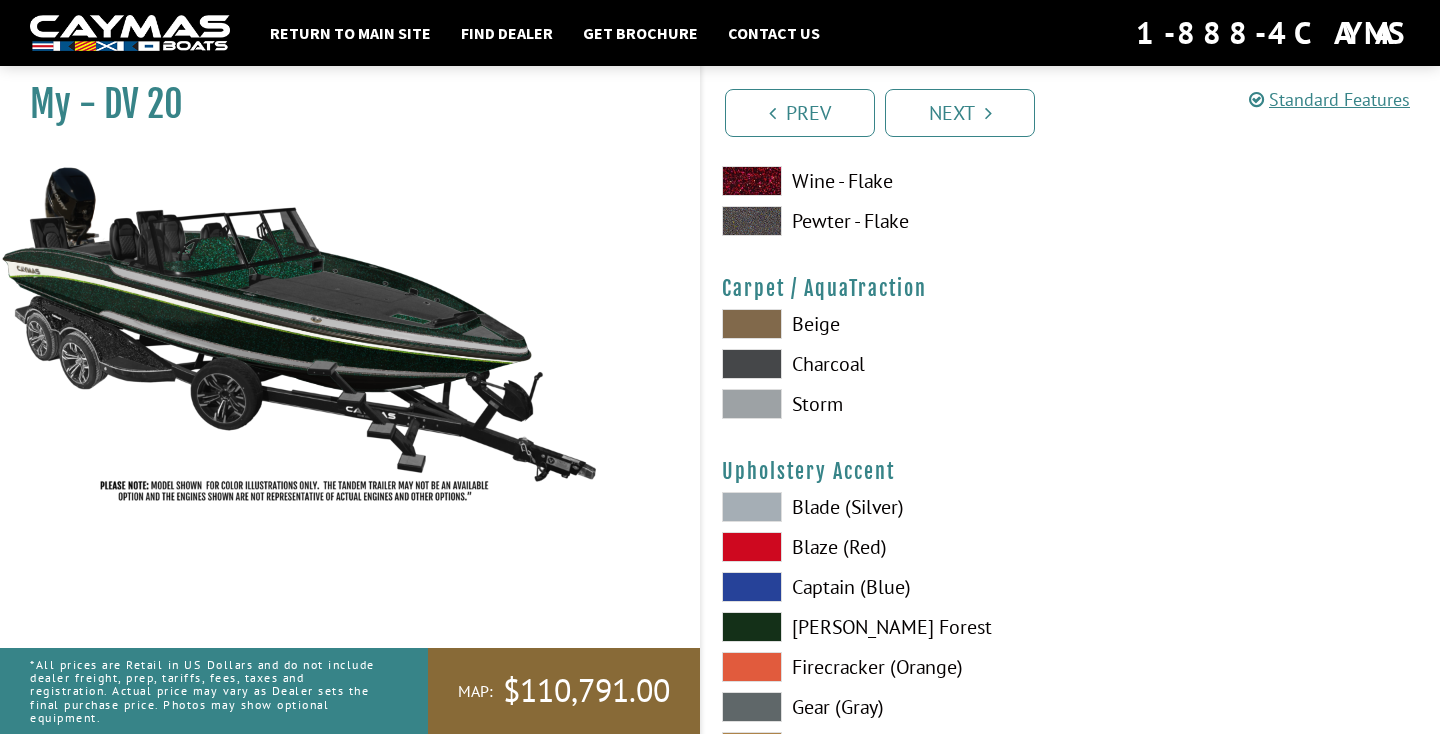 scroll, scrollTop: 9146, scrollLeft: 0, axis: vertical 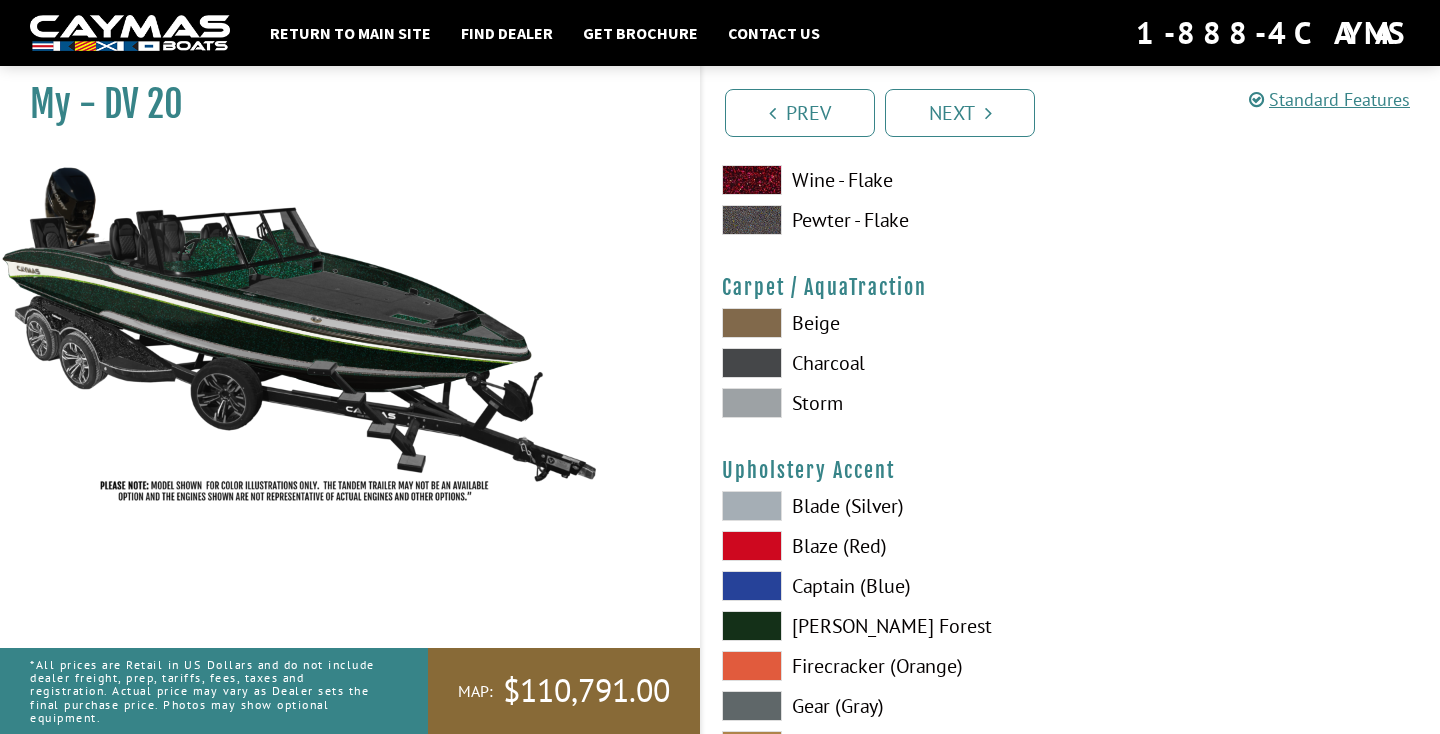 click at bounding box center (752, 626) 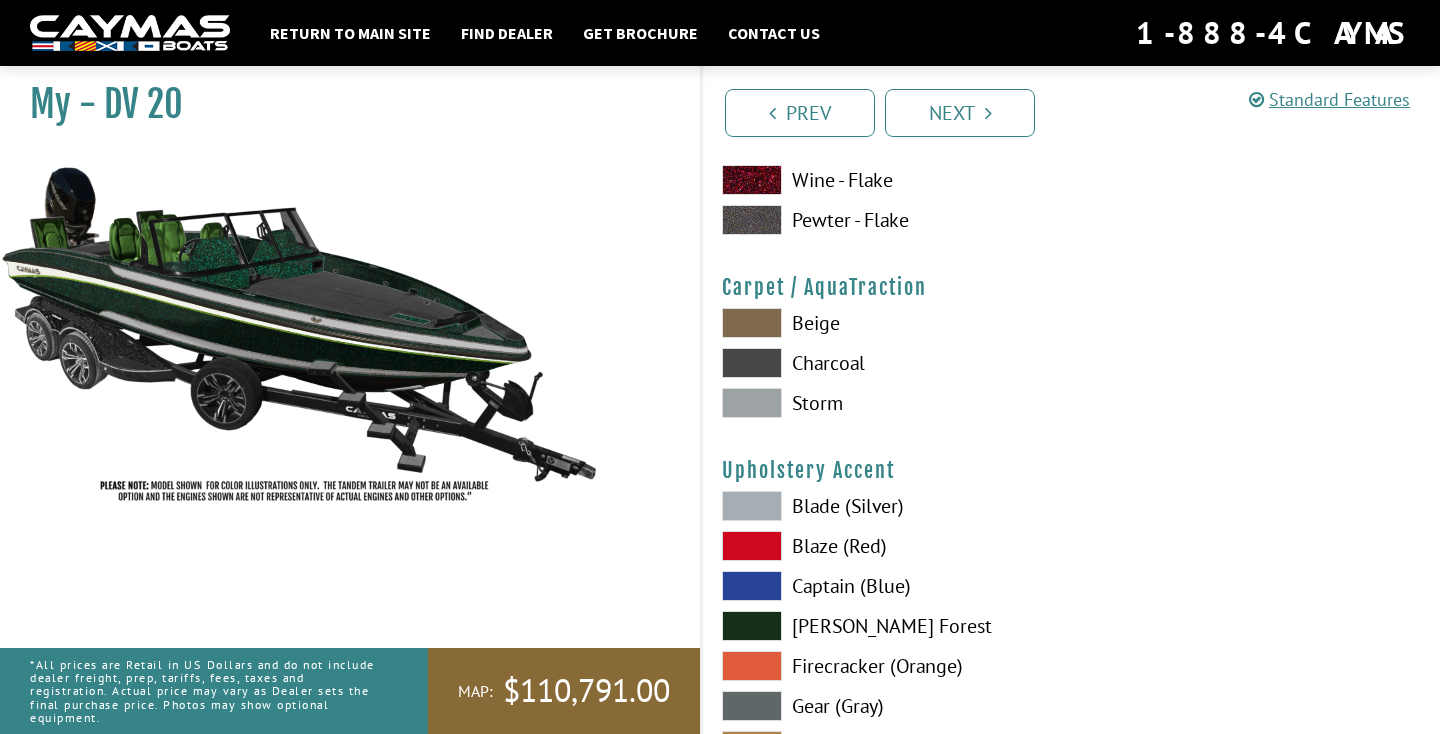 click at bounding box center (752, 586) 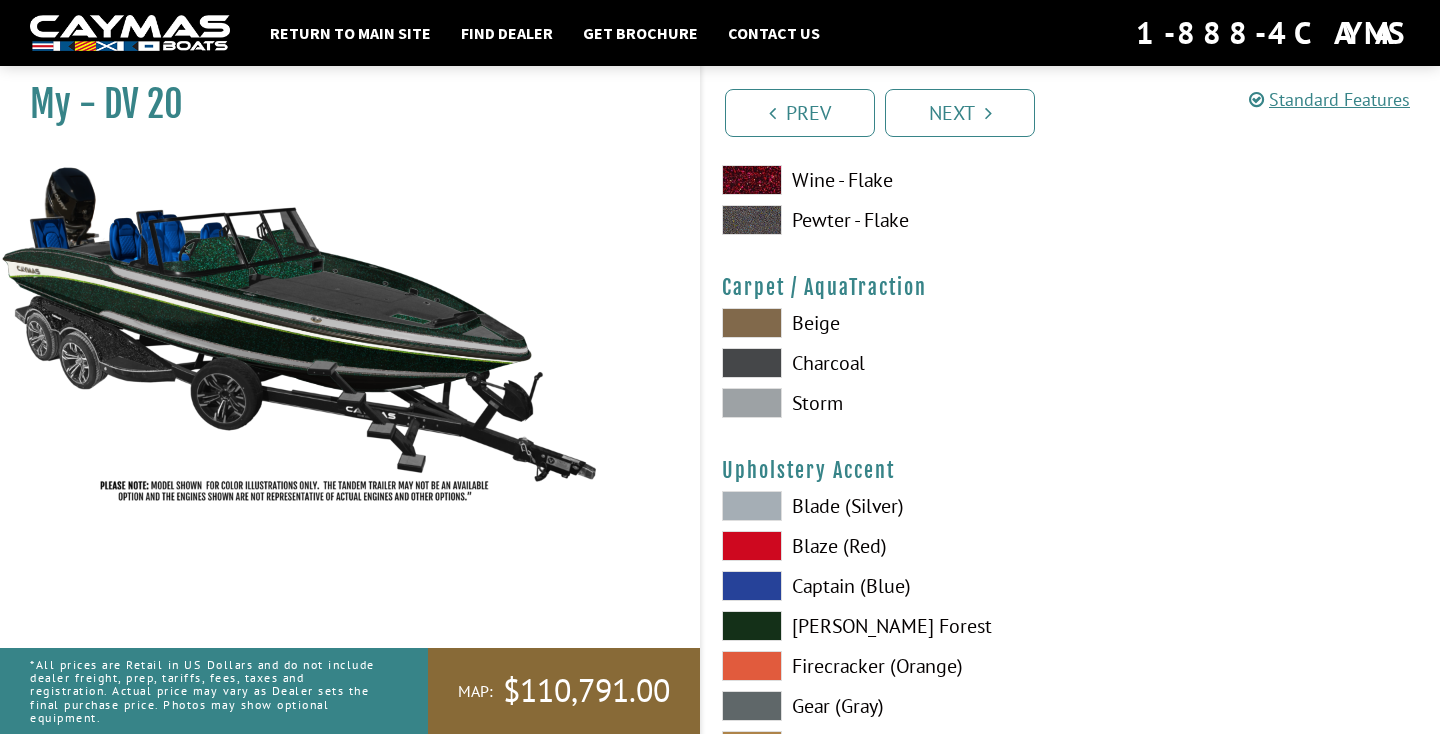 click at bounding box center (752, 506) 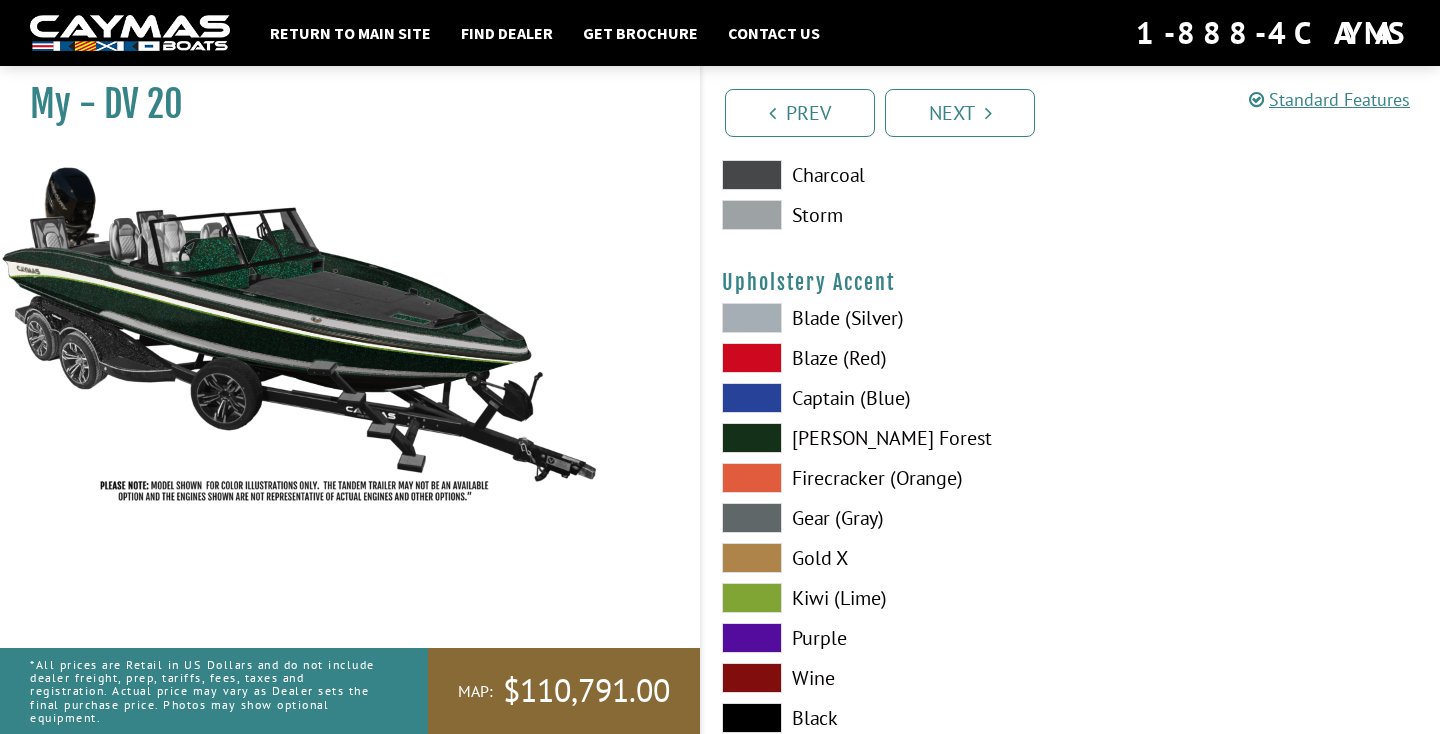 scroll, scrollTop: 9339, scrollLeft: 0, axis: vertical 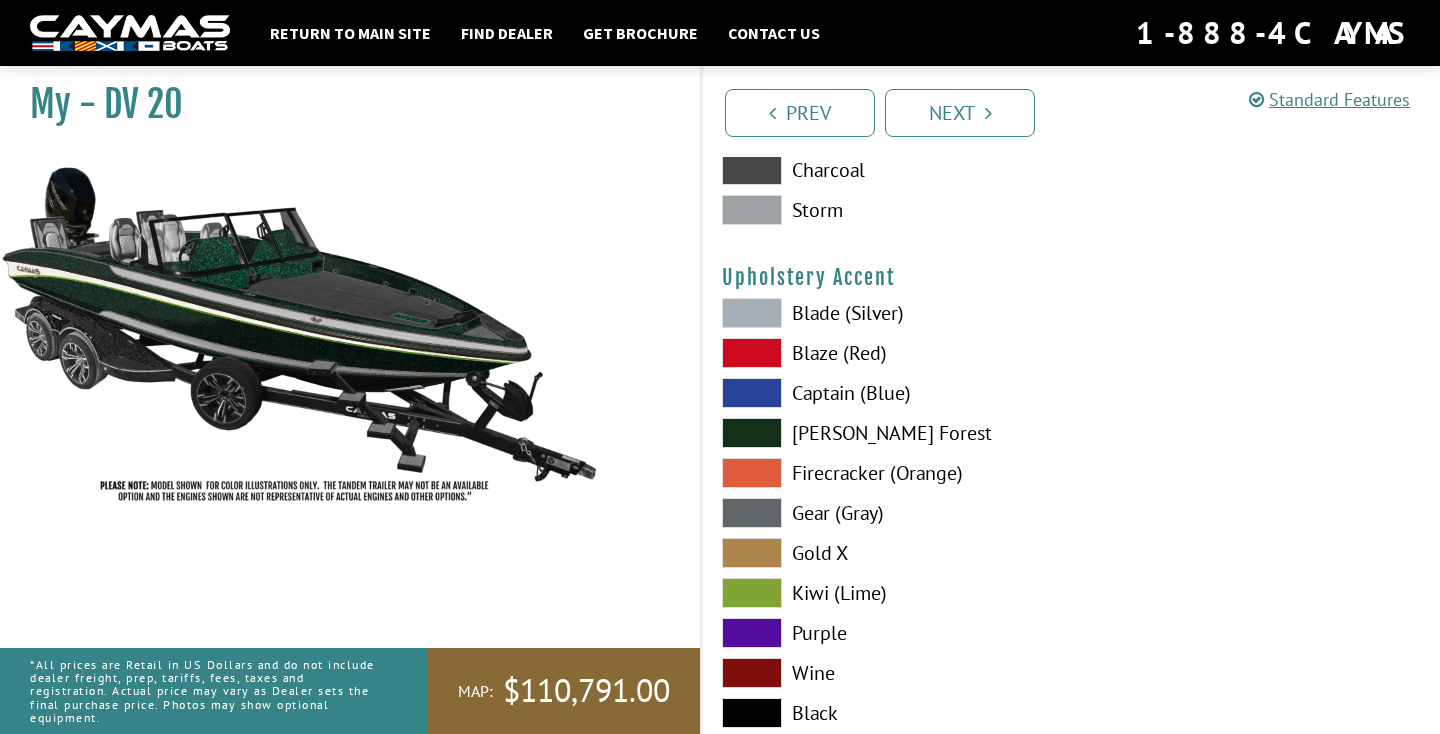 click at bounding box center [752, 513] 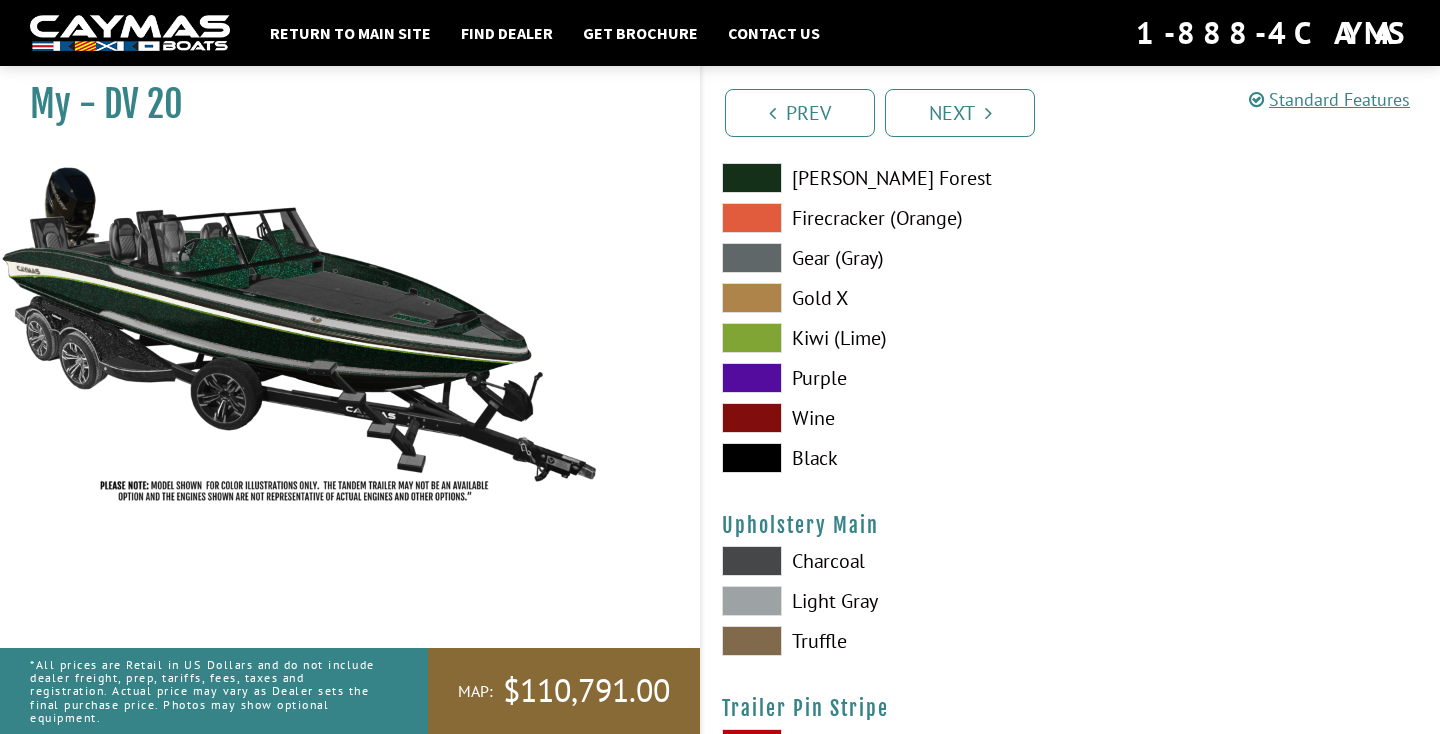 scroll, scrollTop: 9595, scrollLeft: 0, axis: vertical 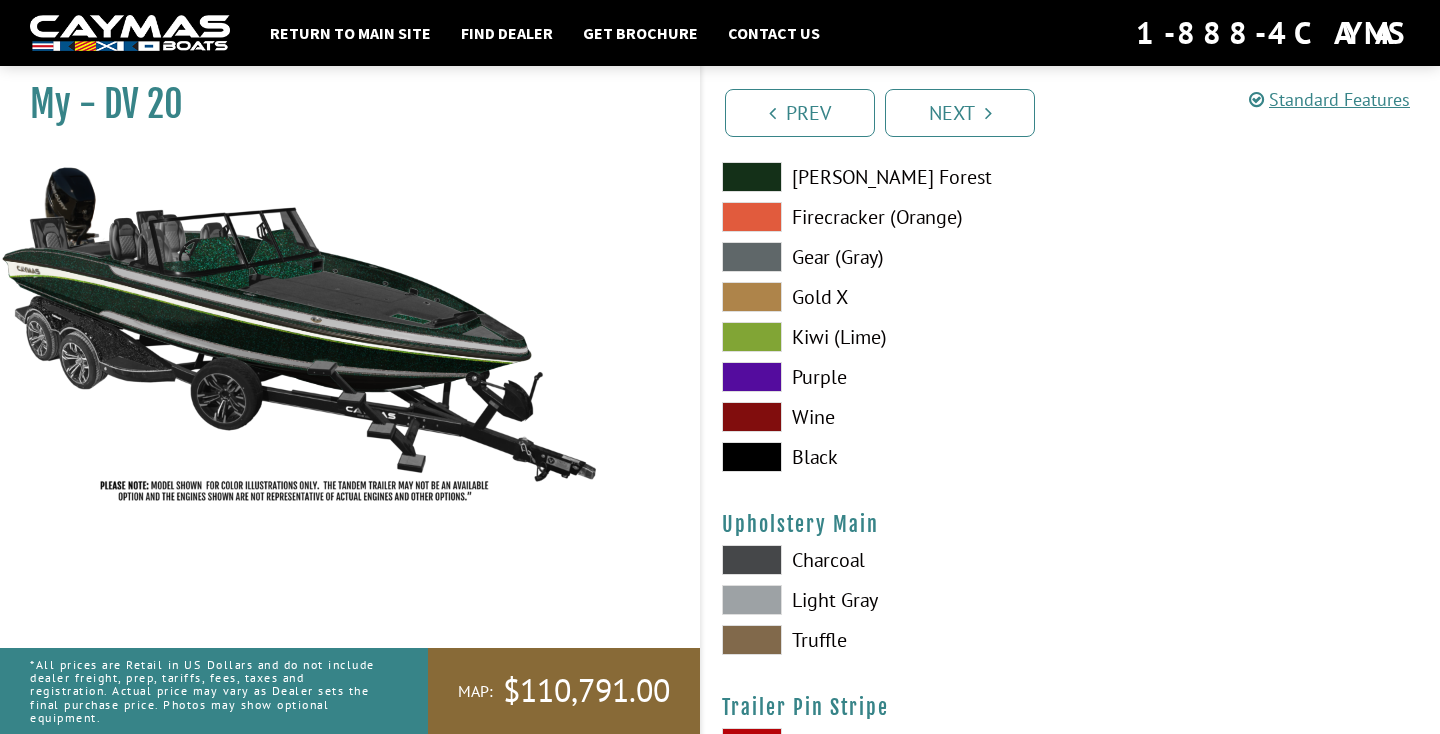 click at bounding box center [752, 600] 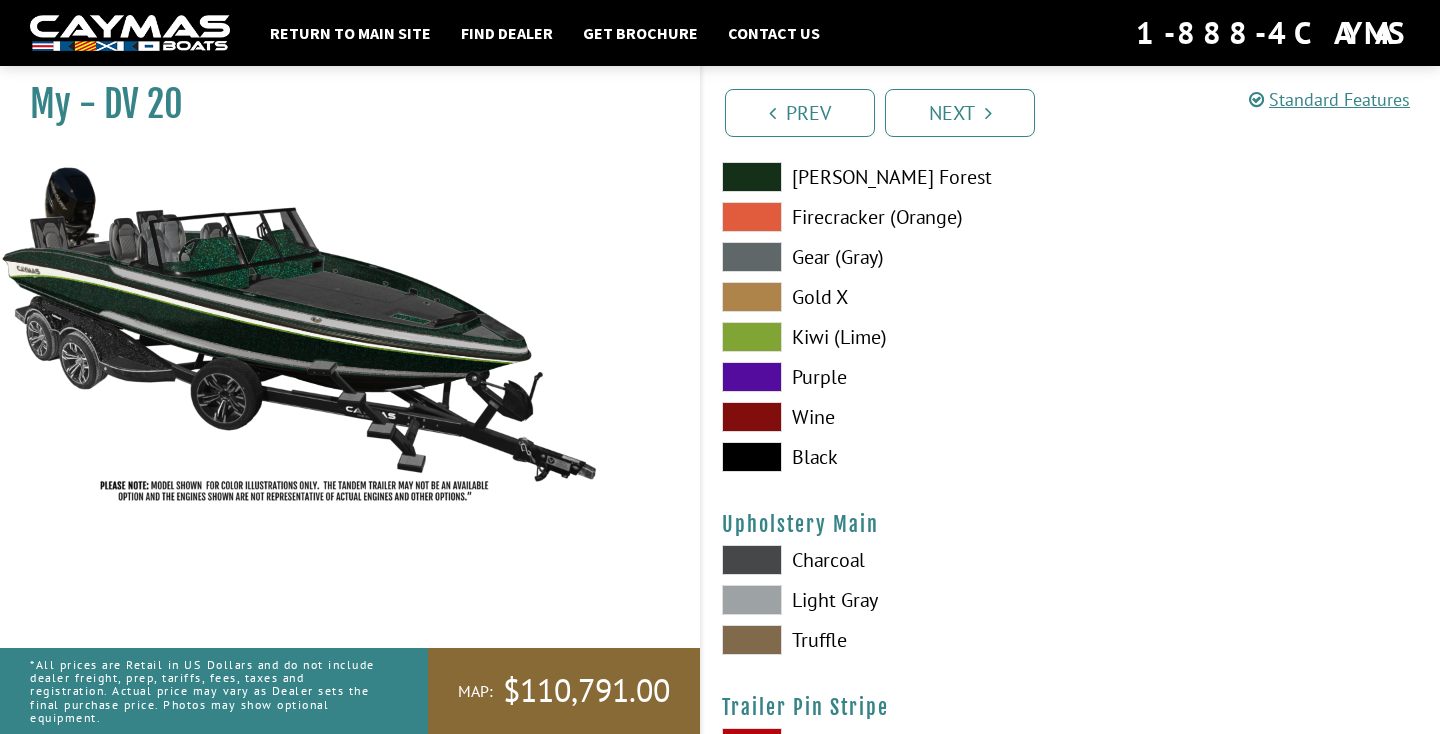 click on "Upholstery Main" at bounding box center [1071, 524] 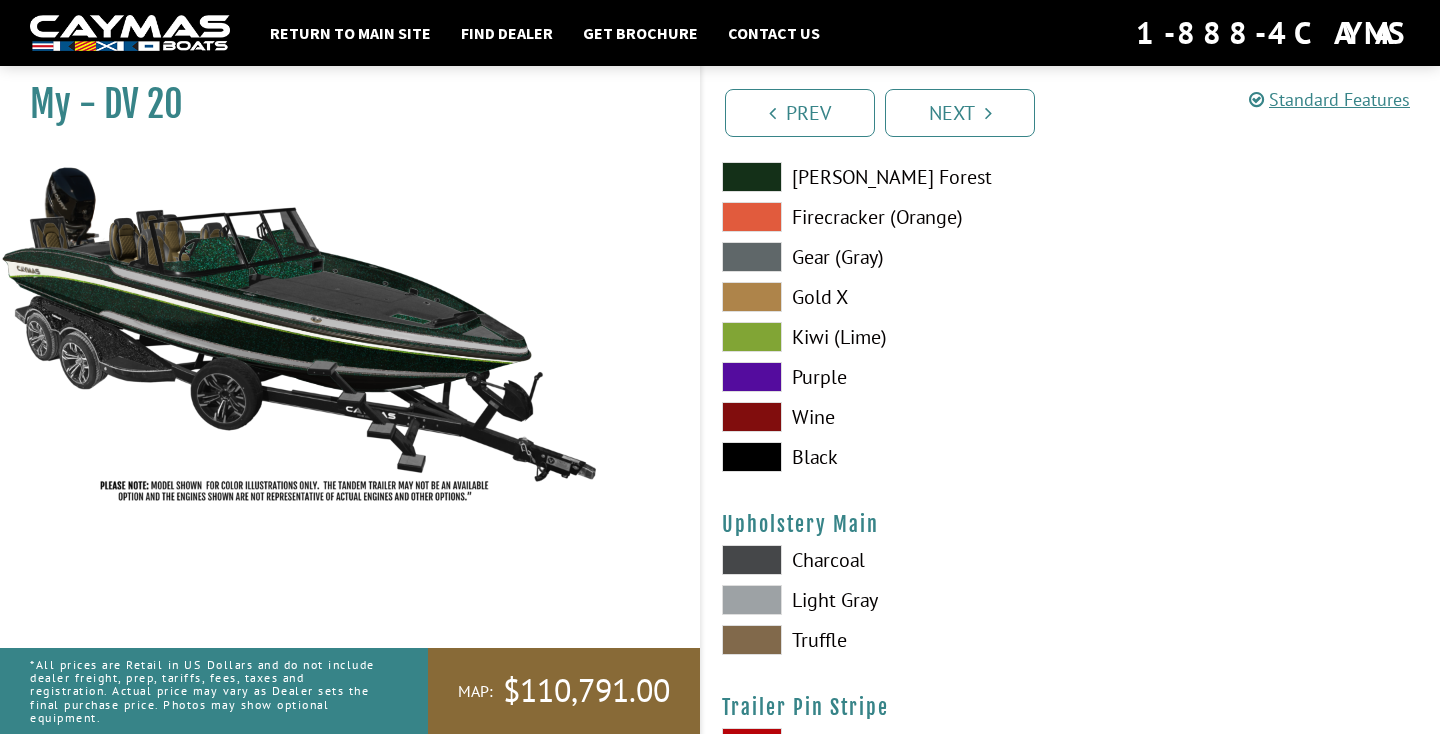 click at bounding box center (752, 600) 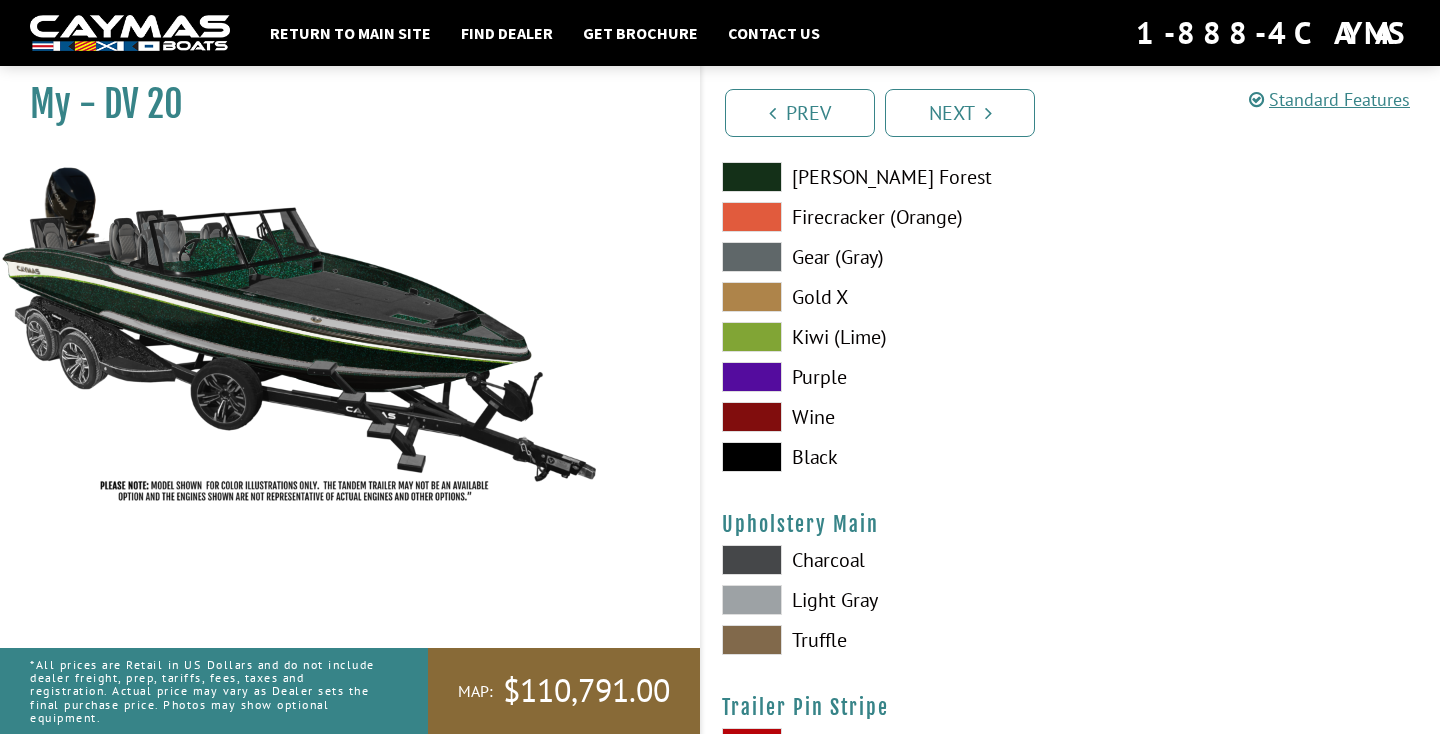click at bounding box center [752, 560] 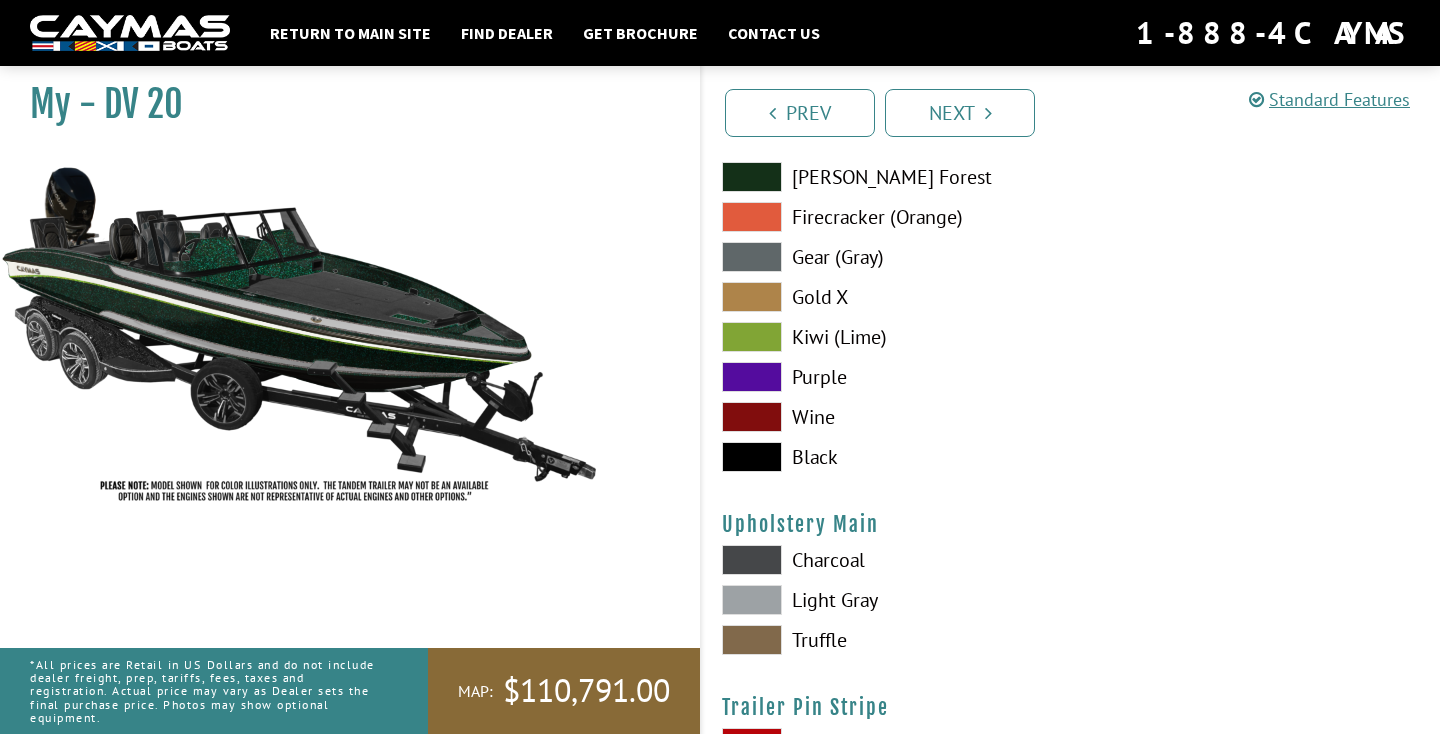 click at bounding box center (752, 600) 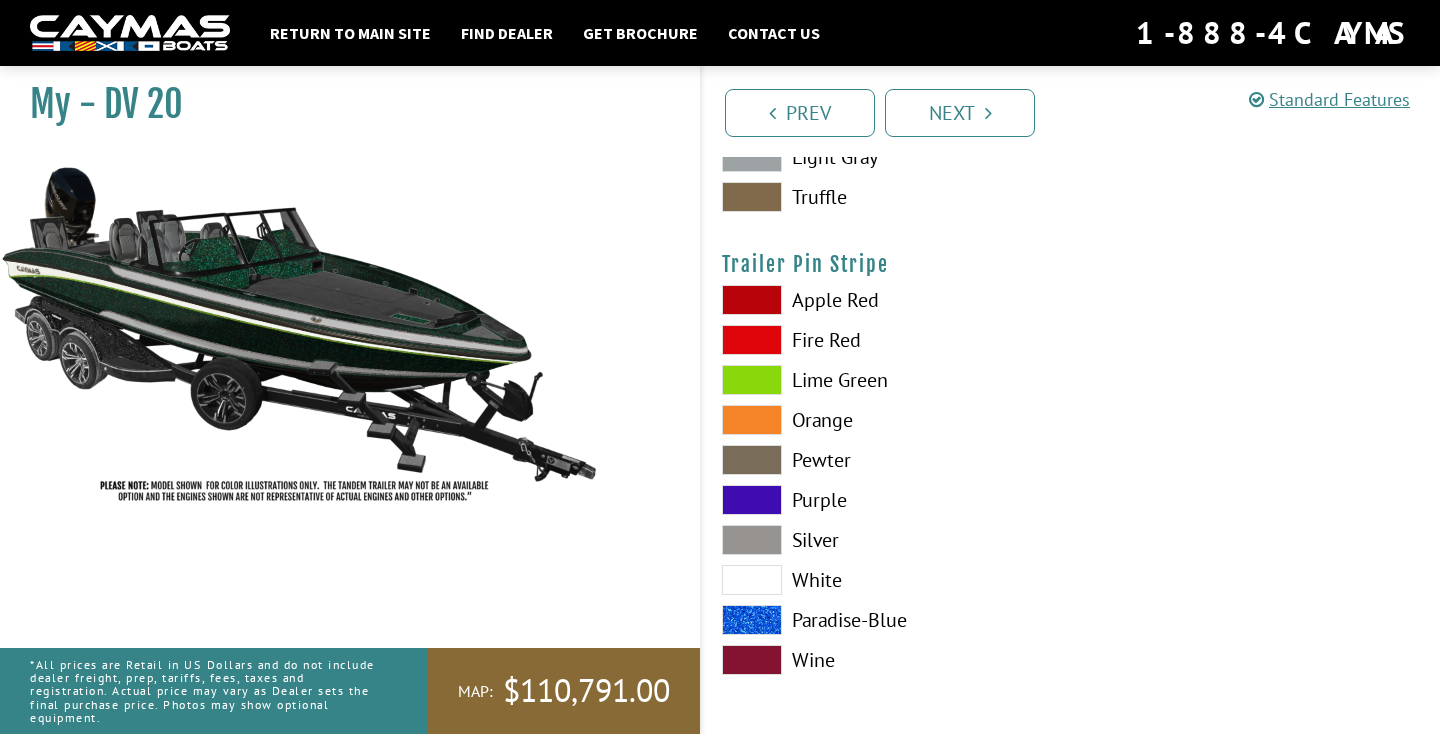 scroll, scrollTop: 10038, scrollLeft: 0, axis: vertical 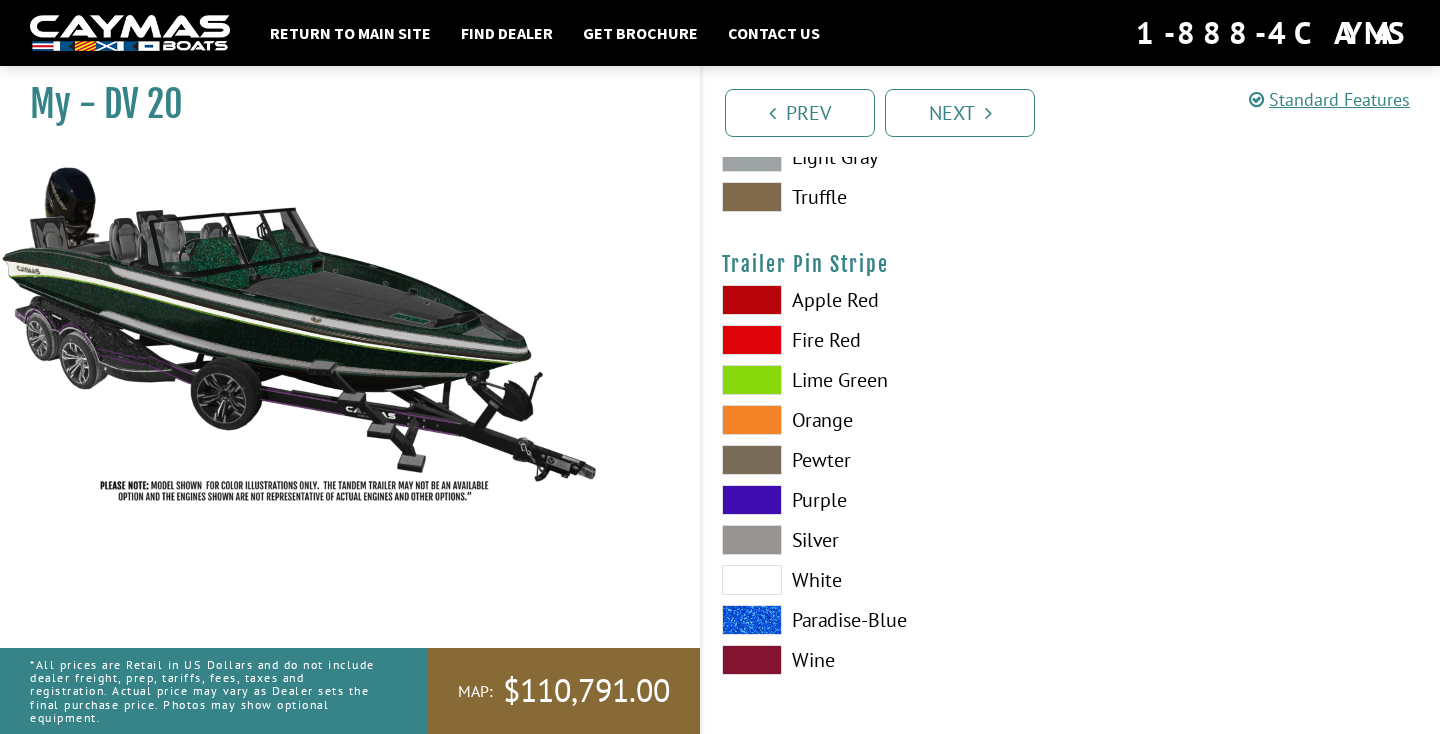 click at bounding box center [752, 420] 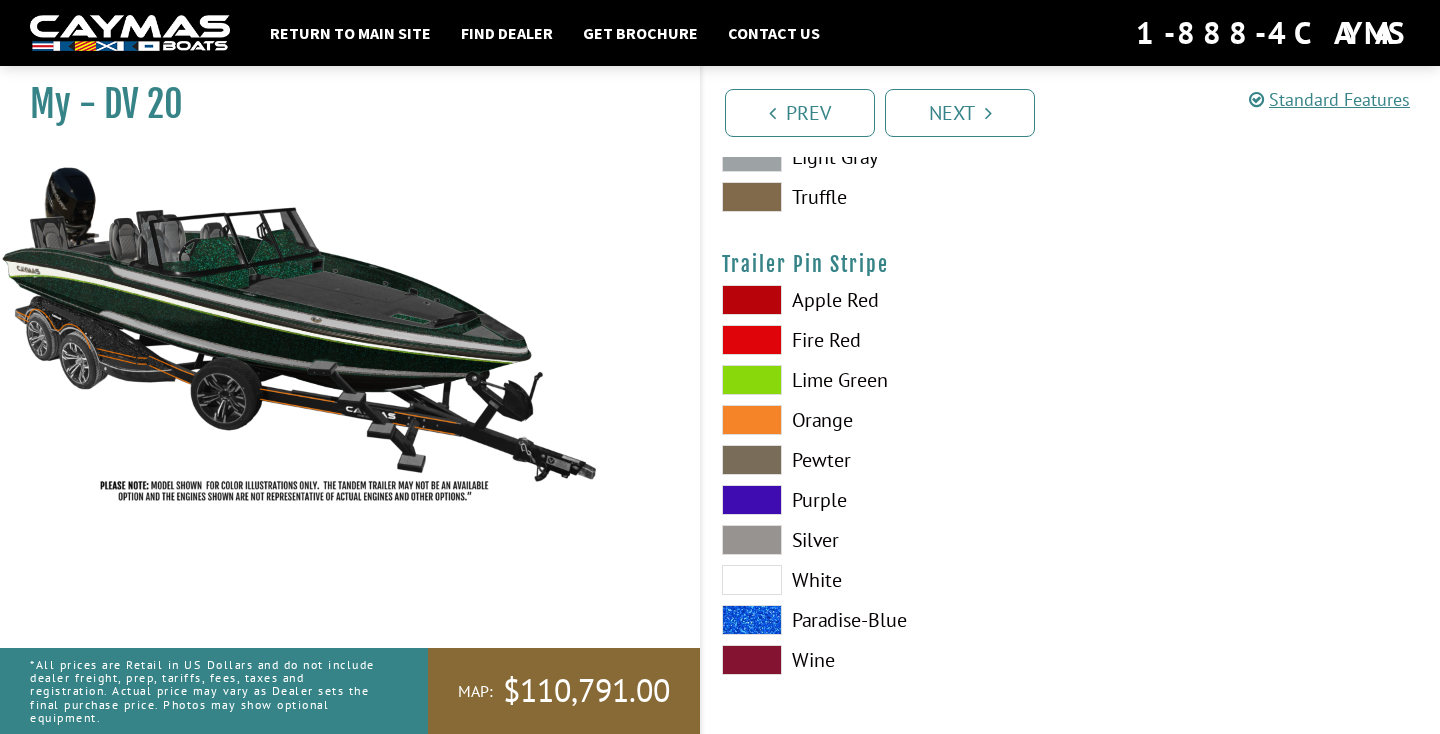 click at bounding box center [752, 580] 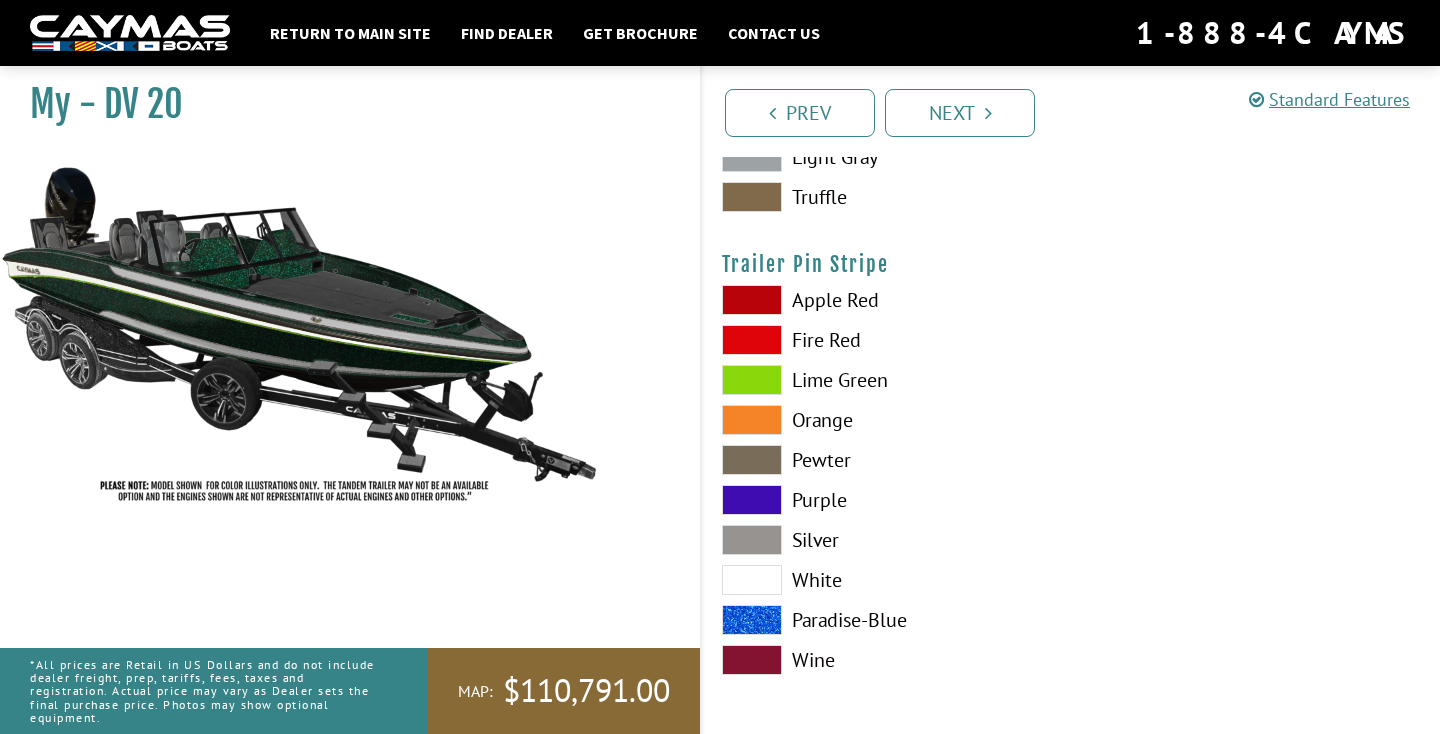 scroll, scrollTop: 10038, scrollLeft: 0, axis: vertical 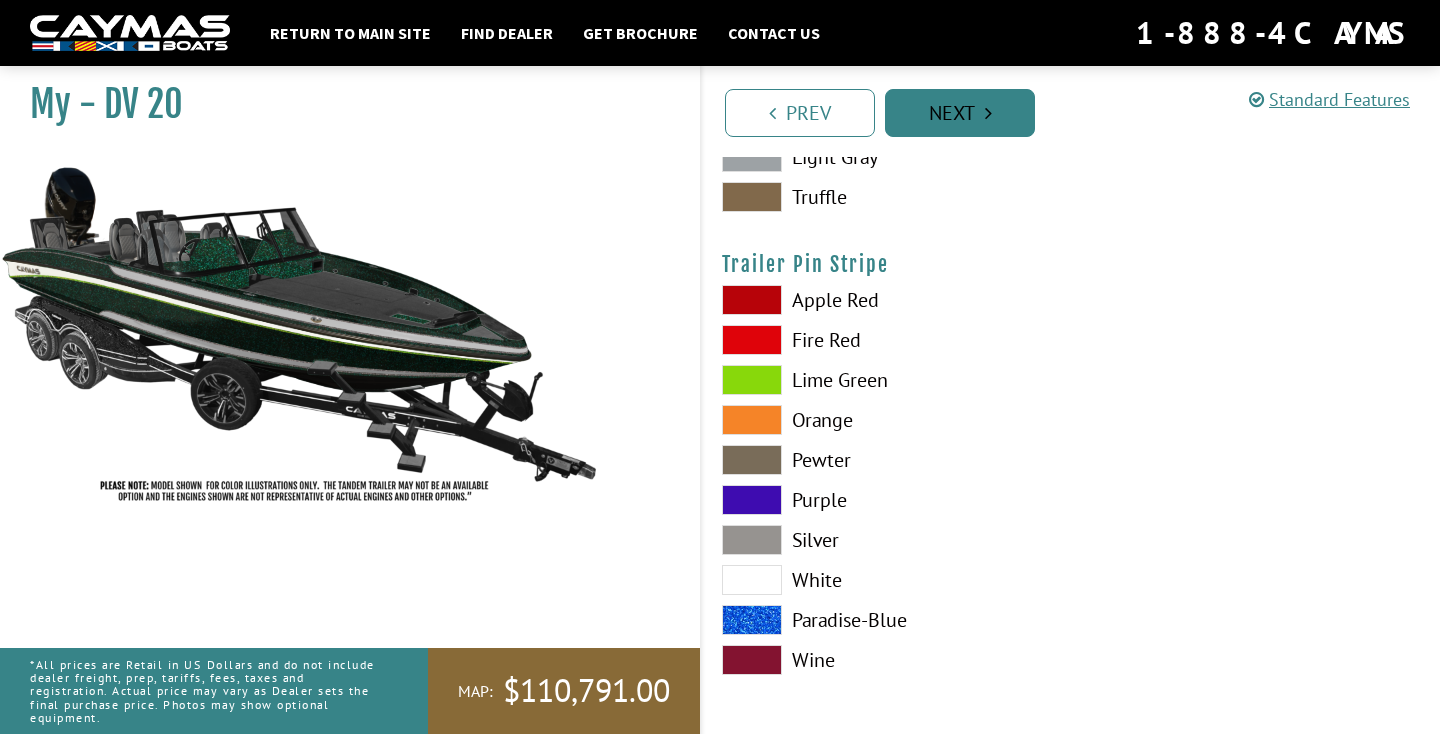 click on "Next" at bounding box center [960, 113] 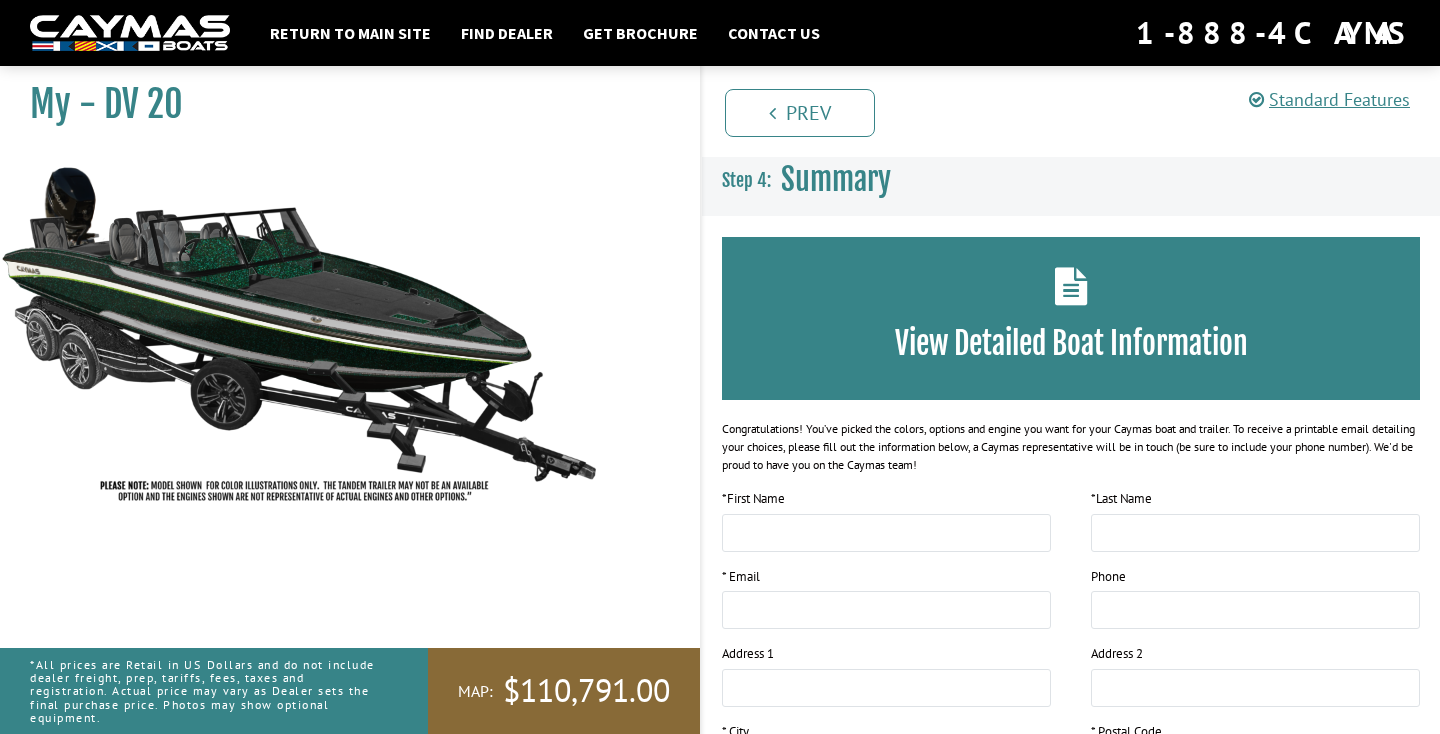 scroll, scrollTop: 0, scrollLeft: 0, axis: both 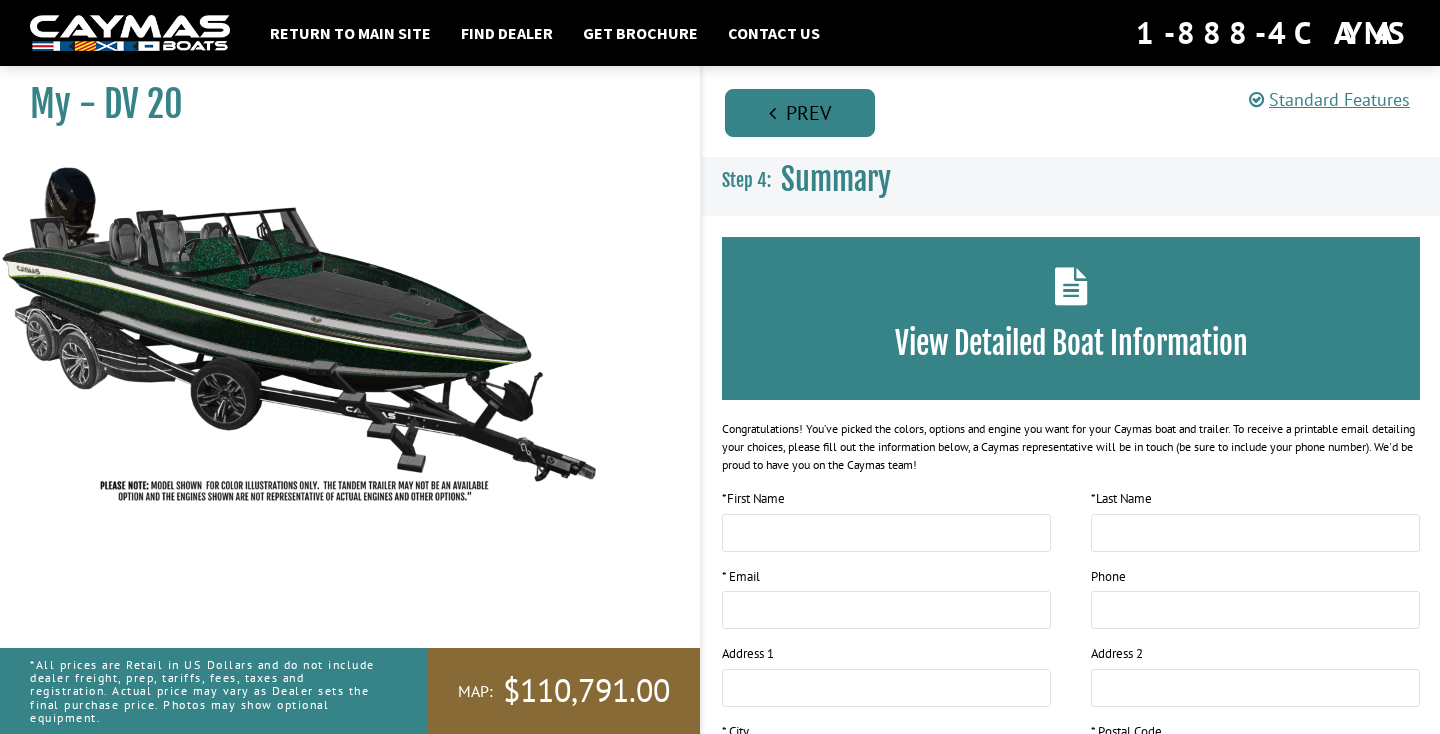 click on "Prev" at bounding box center (800, 113) 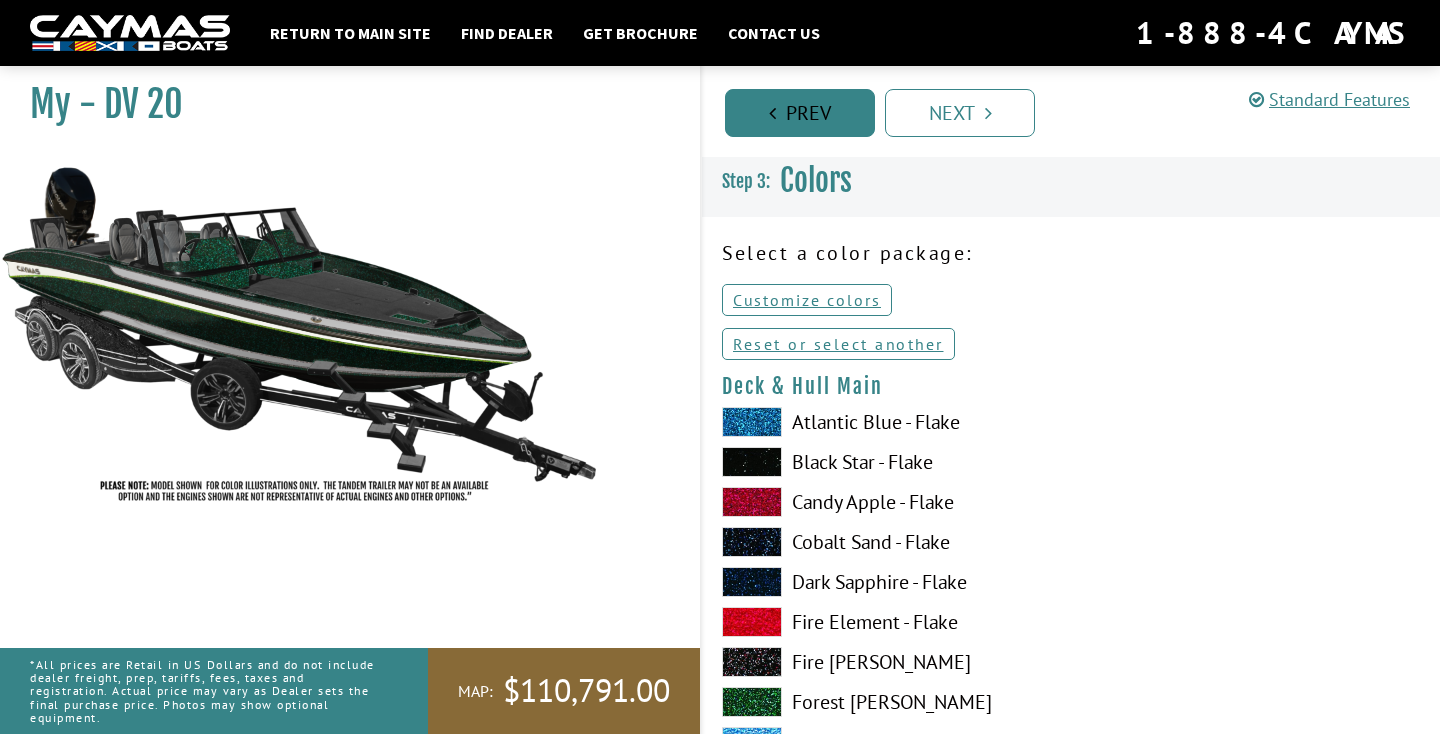 click on "Prev" at bounding box center [800, 113] 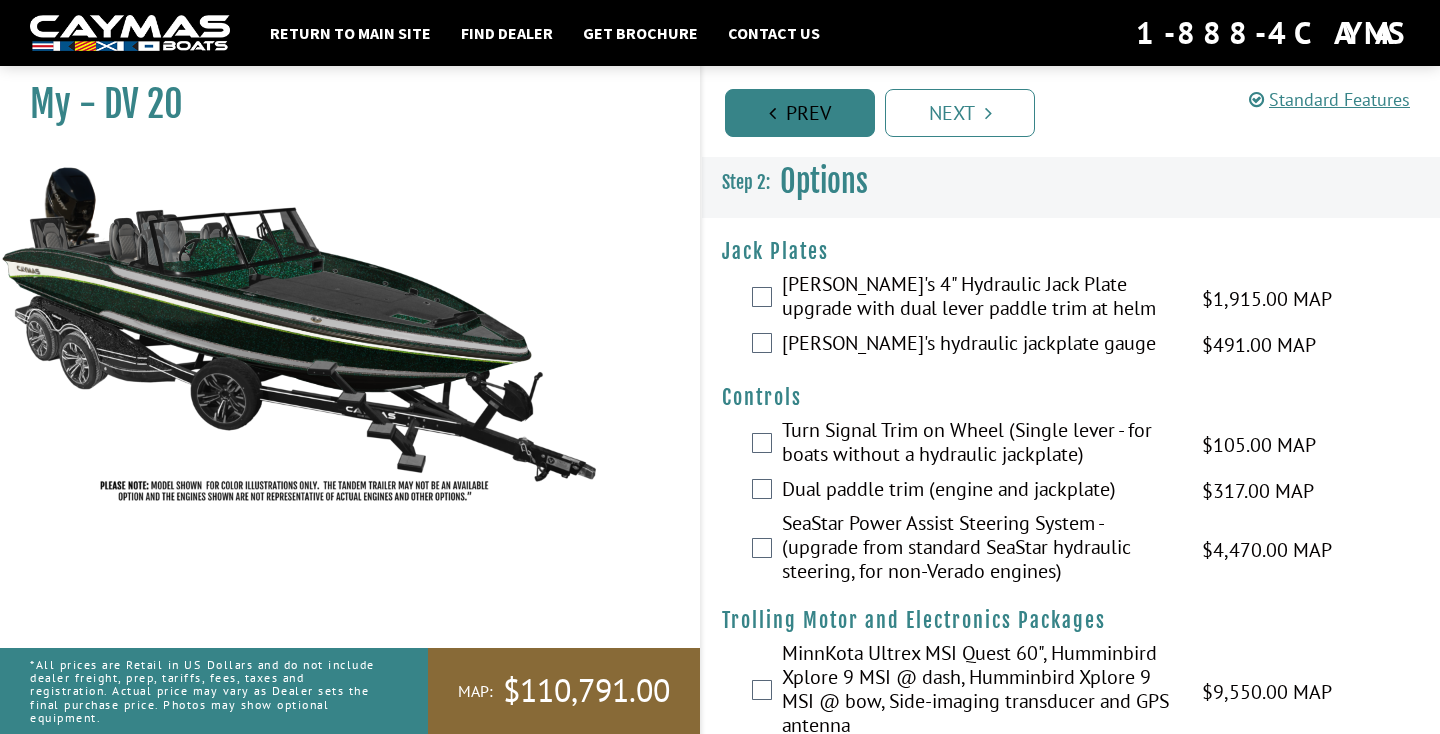 click on "Prev" at bounding box center (800, 113) 